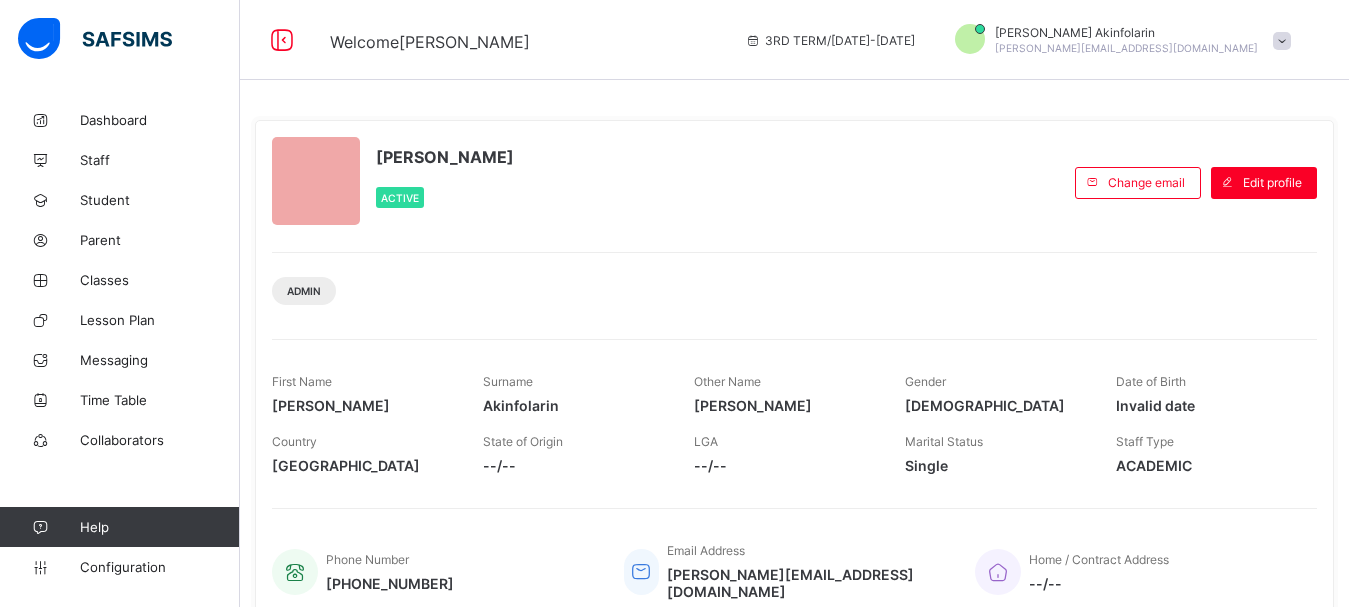 scroll, scrollTop: 0, scrollLeft: 0, axis: both 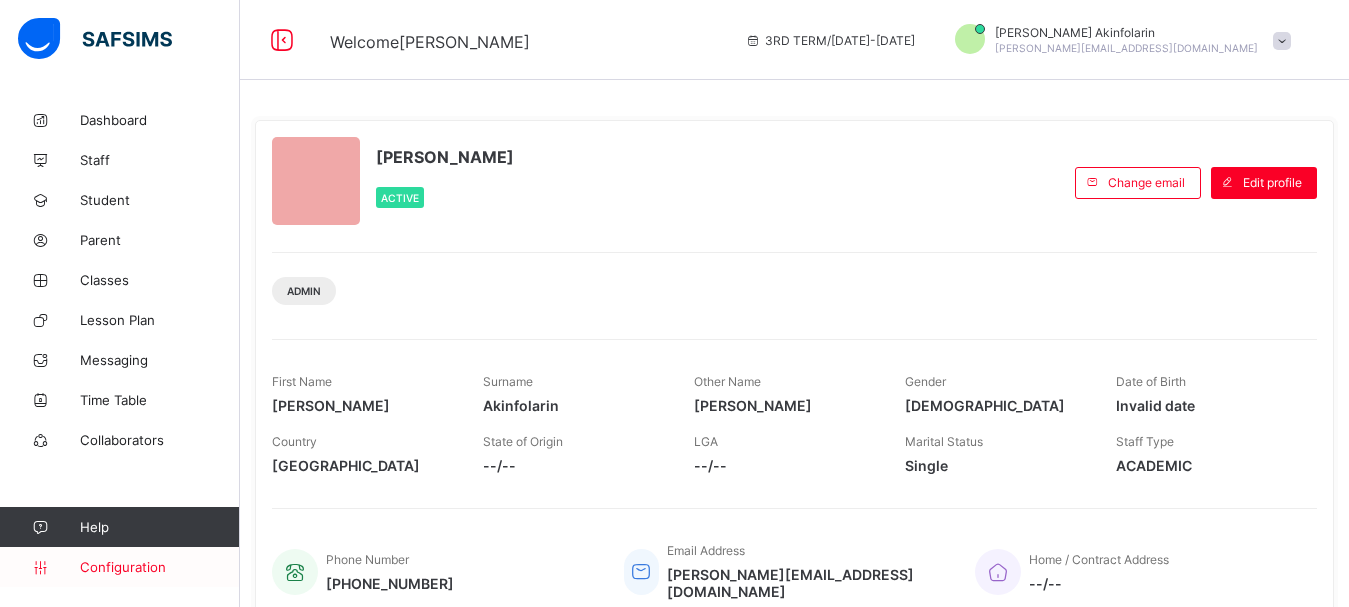 click on "Configuration" at bounding box center (159, 567) 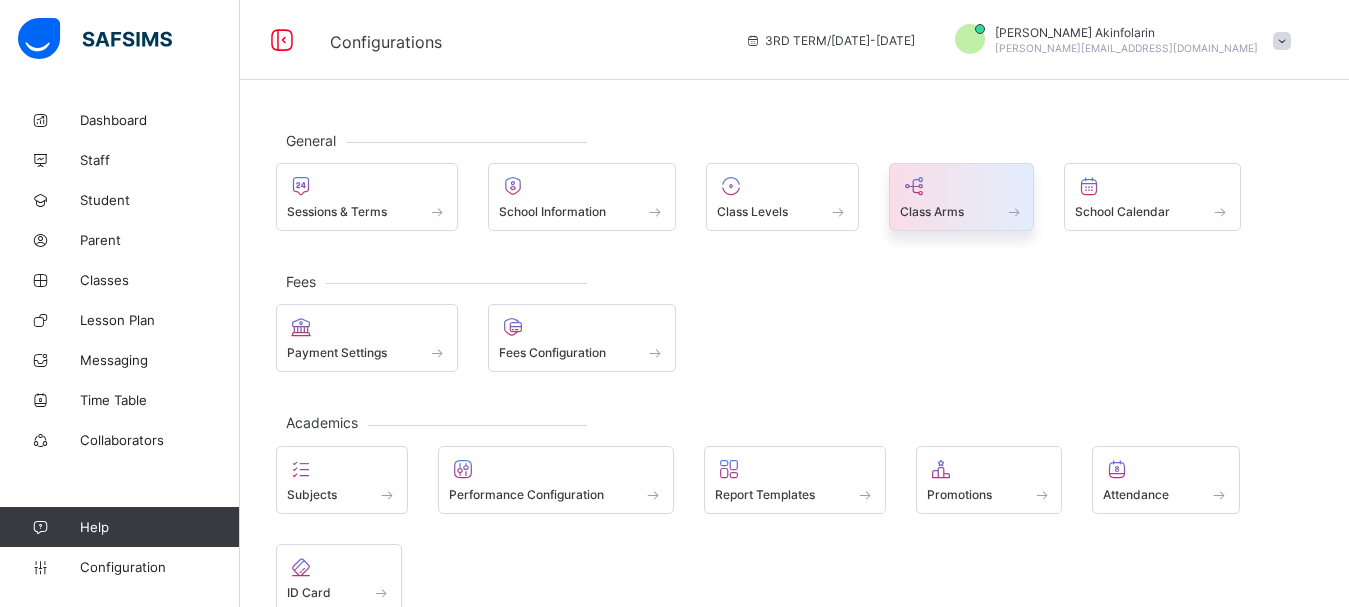 click at bounding box center [914, 186] 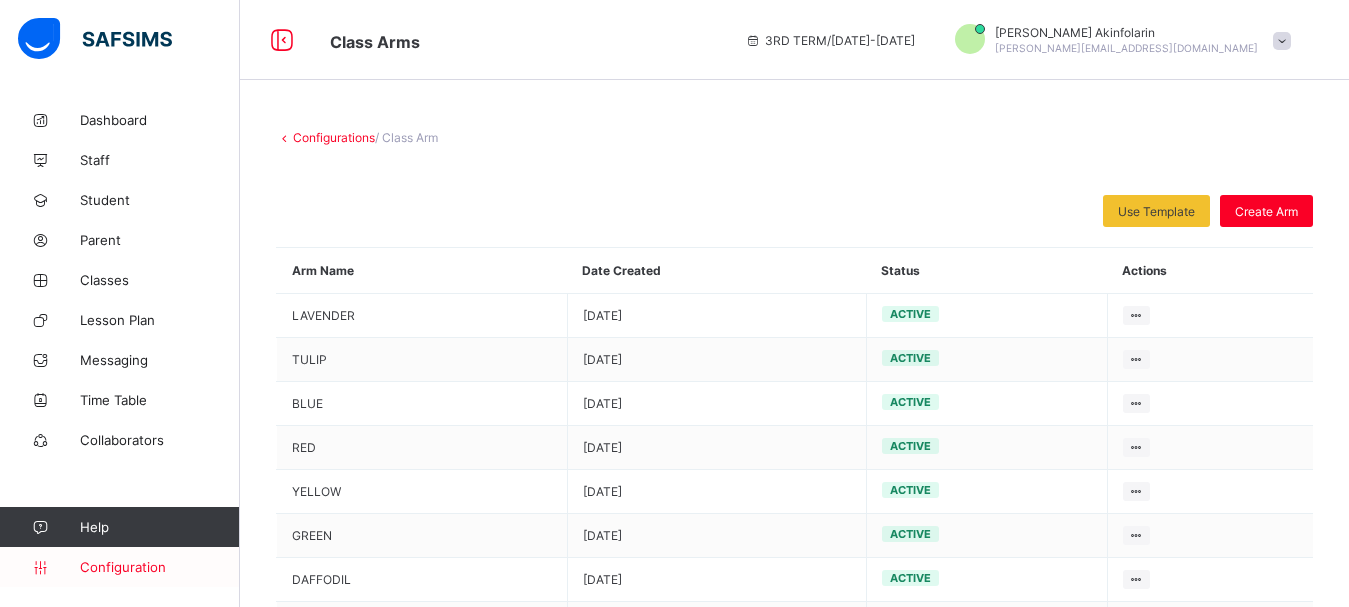 click on "Configuration" at bounding box center (159, 567) 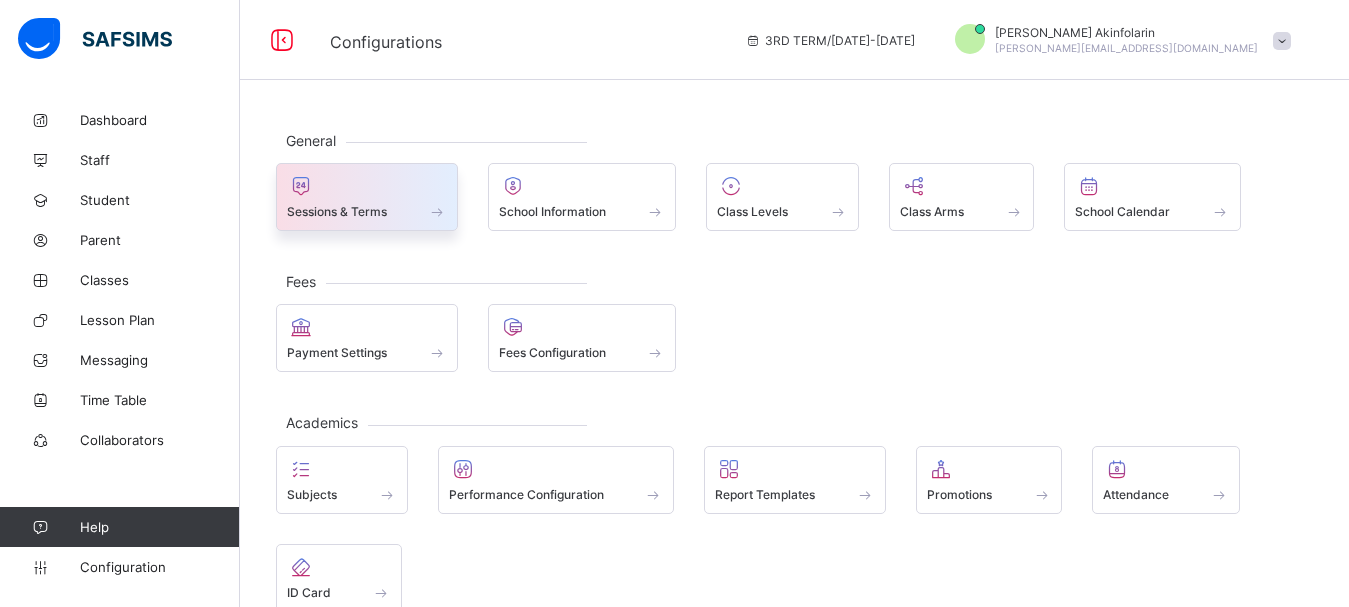 click on "Sessions & Terms" at bounding box center [337, 211] 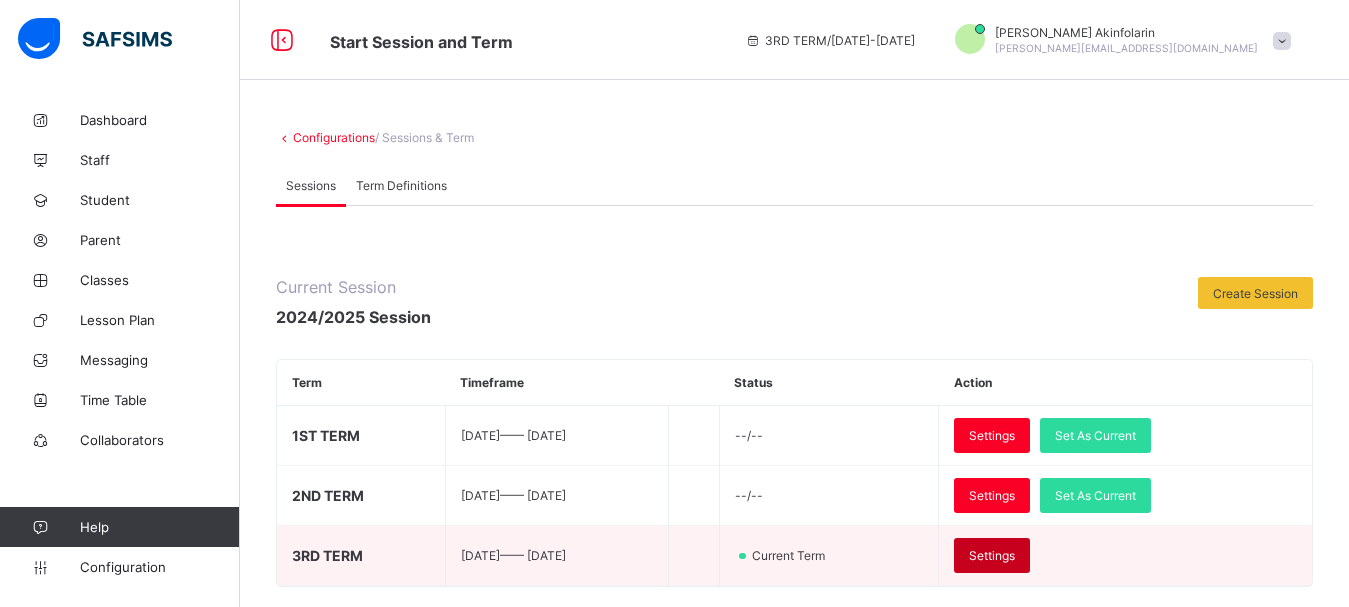 click on "Settings" at bounding box center (992, 555) 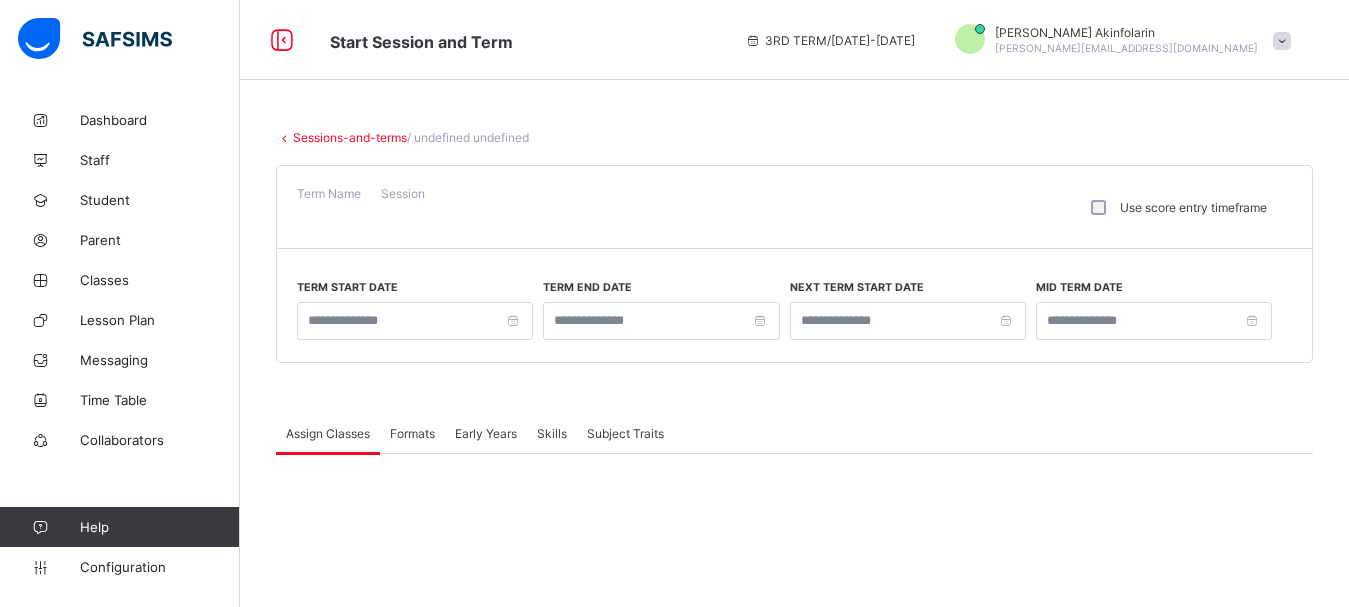 type on "**********" 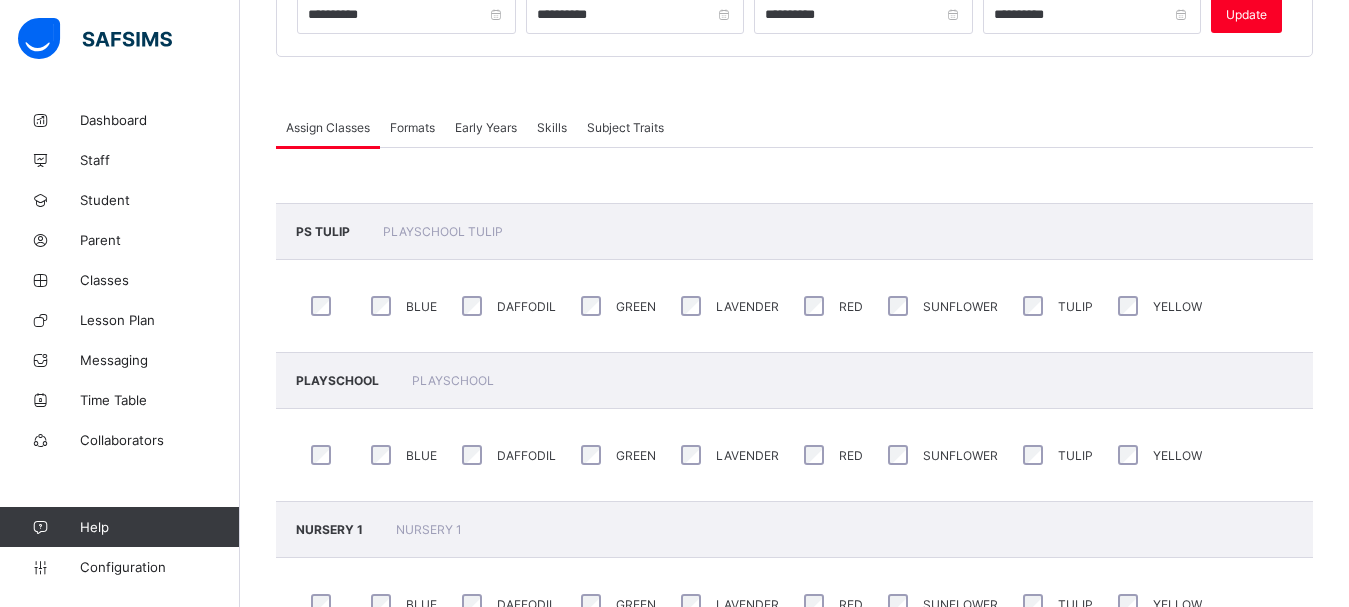 scroll, scrollTop: 0, scrollLeft: 0, axis: both 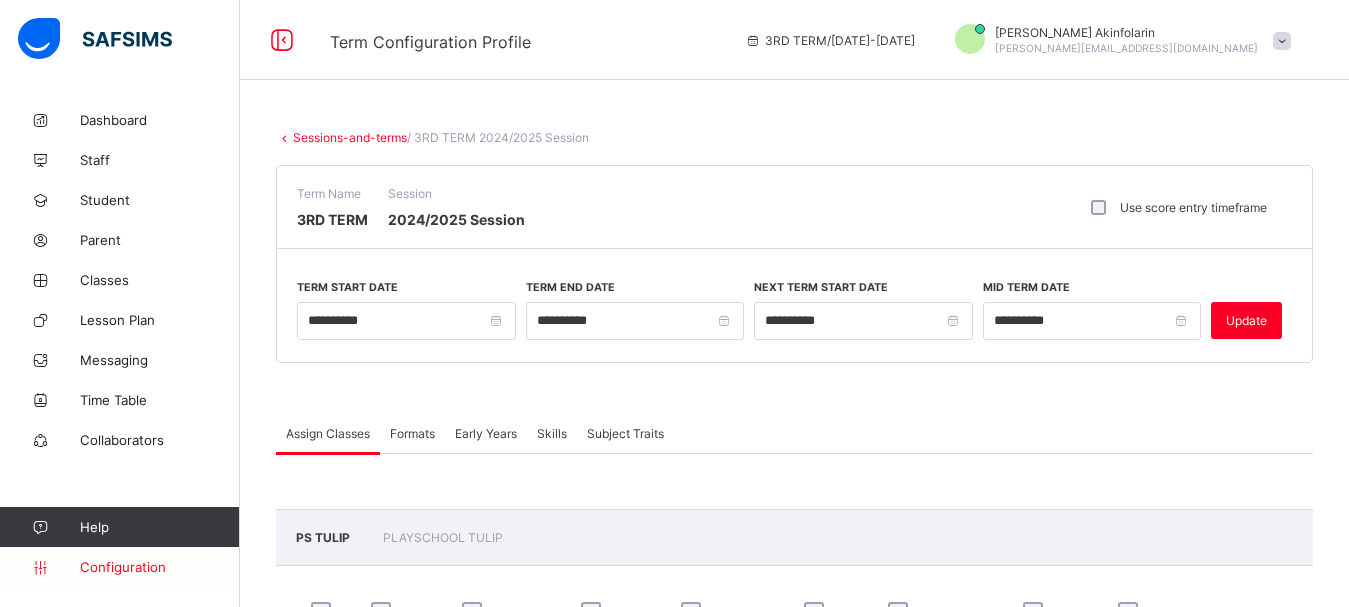 click on "Configuration" at bounding box center [159, 567] 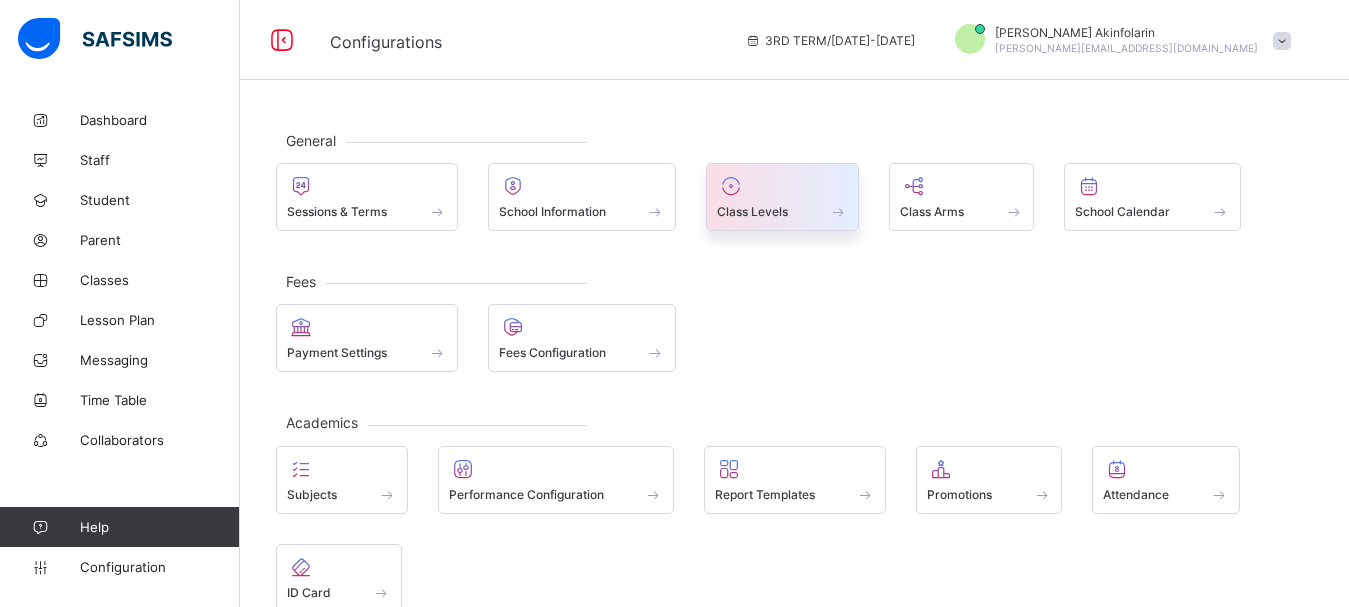 click on "Class Levels" at bounding box center [752, 211] 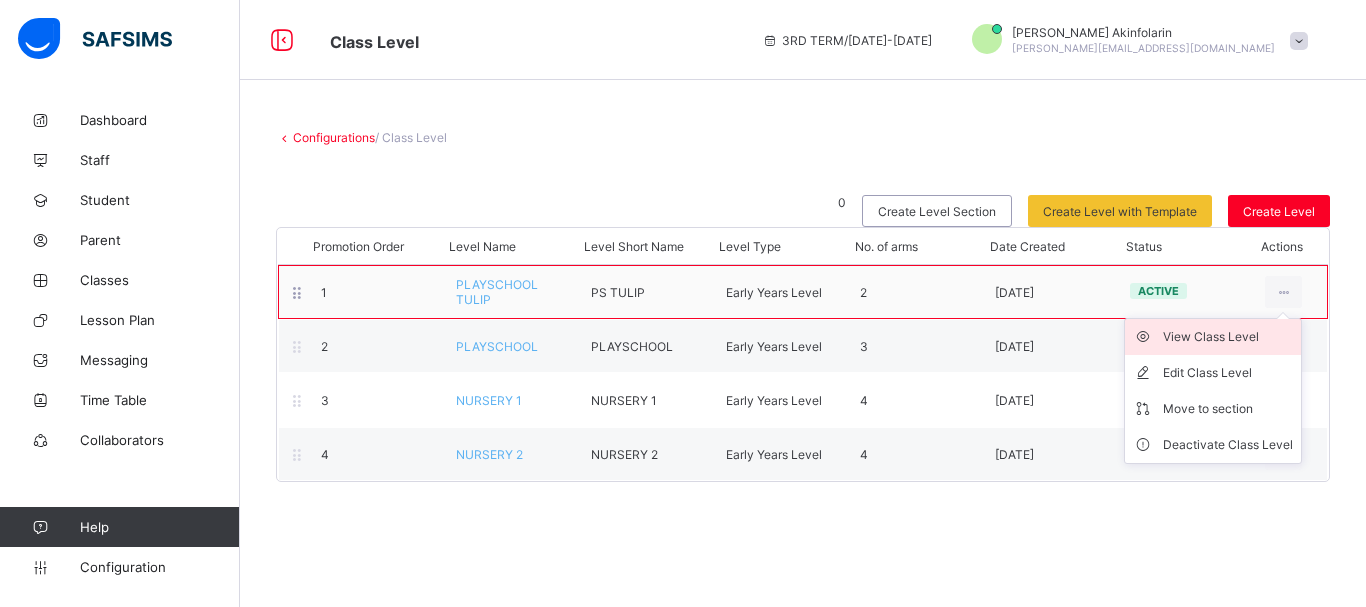 click on "View Class Level" at bounding box center [1228, 337] 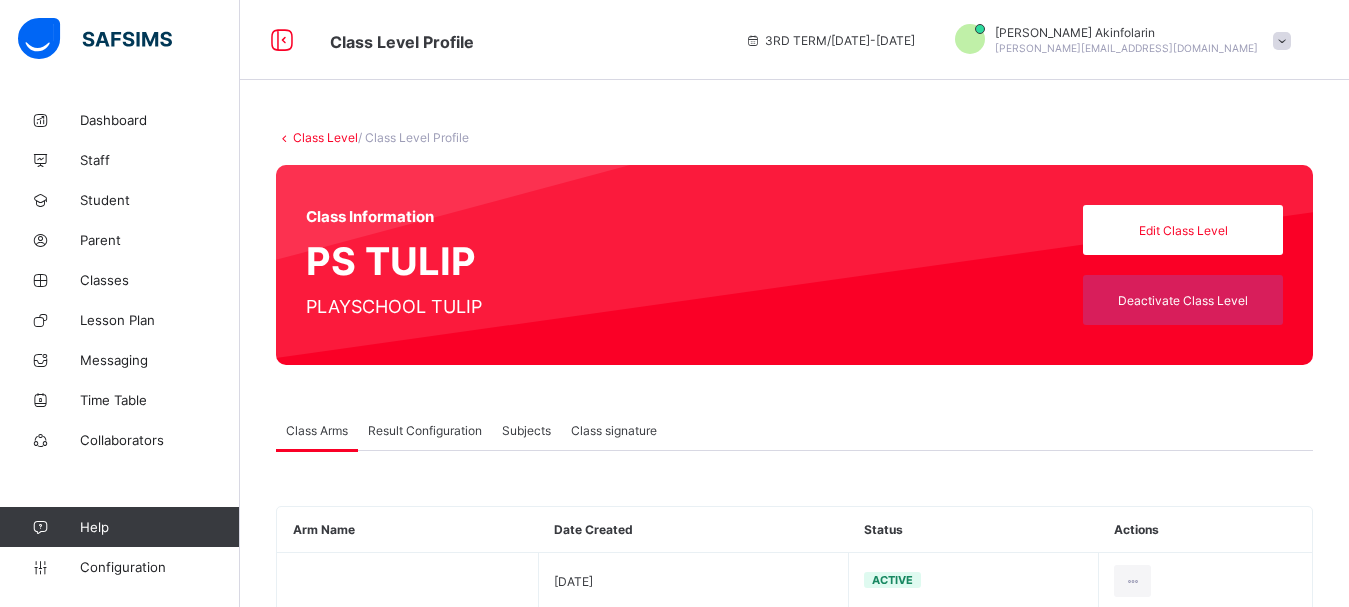 click on "Result Configuration" at bounding box center (425, 430) 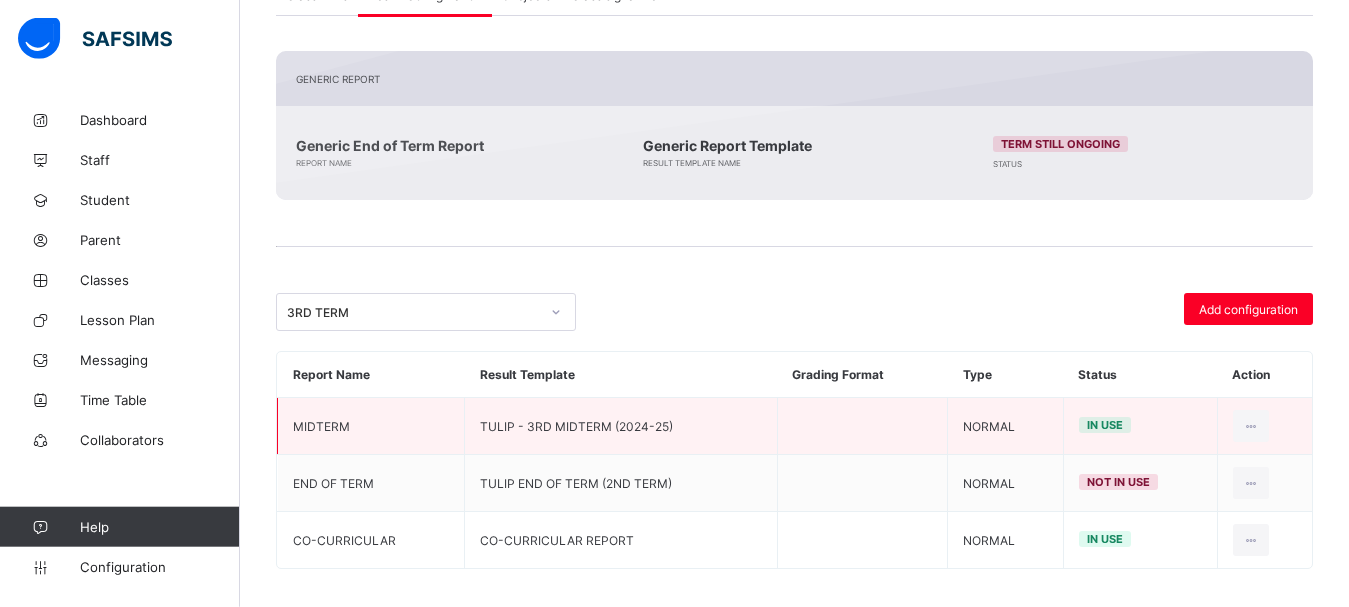 scroll, scrollTop: 447, scrollLeft: 0, axis: vertical 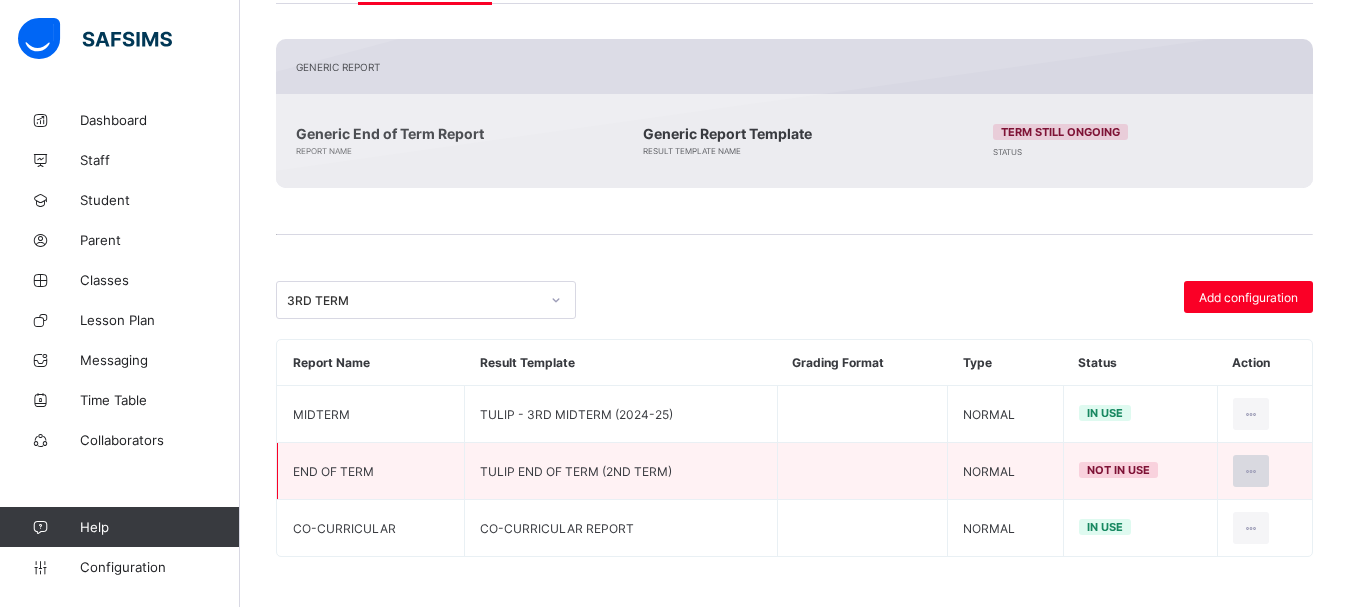 click at bounding box center [1251, 471] 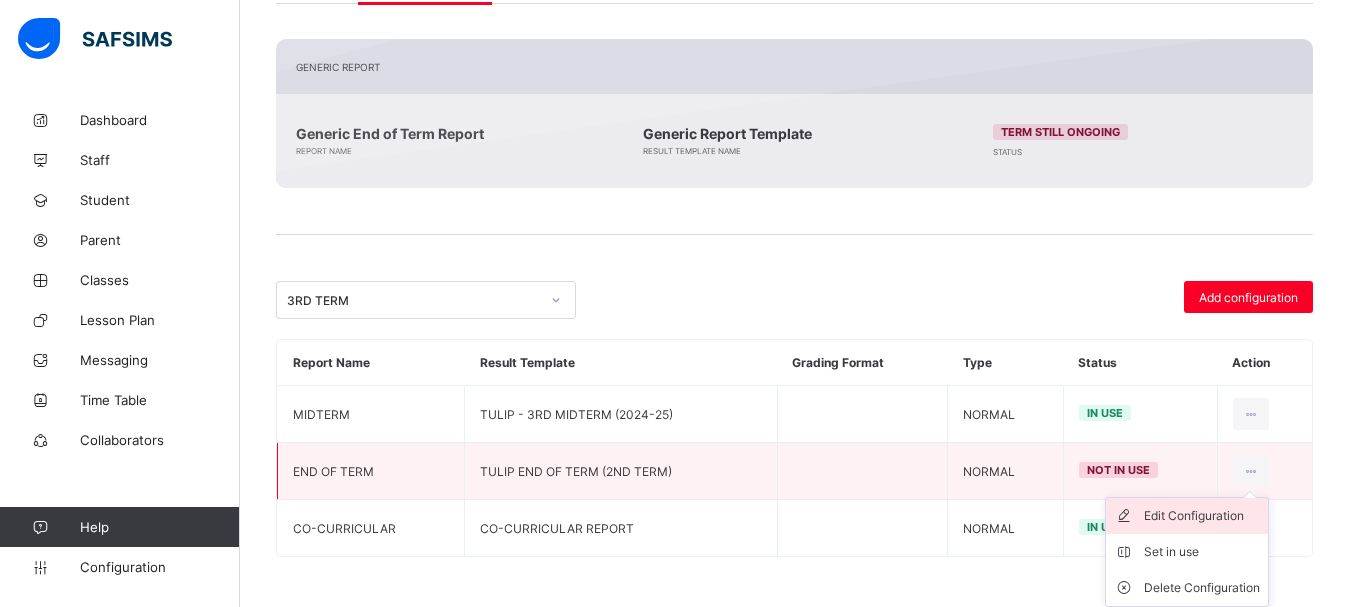 click on "Edit Configuration" at bounding box center [1202, 516] 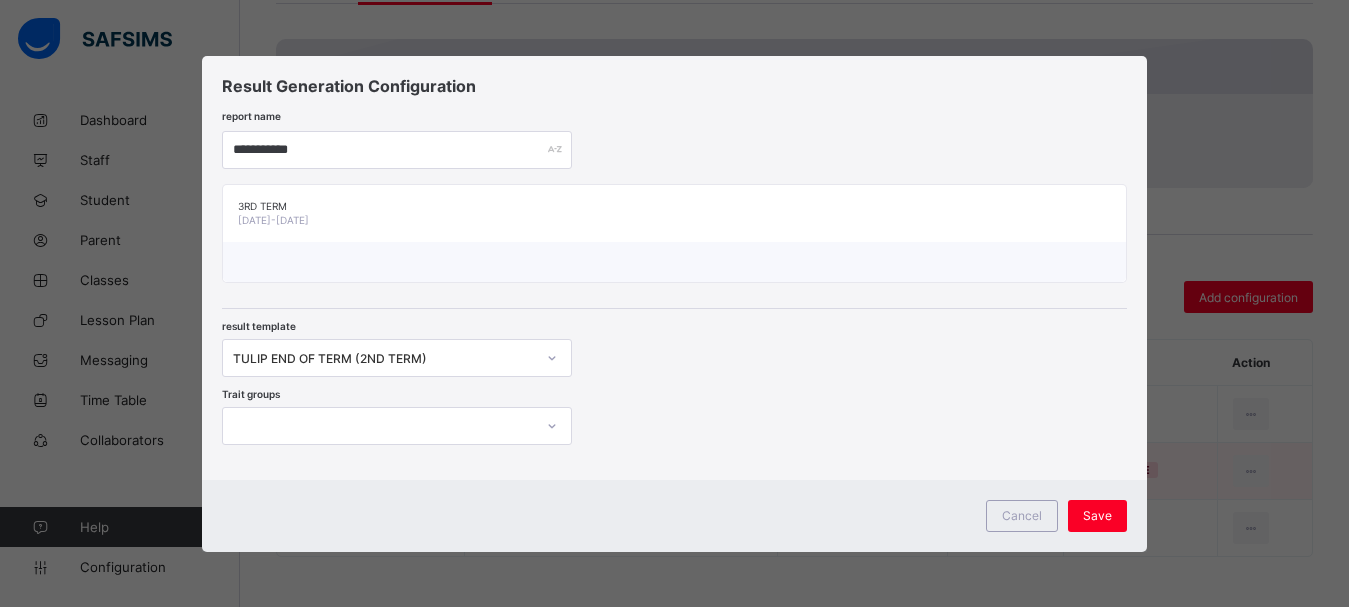 click on "TULIP END OF TERM (2ND TERM)" at bounding box center (397, 358) 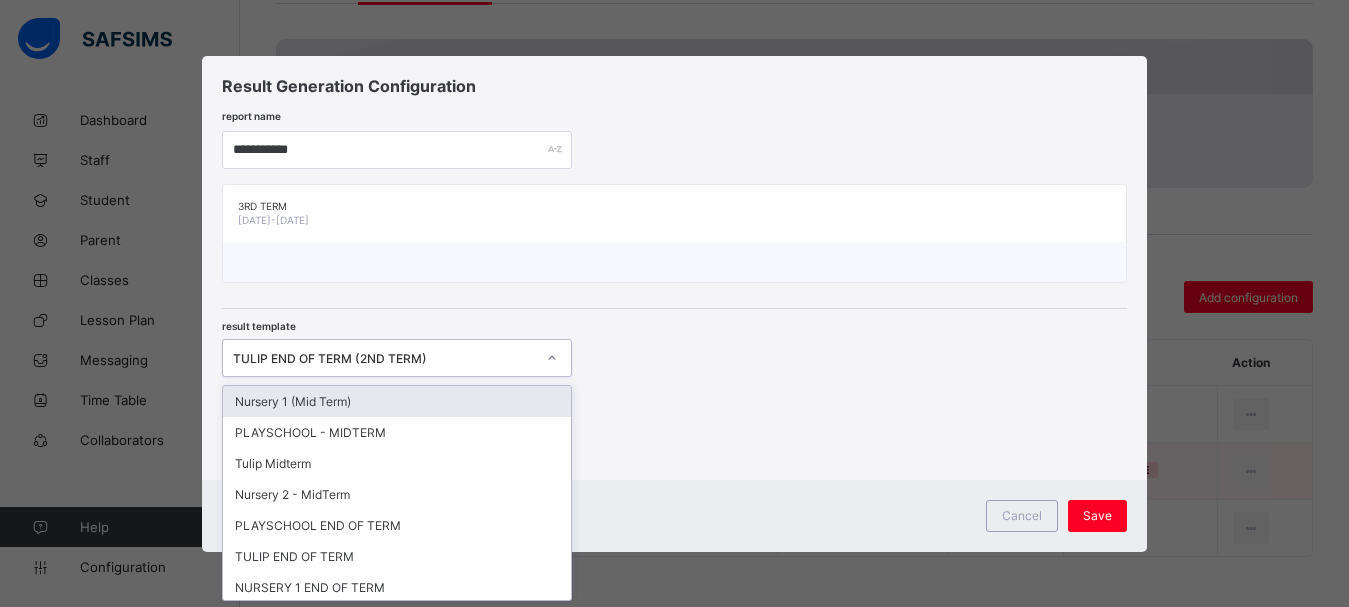 scroll, scrollTop: 0, scrollLeft: 0, axis: both 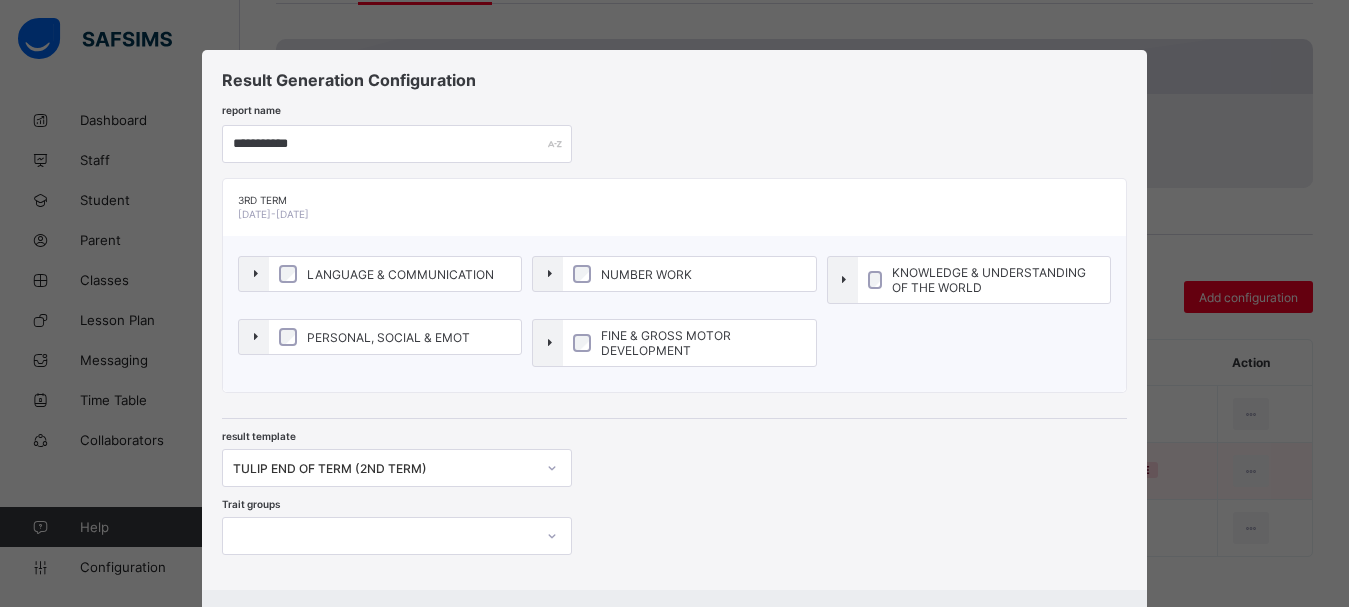 drag, startPoint x: 633, startPoint y: 63, endPoint x: 634, endPoint y: -13, distance: 76.00658 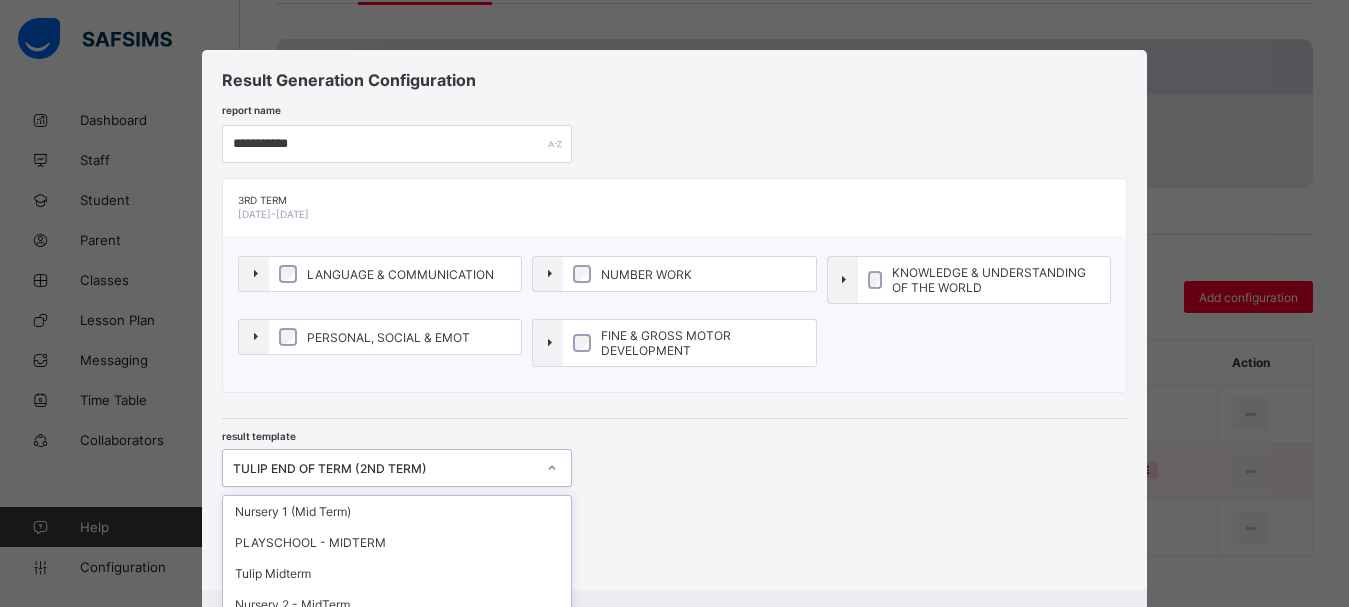click on "option TULIP END OF TERM focused, 6 of 42. 42 results available. Use Up and Down to choose options, press Enter to select the currently focused option, press Escape to exit the menu, press Tab to select the option and exit the menu. TULIP END OF TERM (2ND TERM) Nursery 1 (Mid Term) PLAYSCHOOL - MIDTERM Tulip Midterm Nursery 2 - MidTerm PLAYSCHOOL END OF TERM TULIP END OF TERM NURSERY 1 END OF TERM NURSERY 2 END OF TERM CO-CURRICULAR REPORT TULIP 2ND MIDTERM PLYSCH 2ND MIDTERM NURSERY2 2ND MIDTERM NURSERY1 2ND MIDTERM TULIP END OF TERM (2ND TERM) PLAYSCHOOL END OF TERM (2ND TERM) NURSERY 1 END OF TERM (2ND TERM) NURSERY 2 END OF TERM (2ND TERM) TULIP MIDTERM (3RD TERM) PLAYSCHOOL MIDTERM (3RD TERM) NURSERY 1 MIDTERM (3RD TERM) NURSERY 2 MIDTERM (3RD TERM) CO-CURRICULAR REPORT TULIP END OF TERM (3RD TERM) PLAYSCHOOL END OF TERM (3RD TERM) NURSERY 1 END OF TERM (3RD TERM) NURSERY 2 END OF TERM (3RD TERM) TULIP - 1ST MIDTERM (2024) PLAYSCHOOL - 1ST MIDTERM (2024) NURSERY 1 - 1ST MIDTERM (2024)" at bounding box center (397, 468) 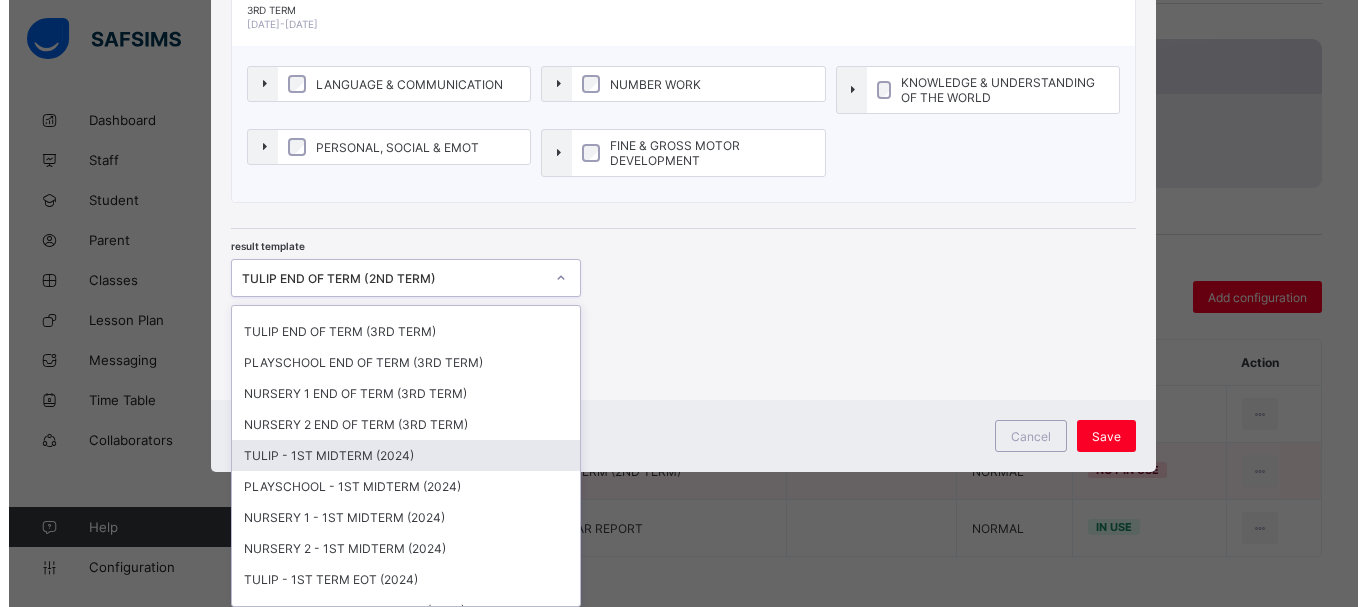 scroll, scrollTop: 642, scrollLeft: 0, axis: vertical 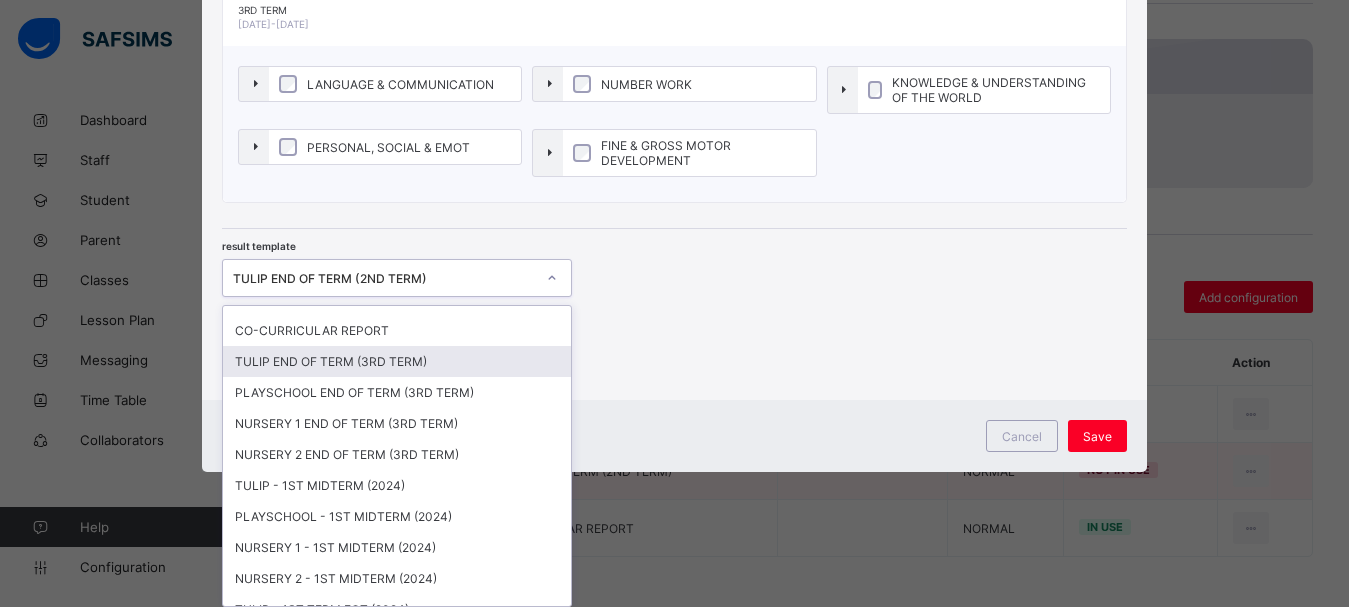 click on "TULIP END OF TERM (3RD TERM)" at bounding box center (397, 361) 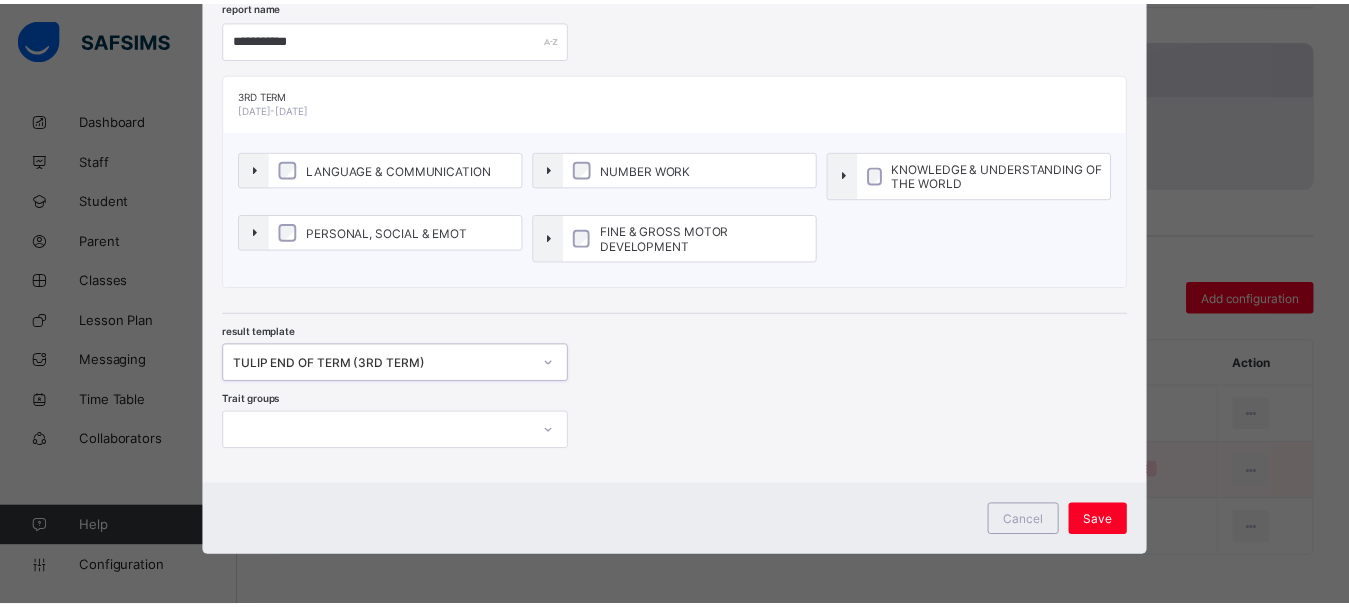 scroll, scrollTop: 105, scrollLeft: 0, axis: vertical 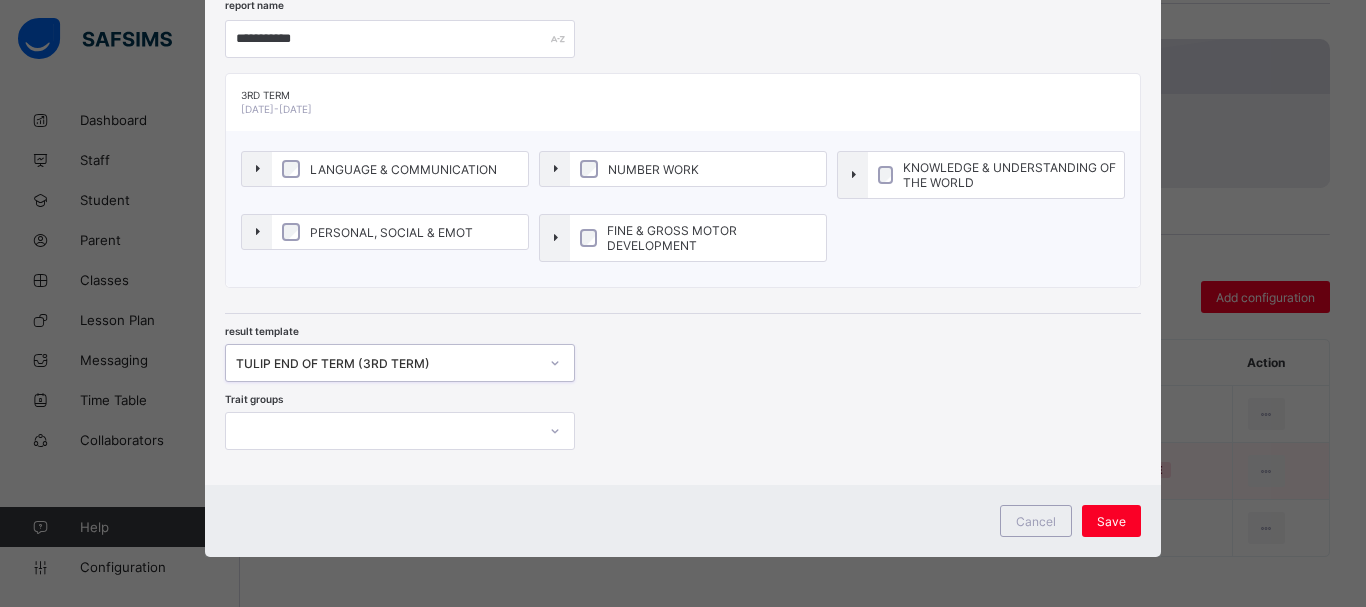 click at bounding box center [381, 431] 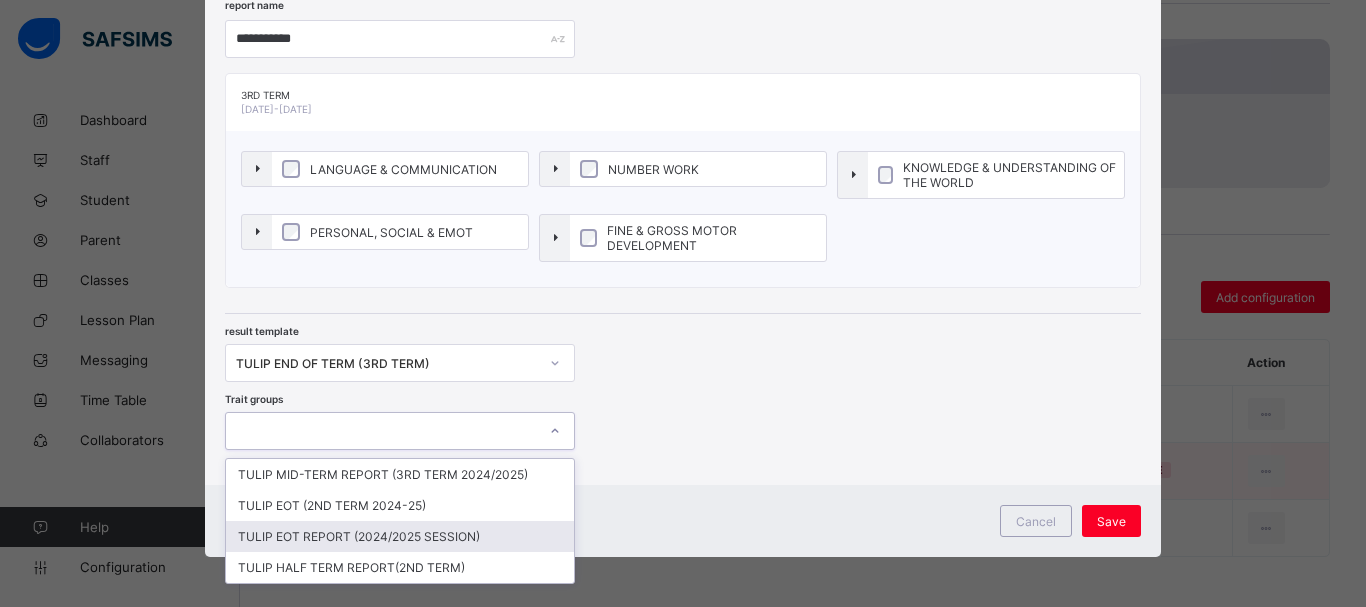 click on "TULIP EOT REPORT (2024/2025 SESSION)" at bounding box center (400, 536) 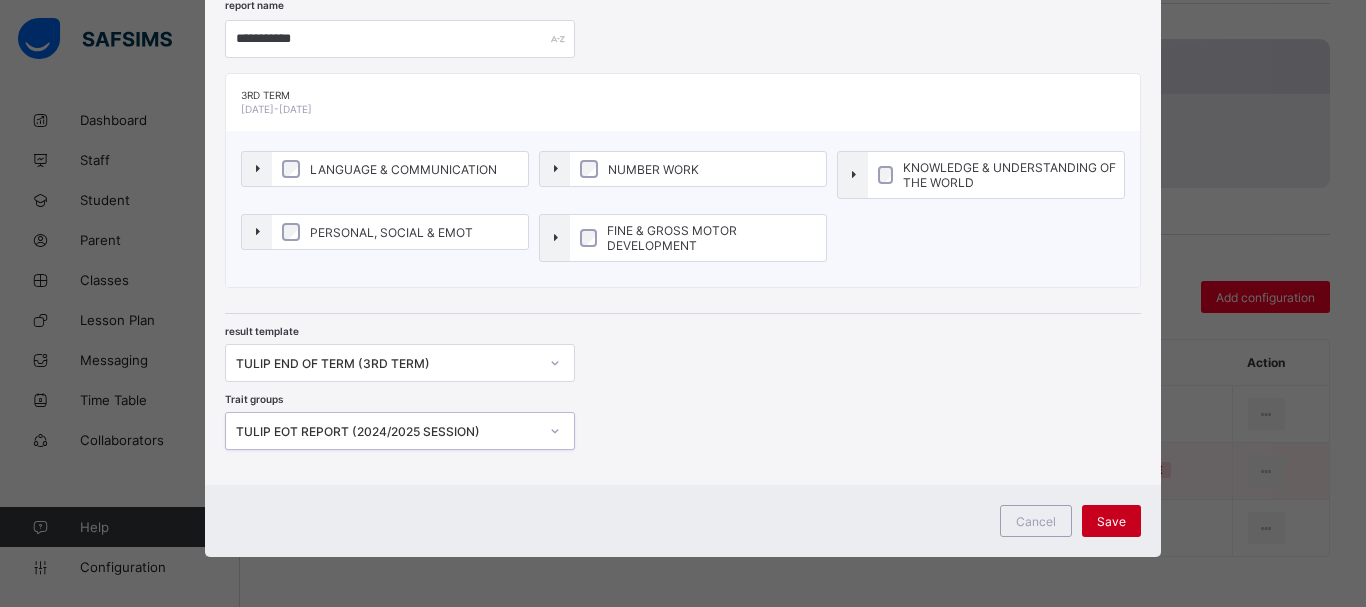 click on "Save" at bounding box center (1111, 521) 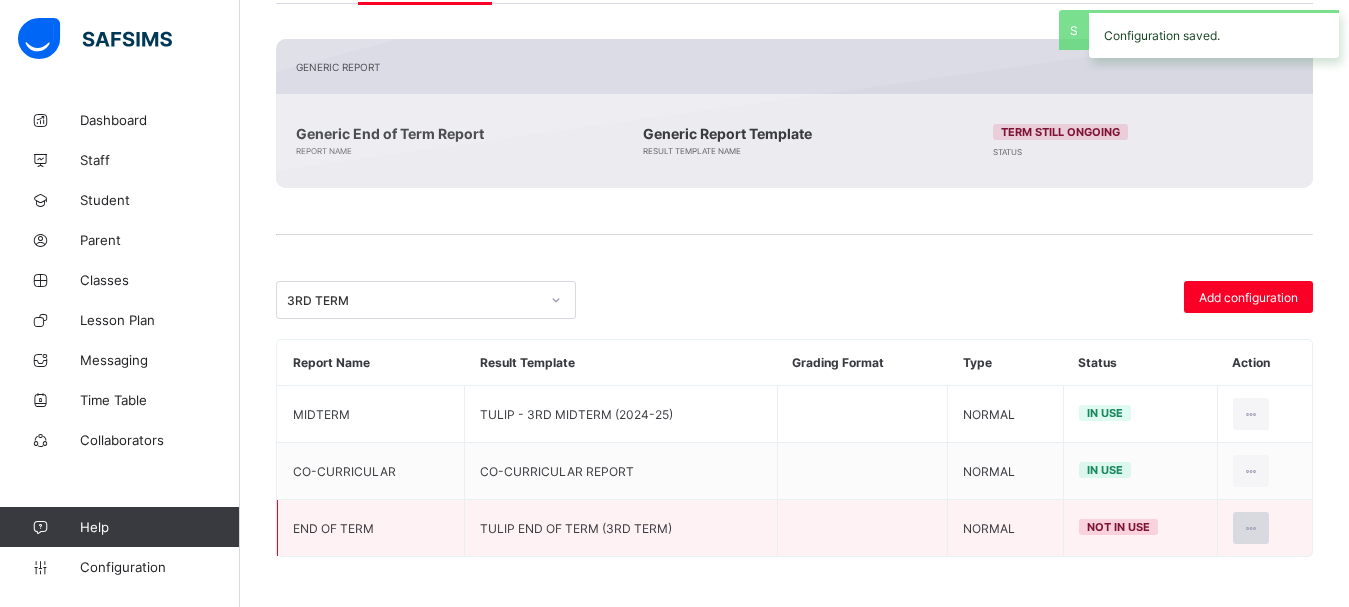 click at bounding box center [1251, 528] 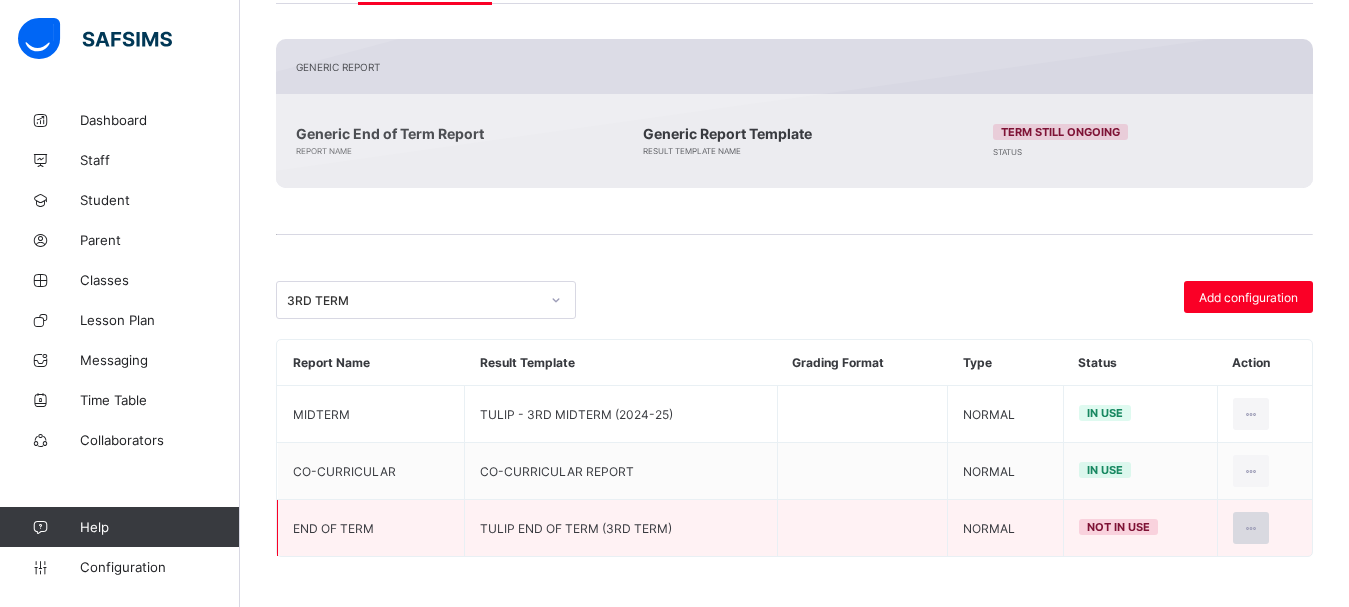 click at bounding box center (1251, 528) 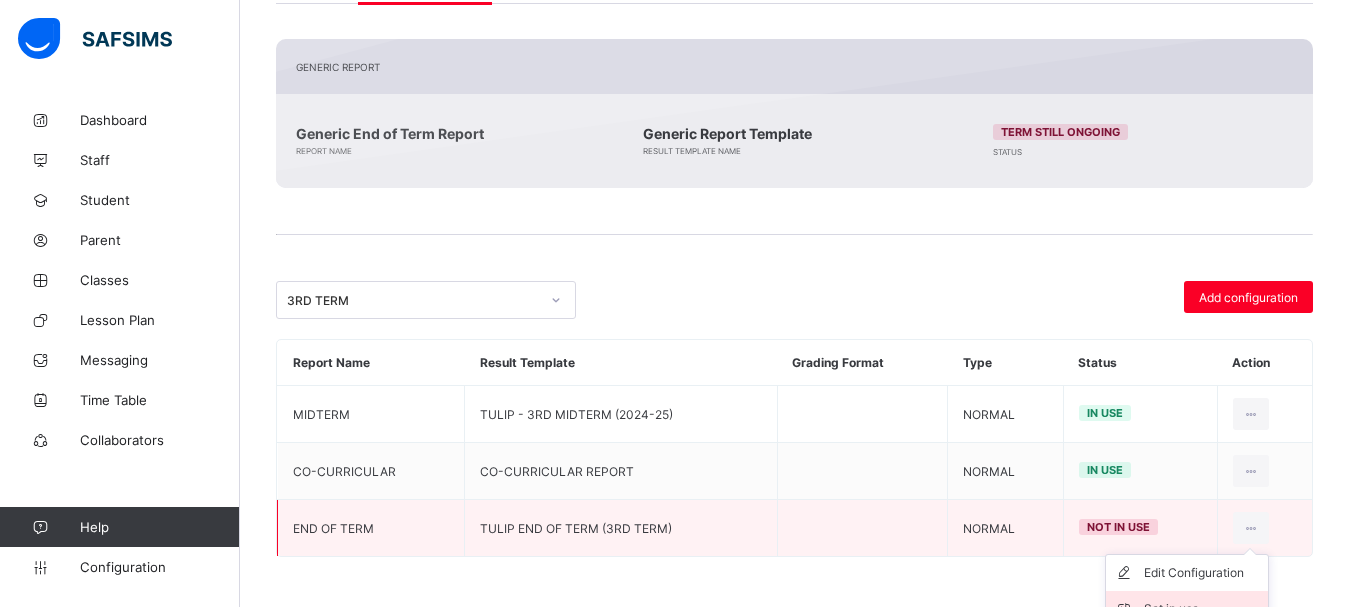 click on "Set in use" at bounding box center (1202, 609) 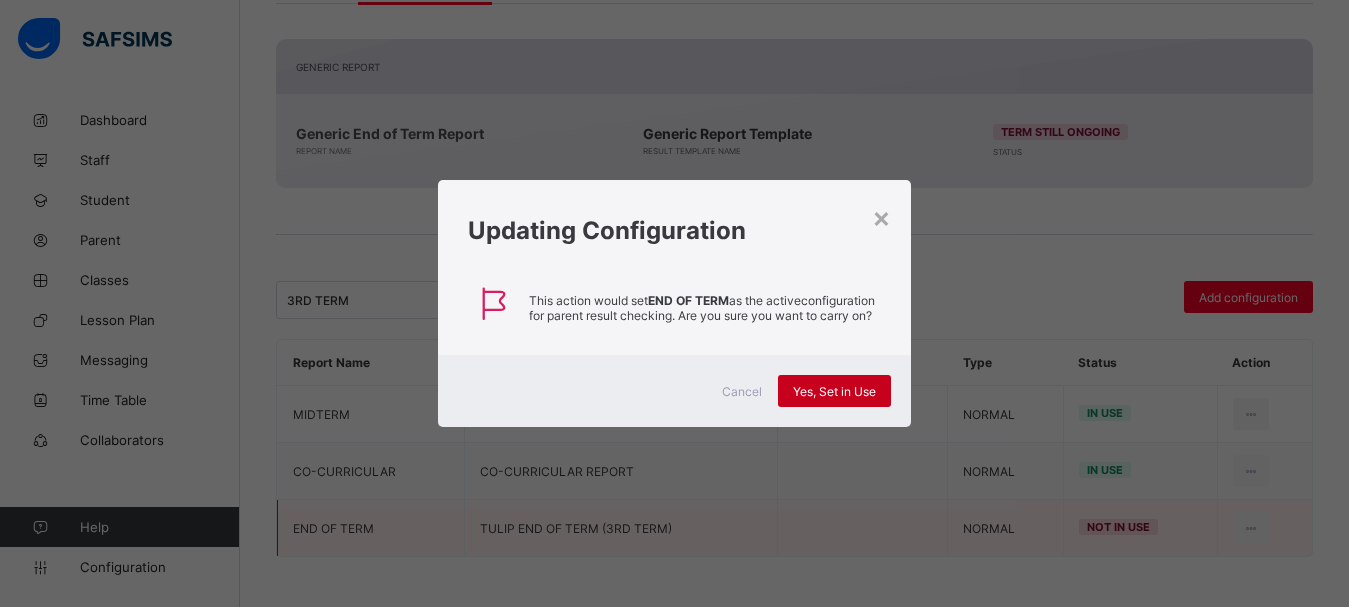 click on "Yes, Set in Use" at bounding box center [834, 391] 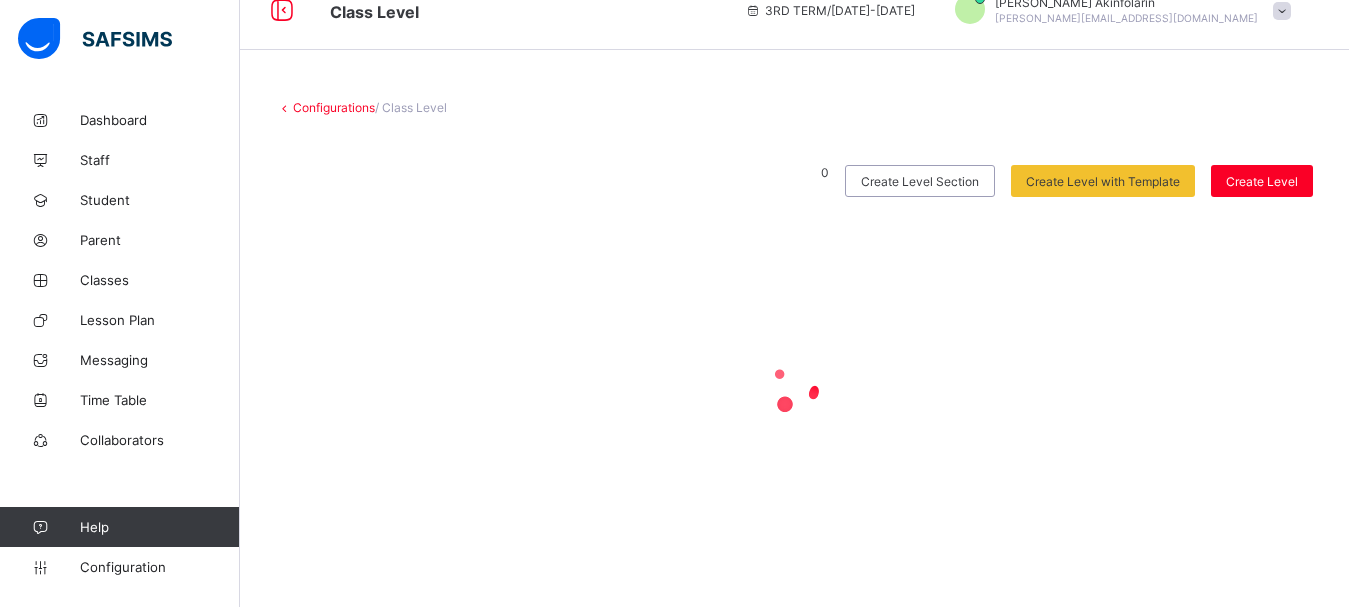 scroll, scrollTop: 0, scrollLeft: 0, axis: both 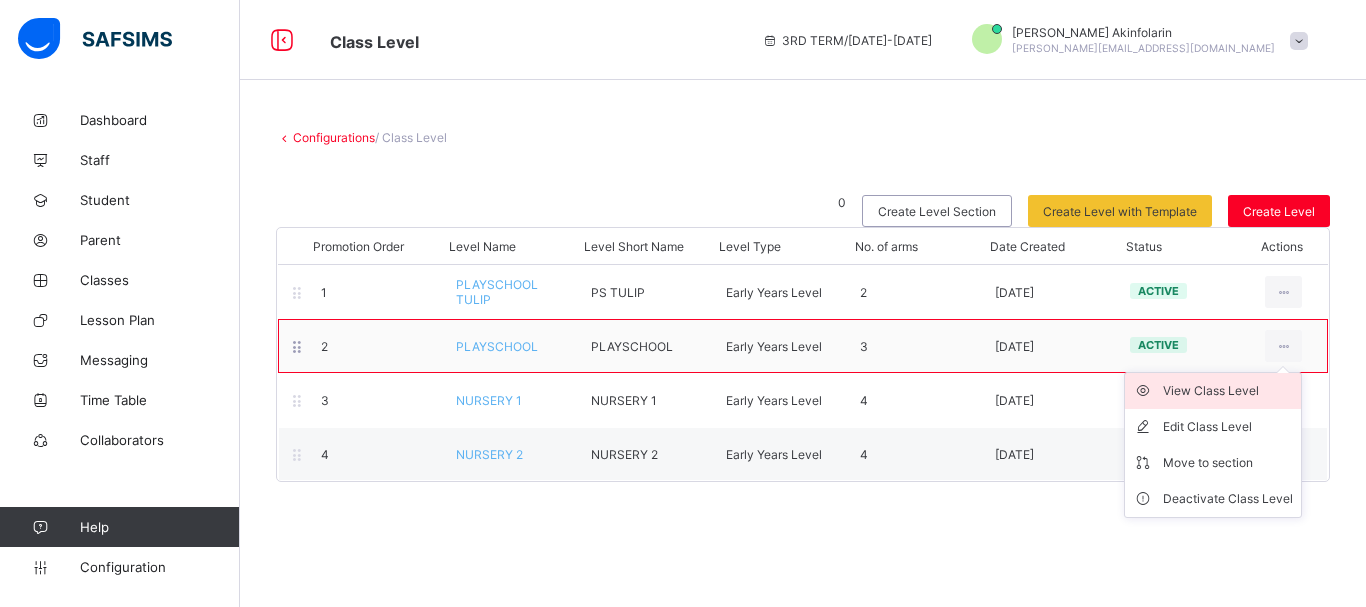 click on "View Class Level" at bounding box center (1228, 391) 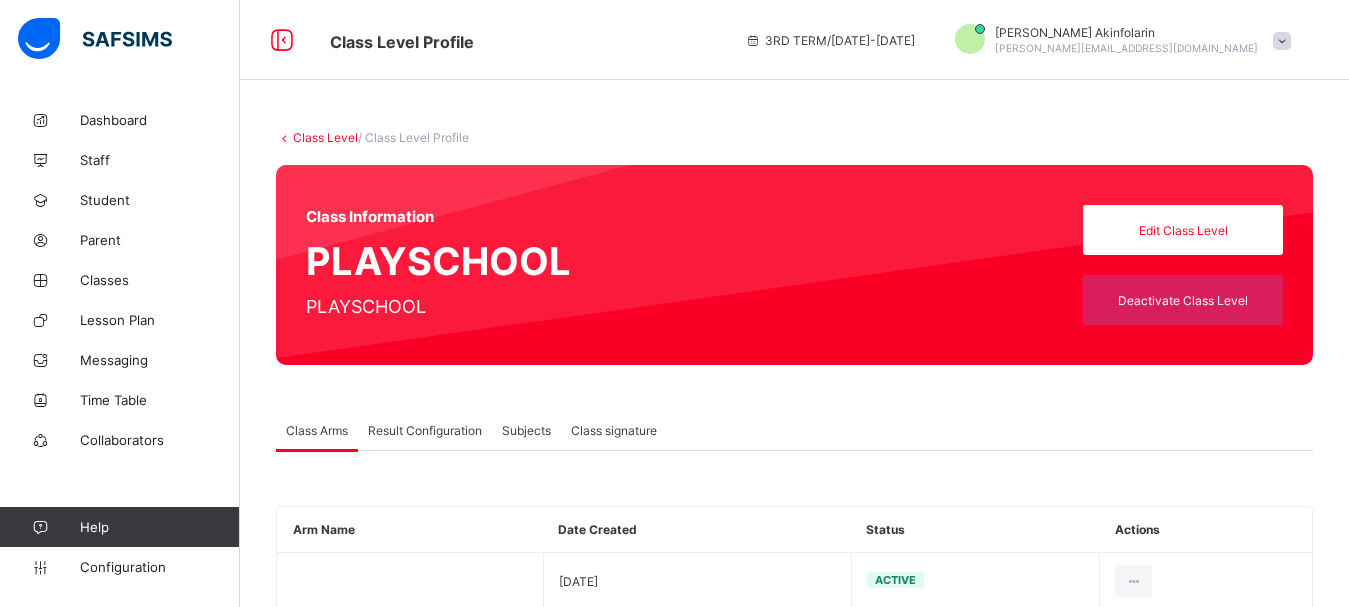 click on "Result Configuration" at bounding box center [425, 430] 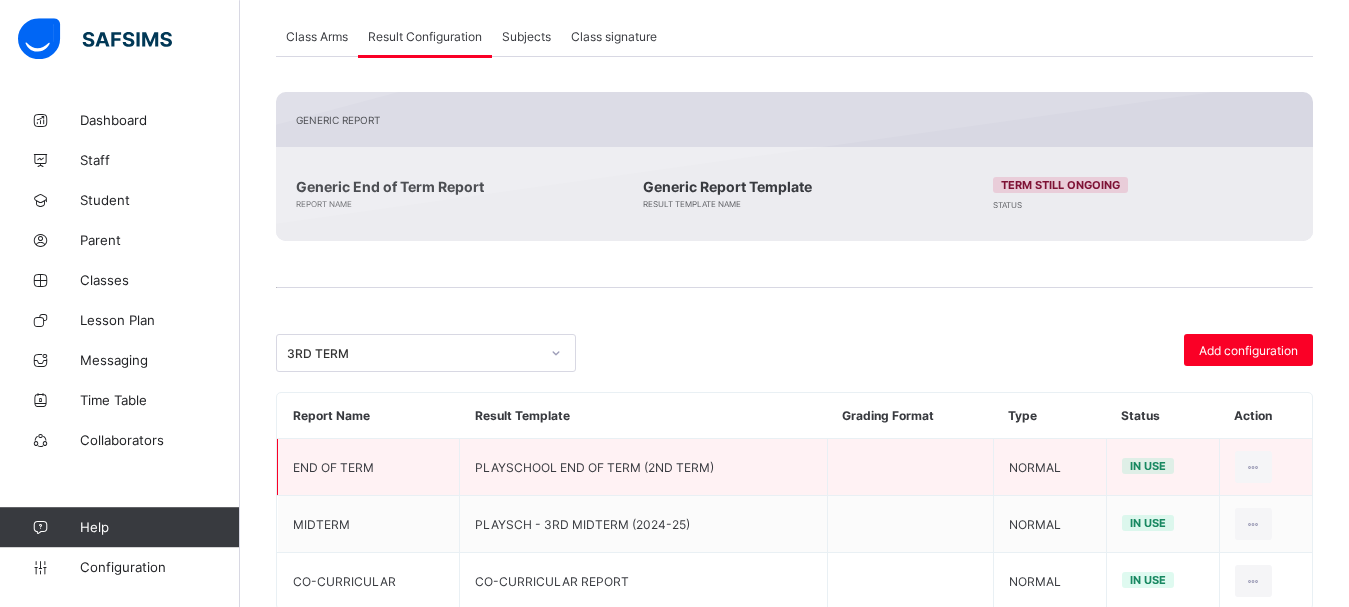 scroll, scrollTop: 447, scrollLeft: 0, axis: vertical 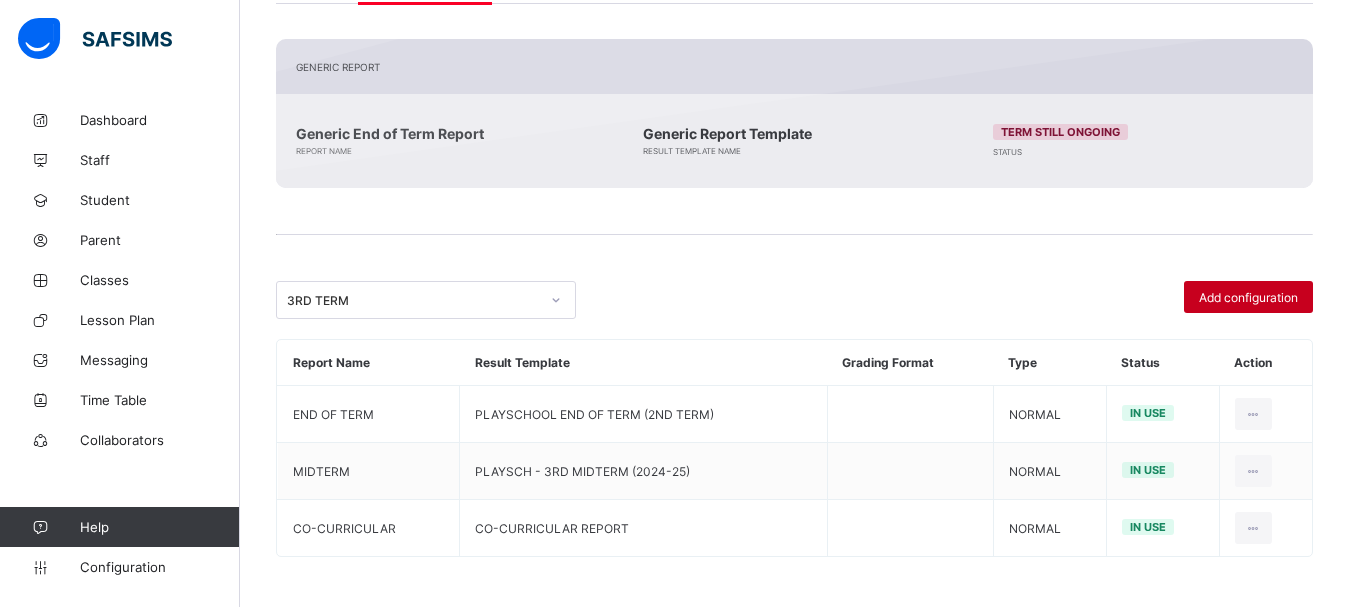 click on "Add configuration" at bounding box center [1248, 297] 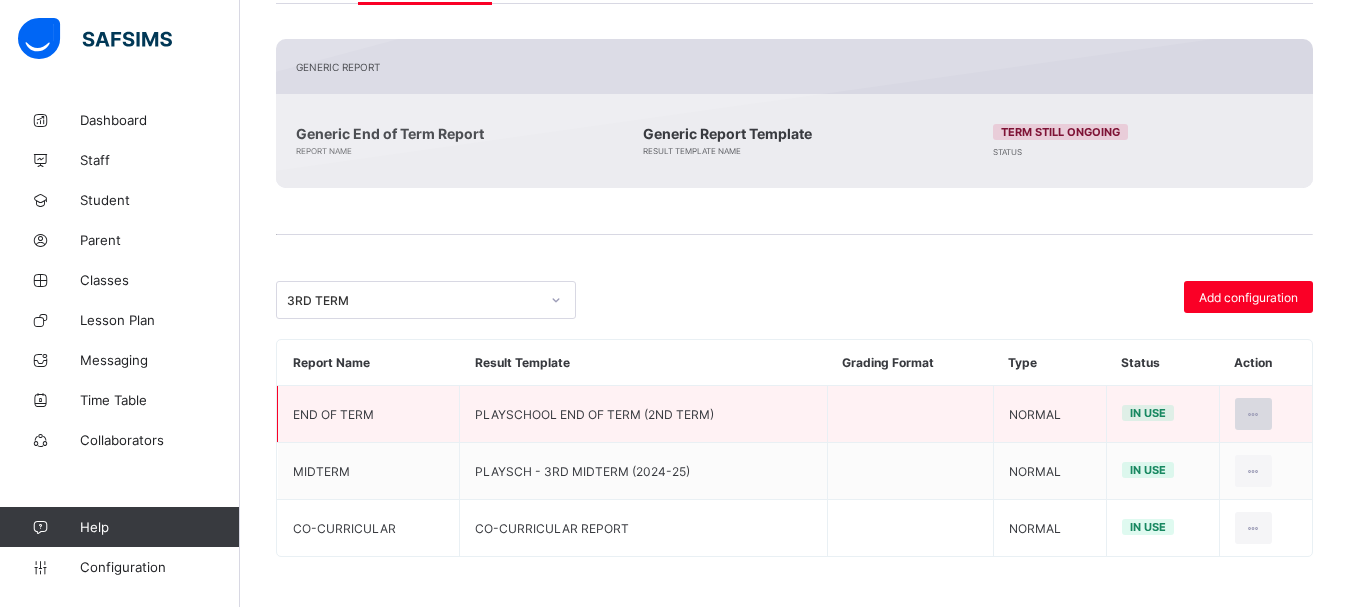 click at bounding box center (1253, 414) 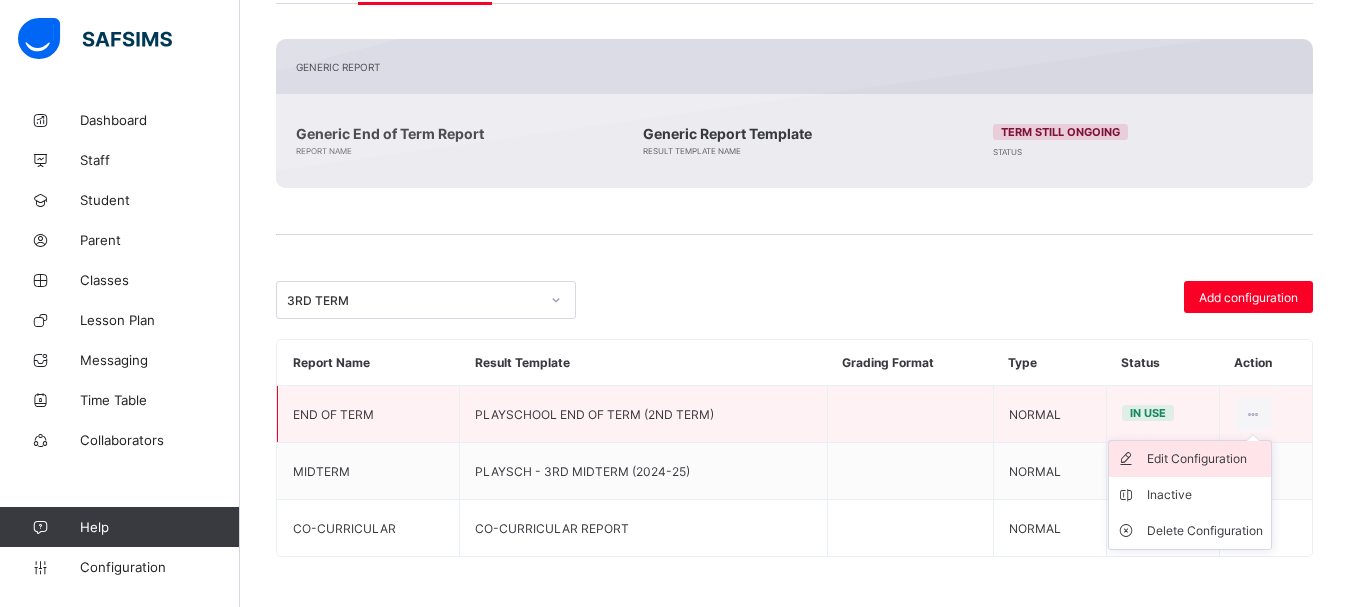 click on "Edit Configuration" at bounding box center [1205, 459] 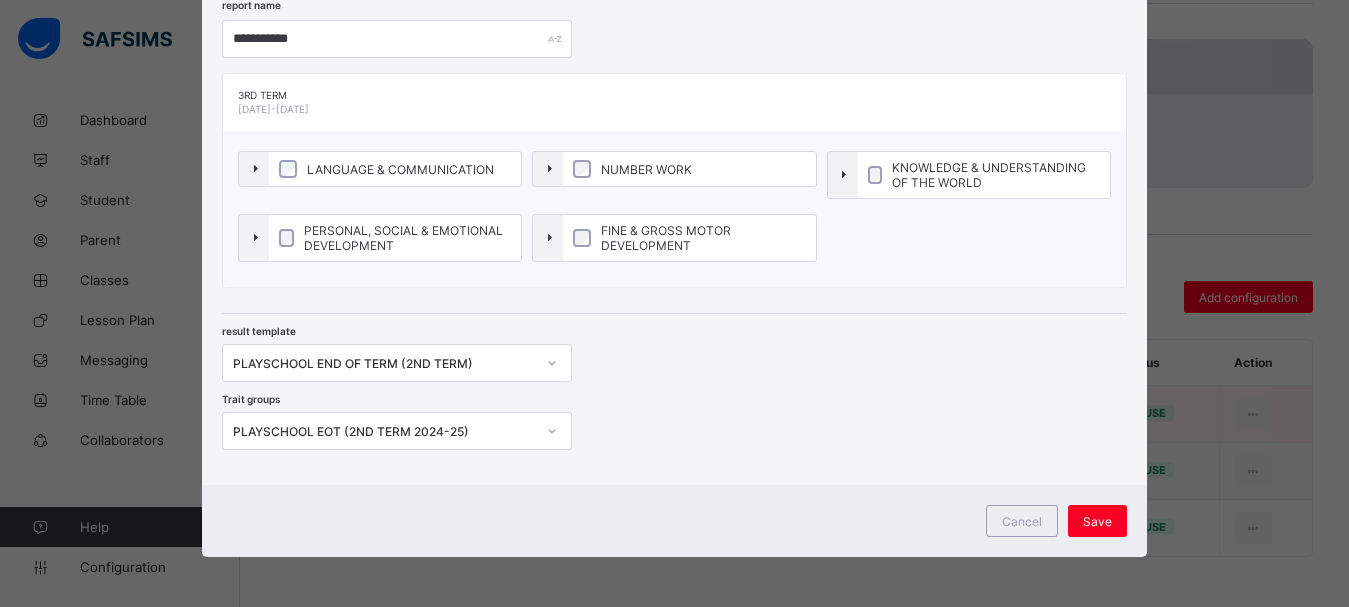 click on "PLAYSCHOOL END OF TERM (2ND TERM)" at bounding box center (397, 363) 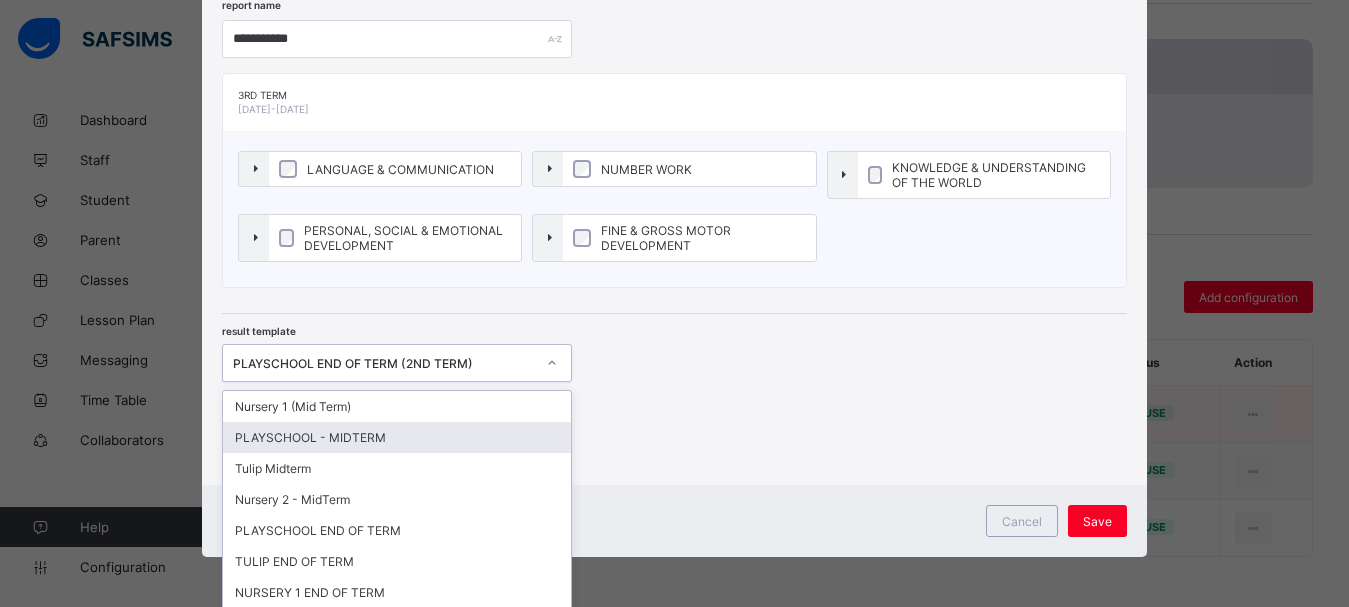 click on "option PLAYSCHOOL - MIDTERM focused, 2 of 42. 42 results available. Use Up and Down to choose options, press Enter to select the currently focused option, press Escape to exit the menu, press Tab to select the option and exit the menu. PLAYSCHOOL END OF TERM (2ND TERM) Nursery 1 (Mid Term) PLAYSCHOOL - MIDTERM Tulip Midterm Nursery 2 - MidTerm PLAYSCHOOL END OF TERM TULIP END OF TERM NURSERY 1 END OF TERM NURSERY 2 END OF TERM CO-CURRICULAR REPORT TULIP 2ND MIDTERM PLYSCH 2ND MIDTERM NURSERY2 2ND MIDTERM NURSERY1 2ND MIDTERM TULIP END OF TERM (2ND TERM) PLAYSCHOOL END OF TERM (2ND TERM) NURSERY 1 END OF TERM (2ND TERM) NURSERY 2 END OF TERM (2ND TERM) TULIP MIDTERM (3RD TERM) PLAYSCHOOL MIDTERM (3RD TERM) NURSERY 1 MIDTERM (3RD TERM) NURSERY 2 MIDTERM (3RD TERM) CO-CURRICULAR REPORT TULIP END OF TERM (3RD TERM) PLAYSCHOOL END OF TERM (3RD TERM) NURSERY 1 END OF TERM (3RD TERM) NURSERY 2 END OF TERM (3RD TERM) TULIP - 1ST MIDTERM (2024) PLAYSCHOOL - 1ST MIDTERM (2024) NURSERY 1 - 1ST MIDTERM (2024)" at bounding box center (397, 363) 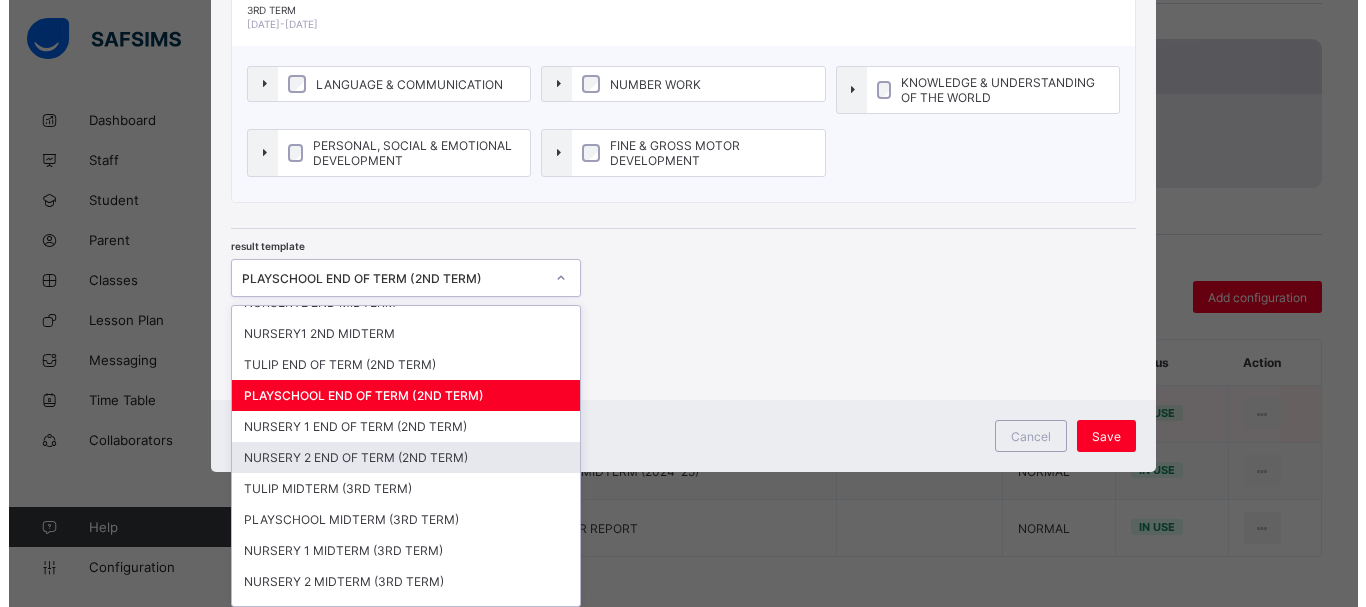 scroll, scrollTop: 540, scrollLeft: 0, axis: vertical 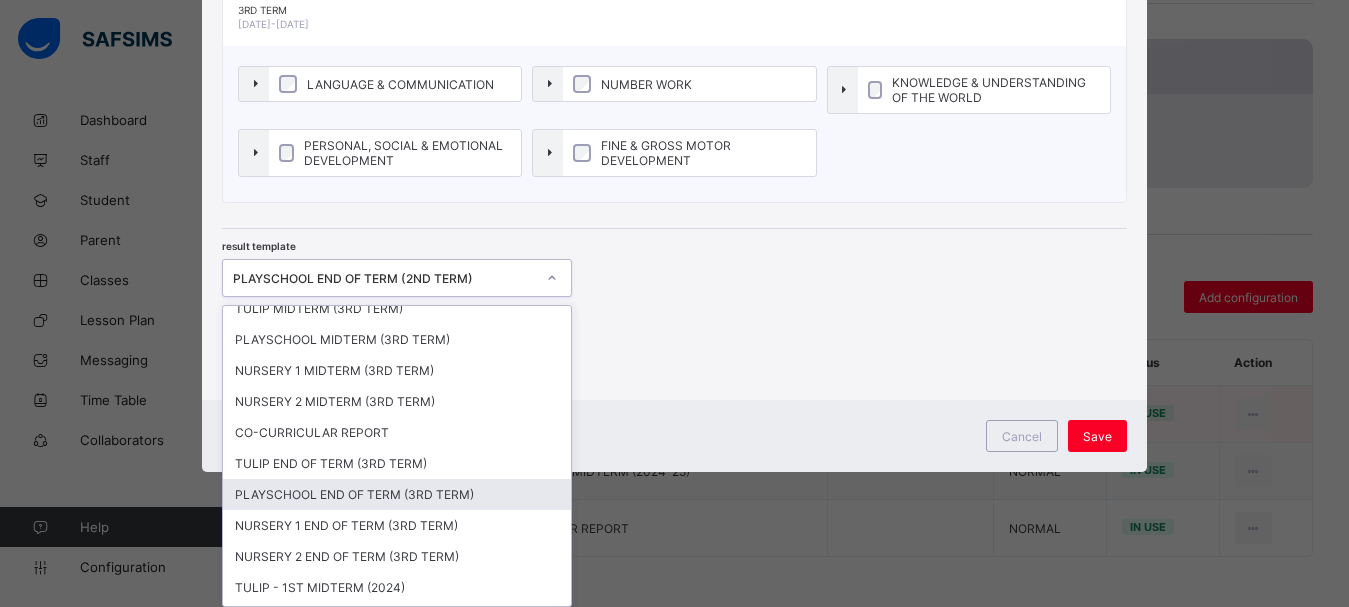 click on "PLAYSCHOOL END OF TERM (3RD TERM)" at bounding box center (397, 494) 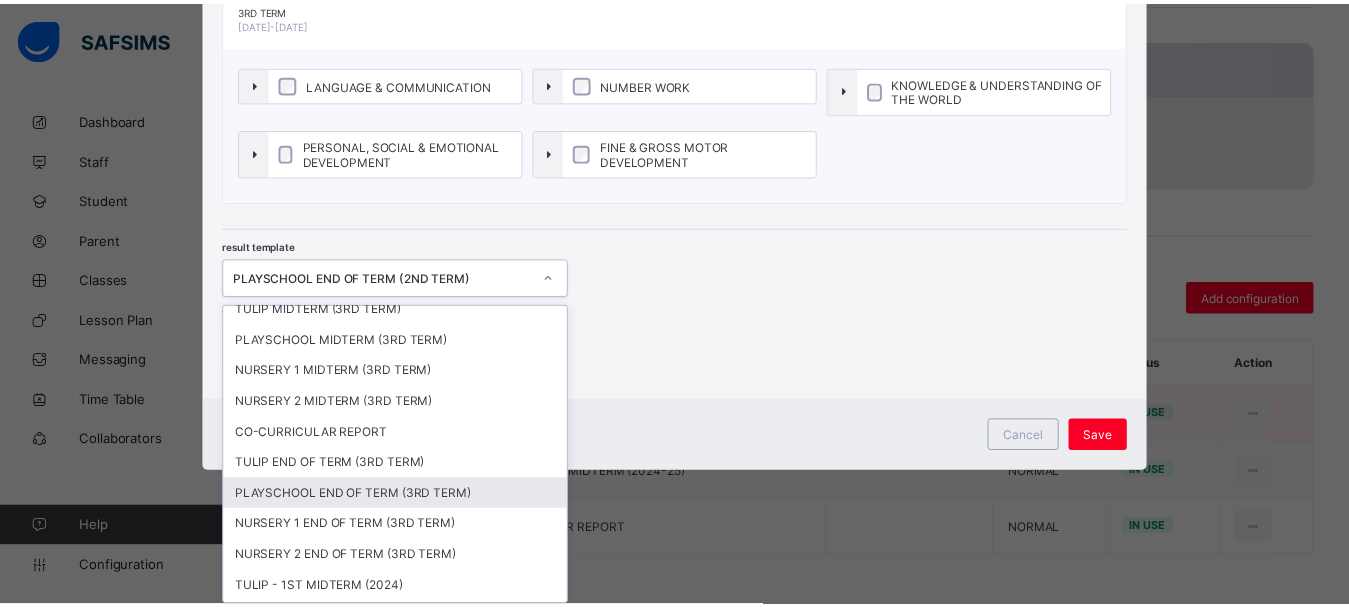 scroll, scrollTop: 105, scrollLeft: 0, axis: vertical 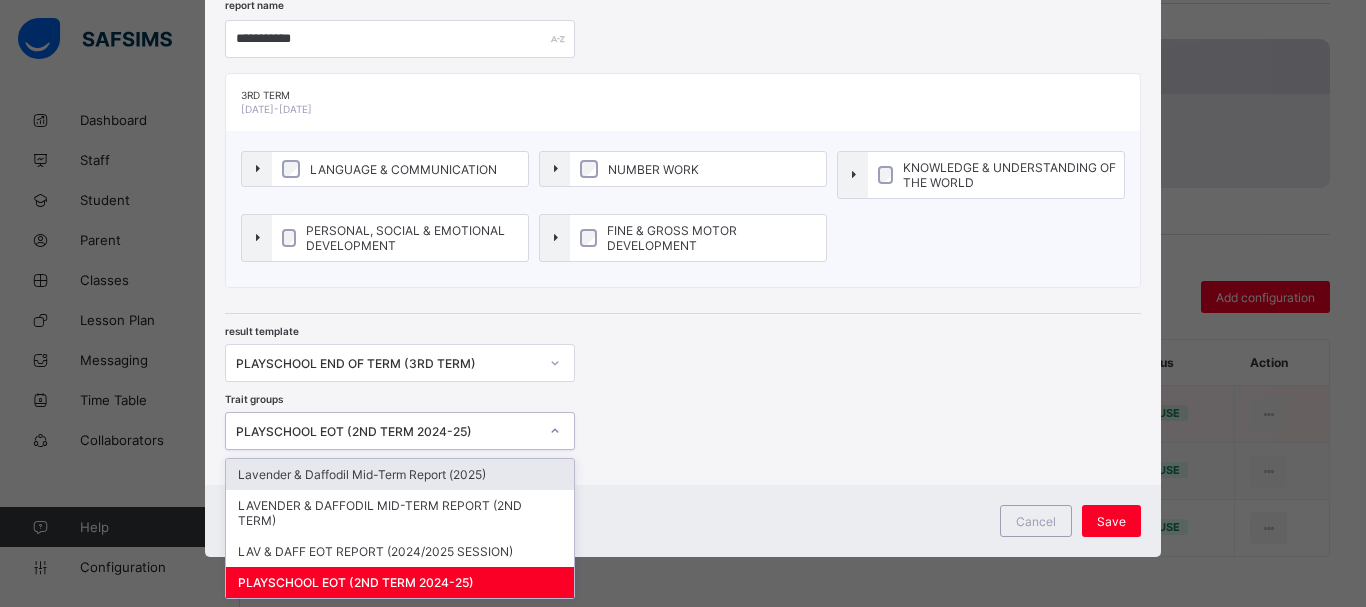 click on "PLAYSCHOOL EOT (2ND TERM 2024-25)" at bounding box center [387, 431] 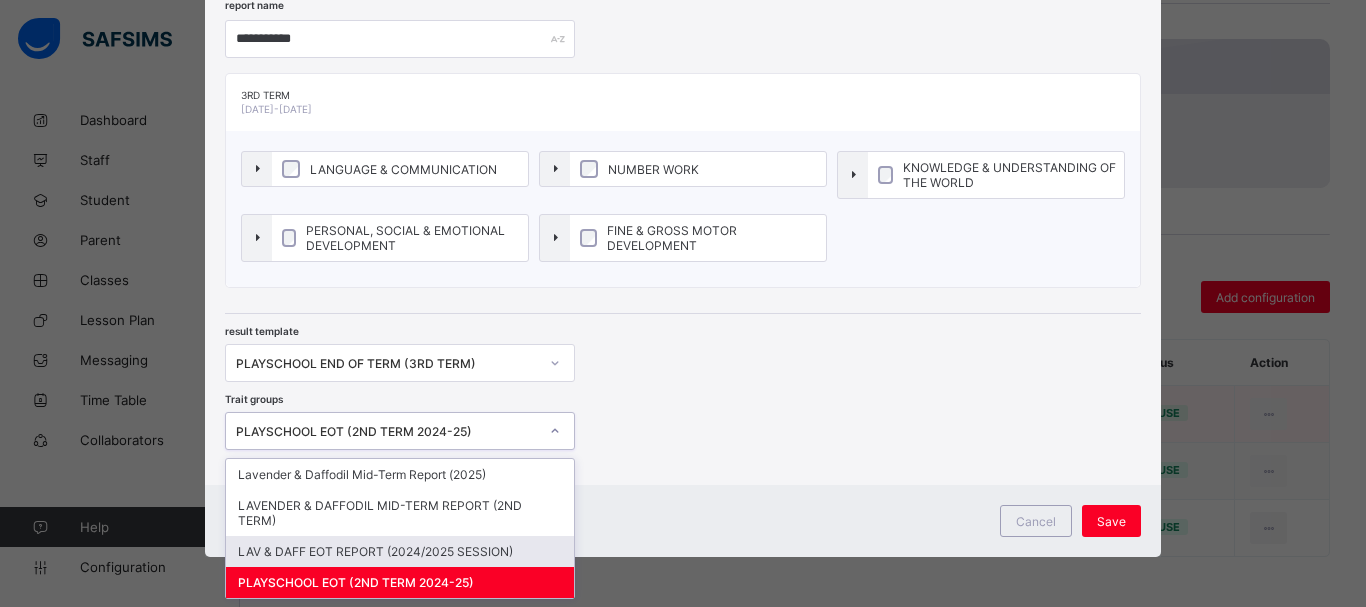 click on "LAV & DAFF EOT REPORT (2024/2025 SESSION)" at bounding box center [400, 551] 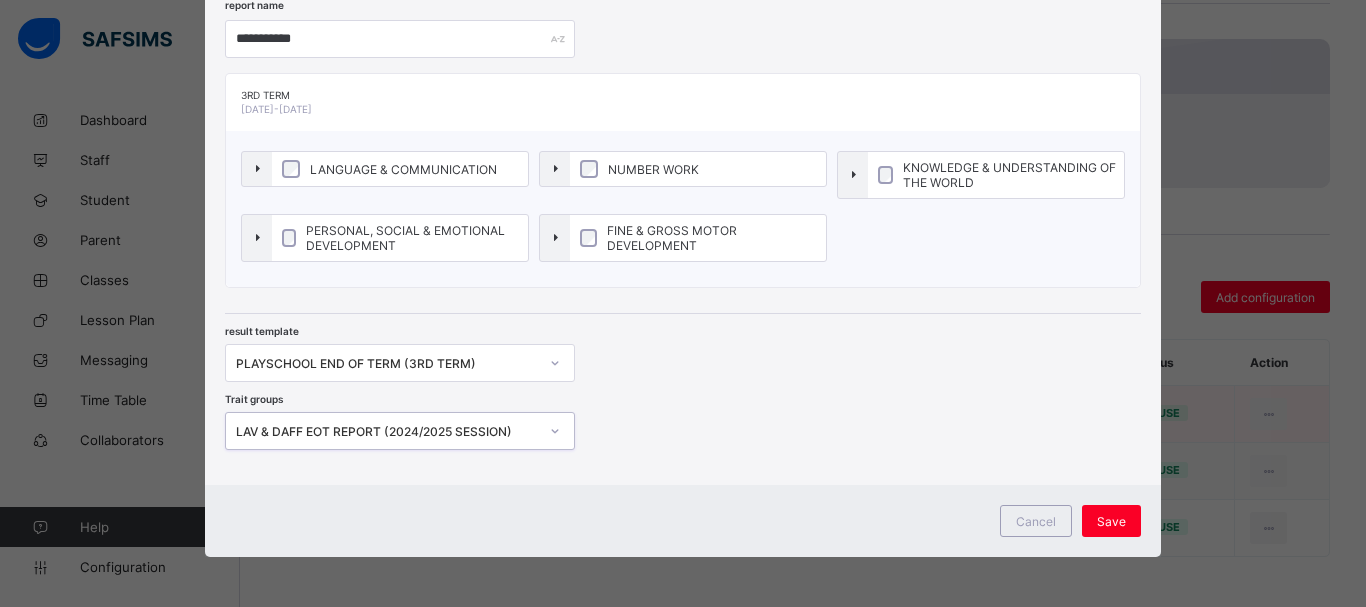 click on "Cancel   Save" at bounding box center (683, 521) 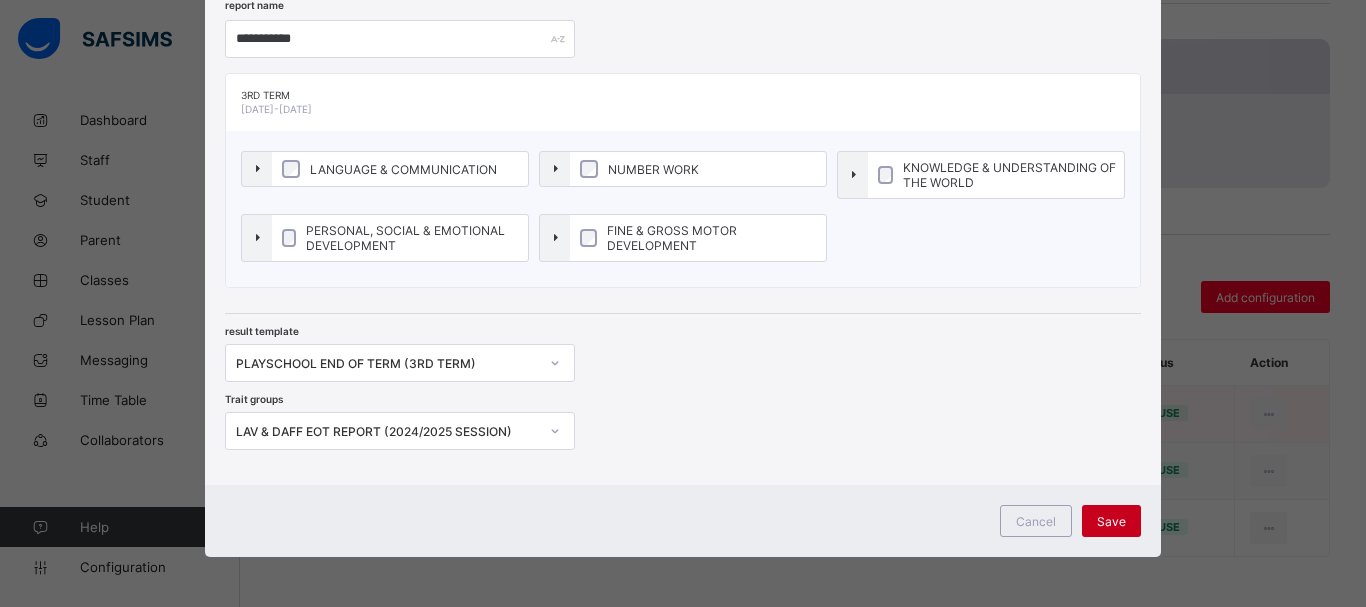 click on "Save" at bounding box center (1111, 521) 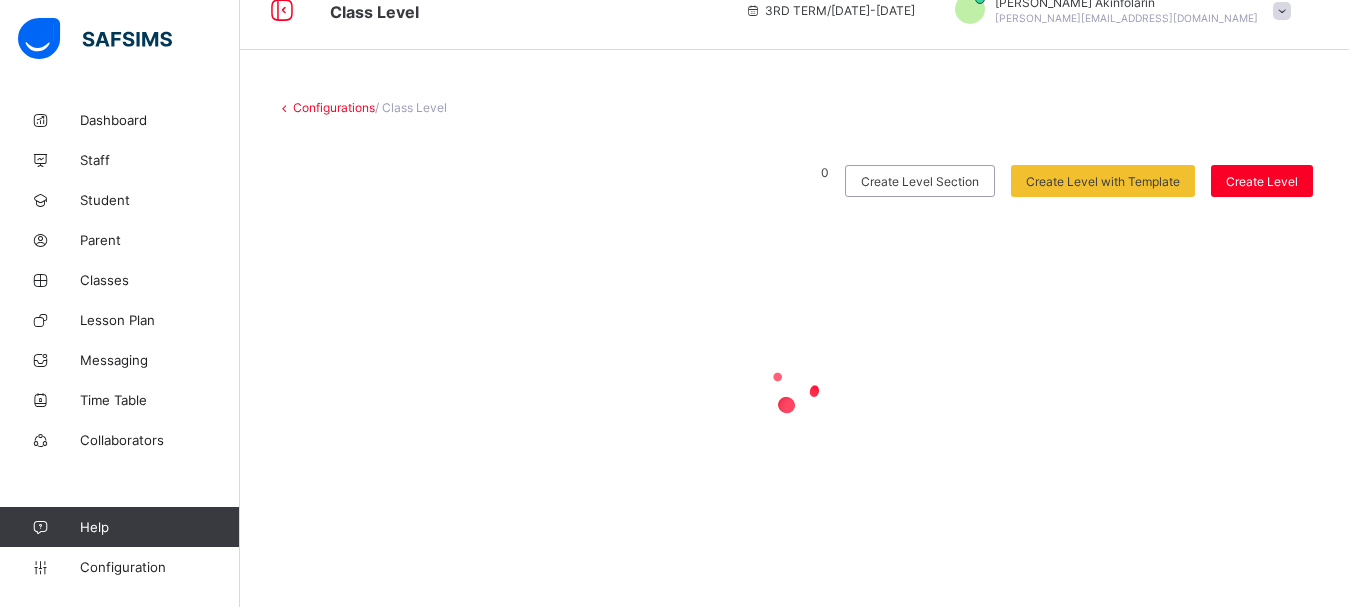 scroll, scrollTop: 0, scrollLeft: 0, axis: both 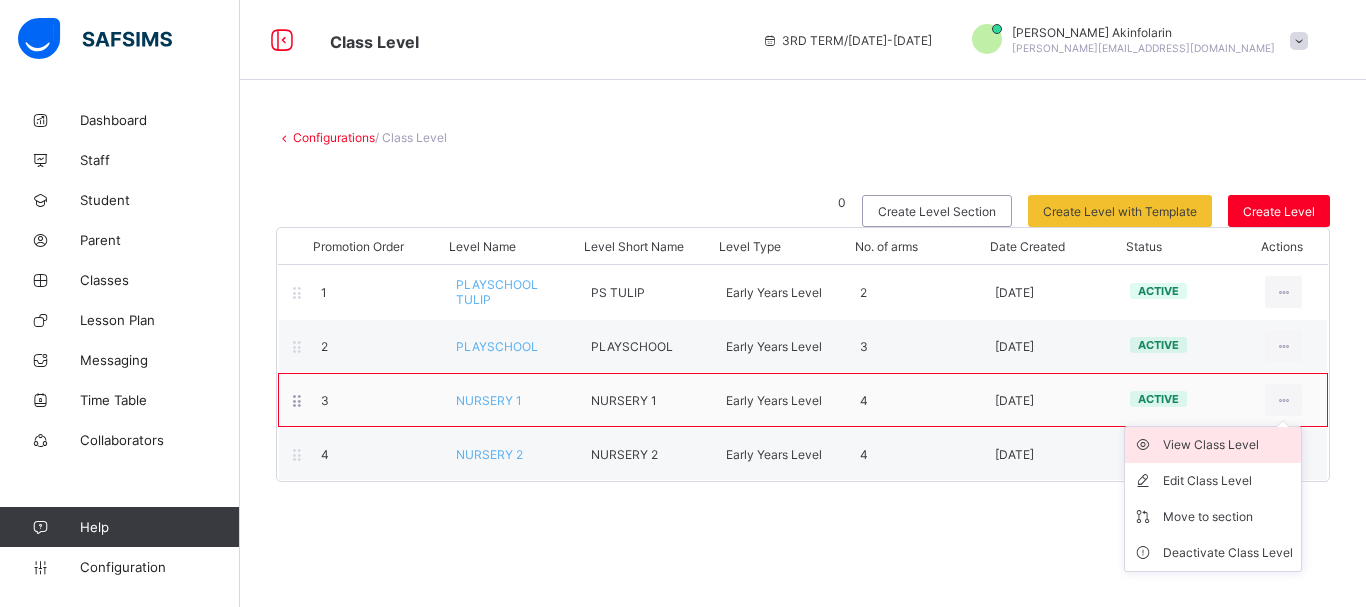 click on "View Class Level" at bounding box center (1228, 445) 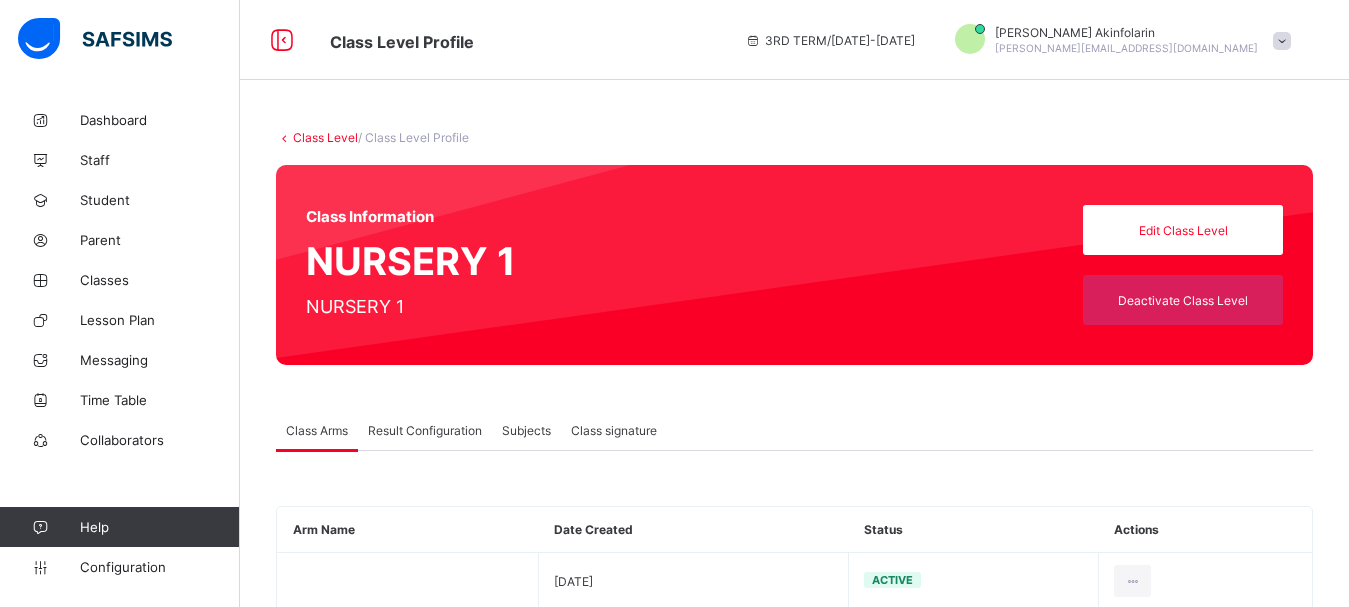 click on "Result Configuration" at bounding box center [425, 430] 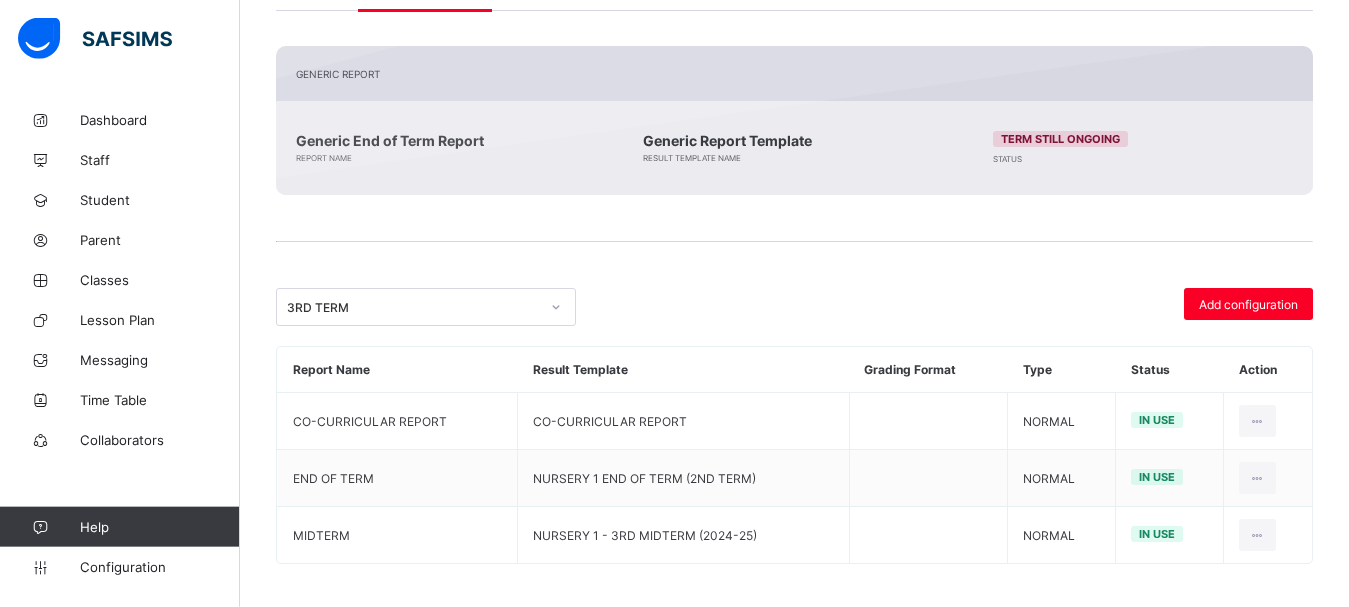 scroll, scrollTop: 447, scrollLeft: 0, axis: vertical 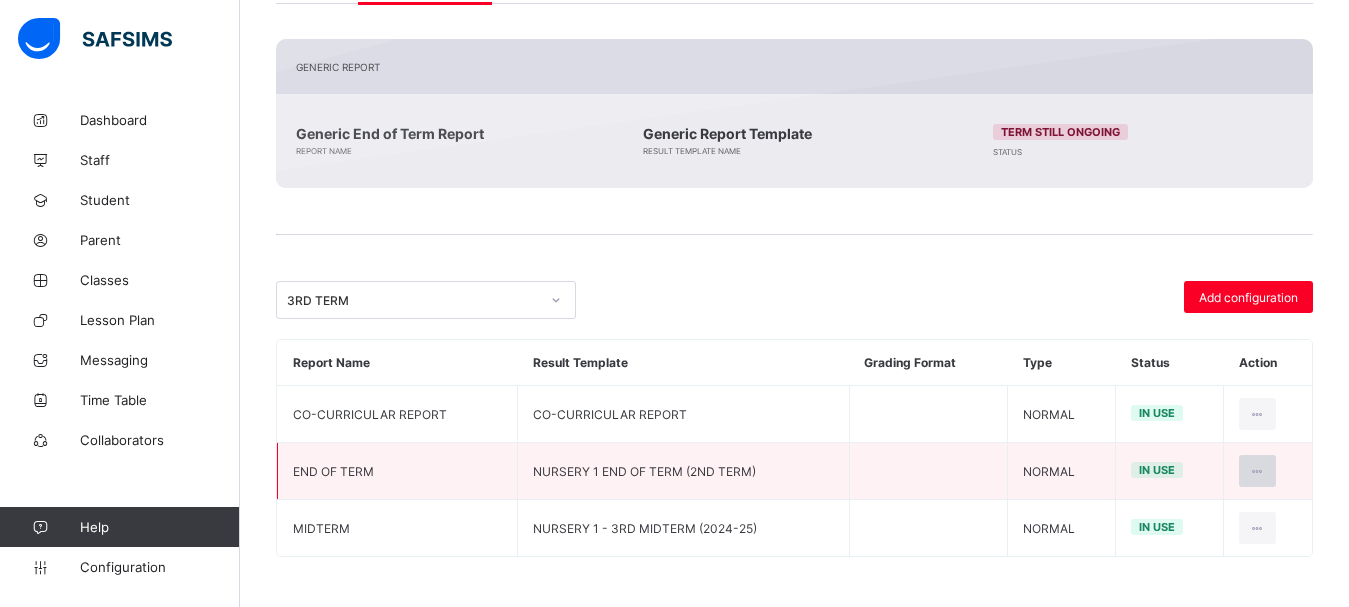 click at bounding box center [1257, 471] 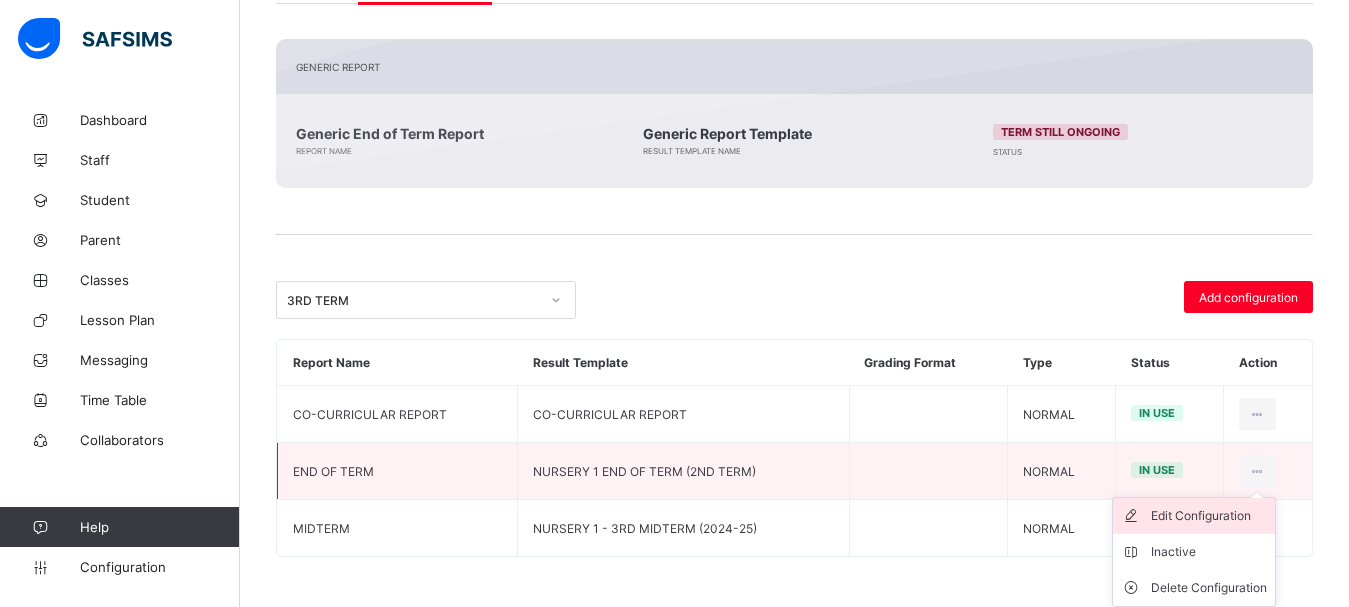 click on "Edit Configuration" at bounding box center [1209, 516] 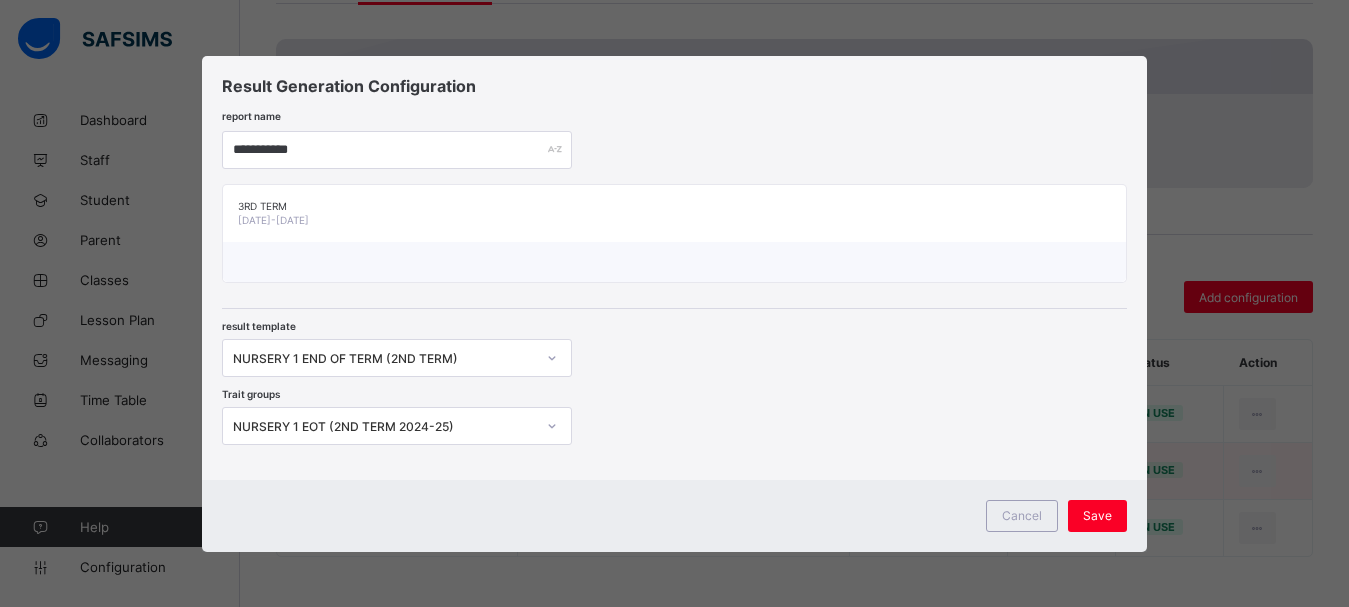 click on "NURSERY 1 END OF TERM (2ND TERM)" at bounding box center (384, 357) 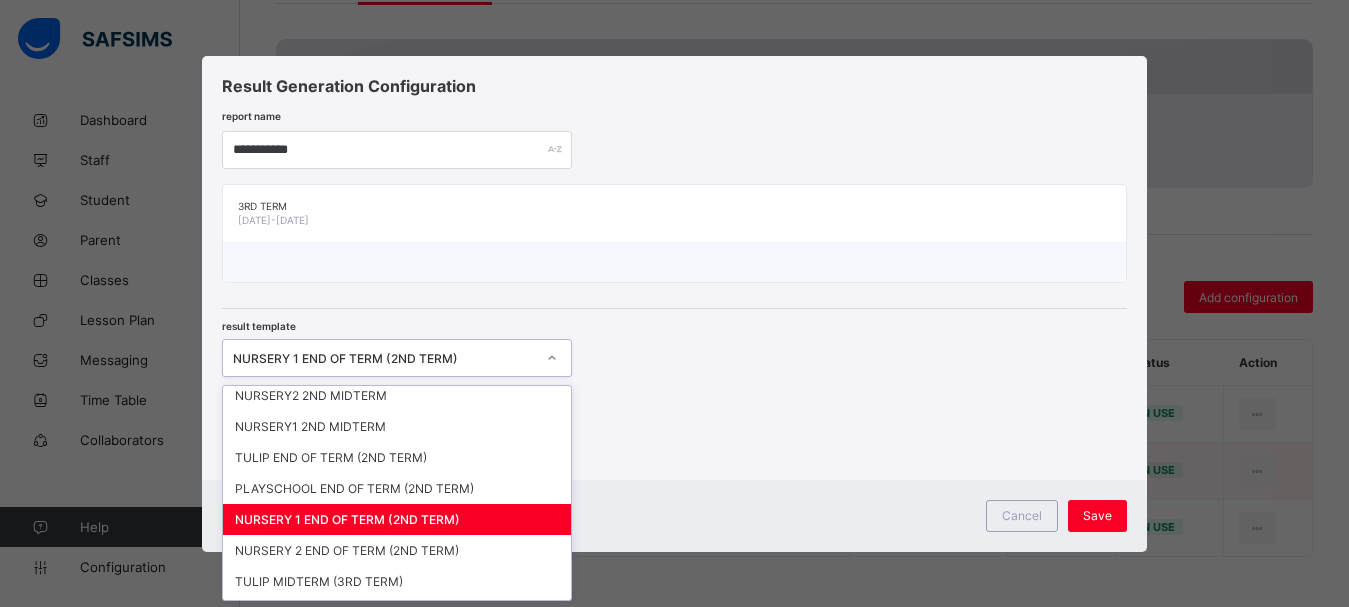 scroll, scrollTop: 360, scrollLeft: 0, axis: vertical 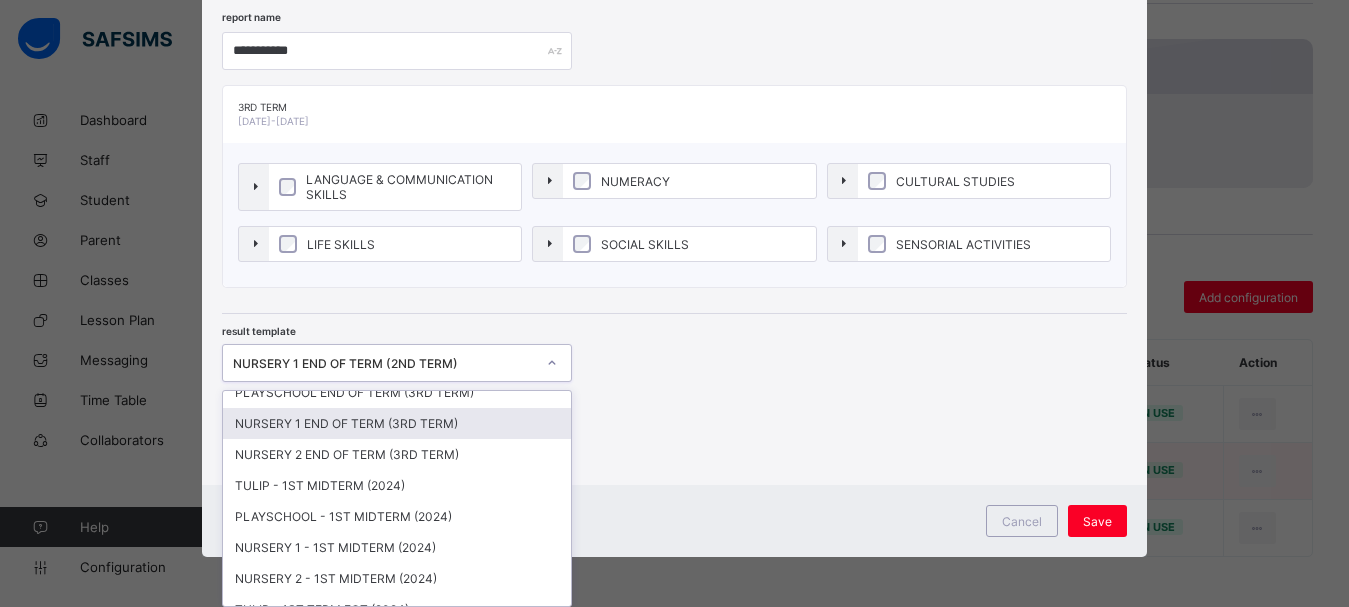 click on "NURSERY 1 END OF TERM (3RD TERM)" at bounding box center (397, 423) 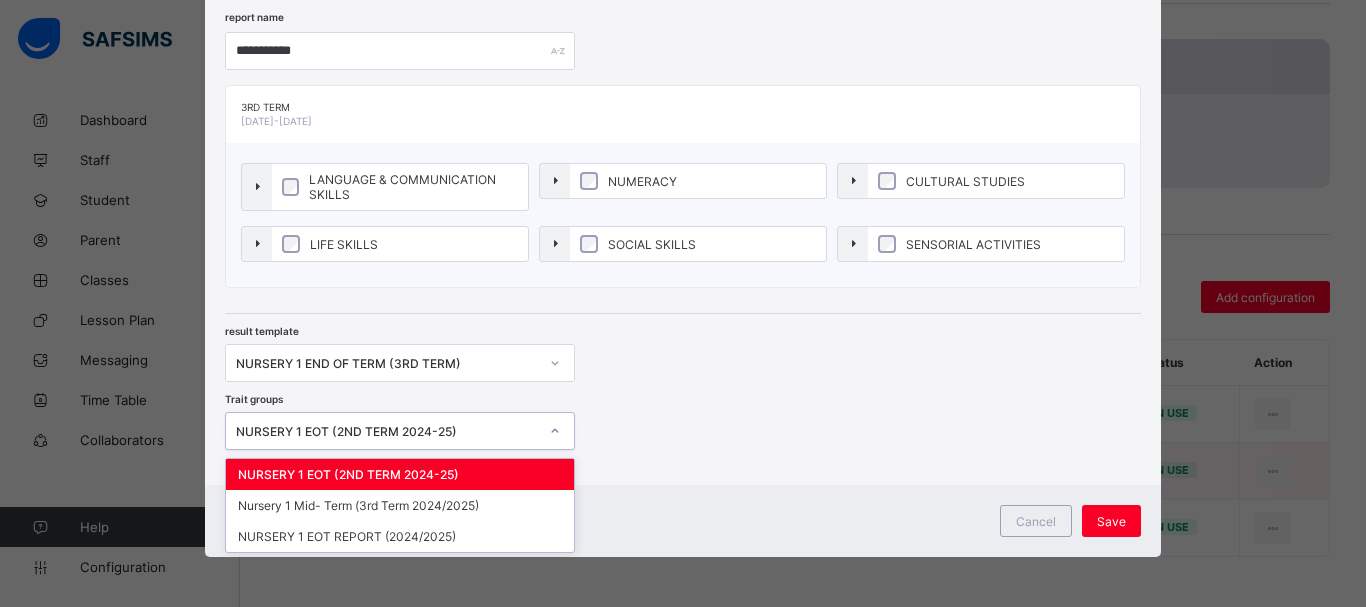click on "NURSERY 1 EOT (2ND TERM 2024-25)" at bounding box center [387, 431] 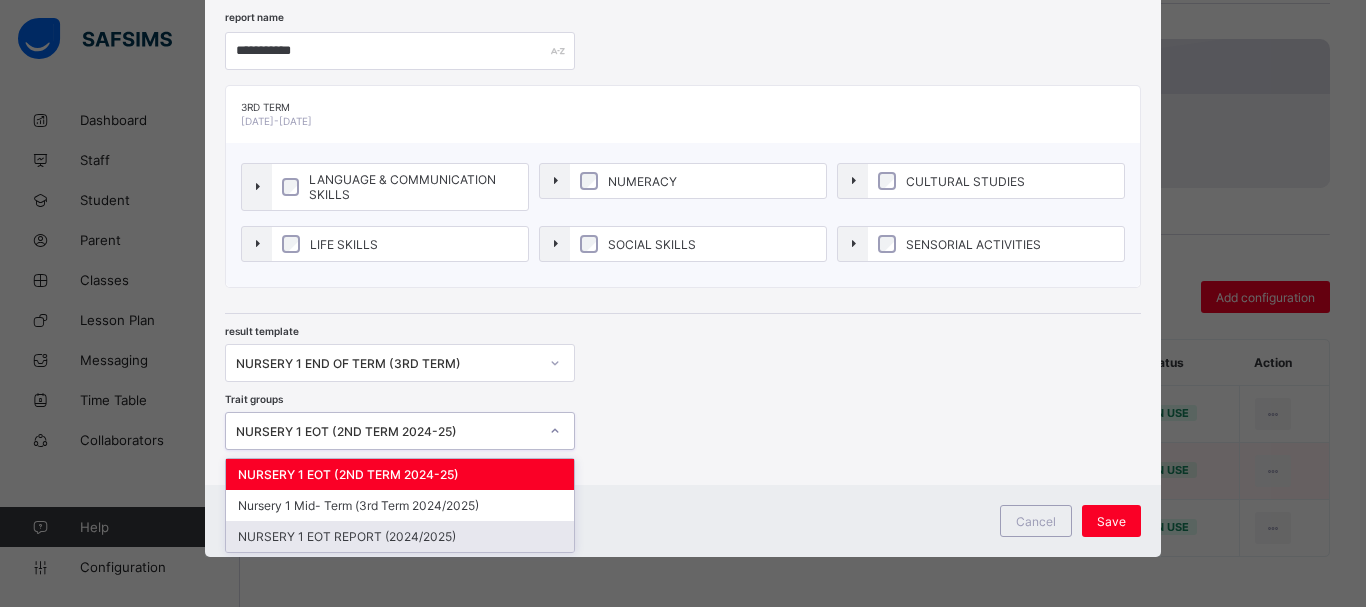 click on "NURSERY 1 EOT REPORT (2024/2025)" at bounding box center [400, 536] 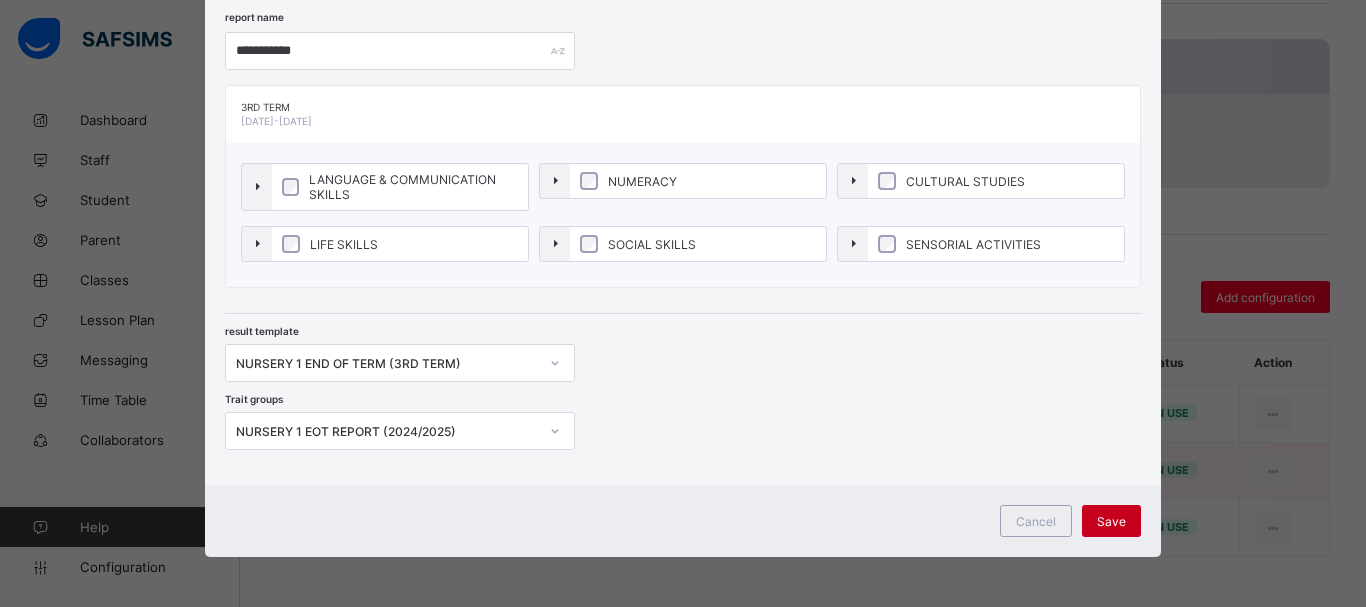 click on "Save" at bounding box center [1111, 521] 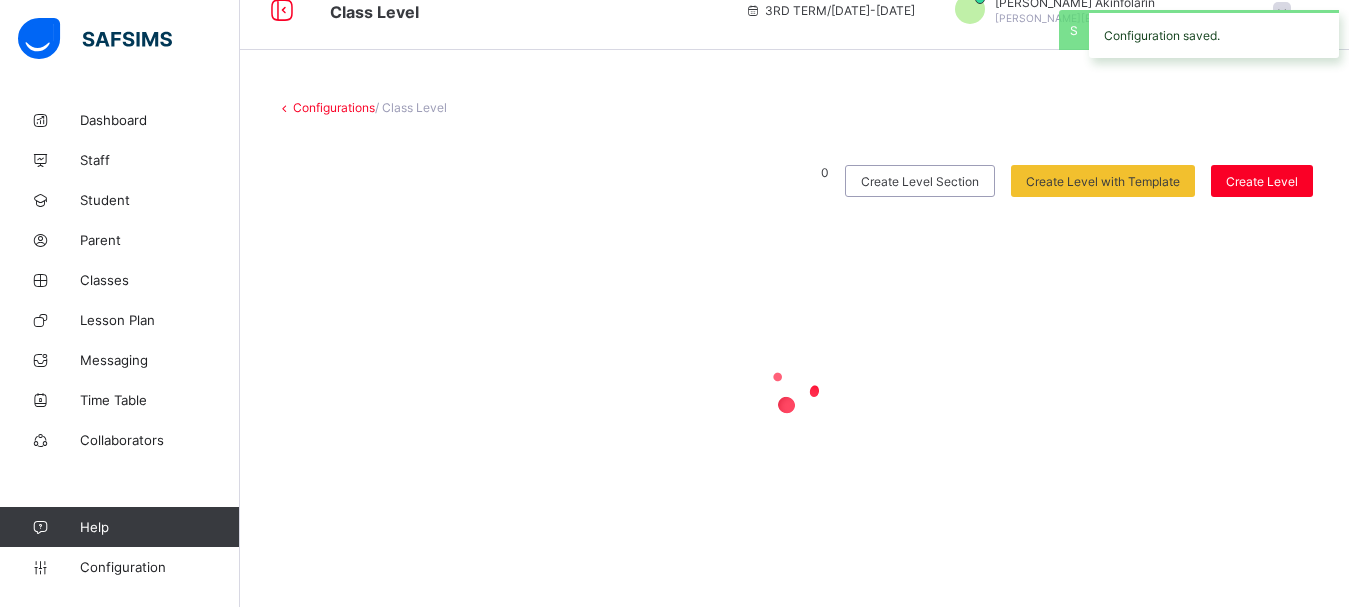 scroll, scrollTop: 0, scrollLeft: 0, axis: both 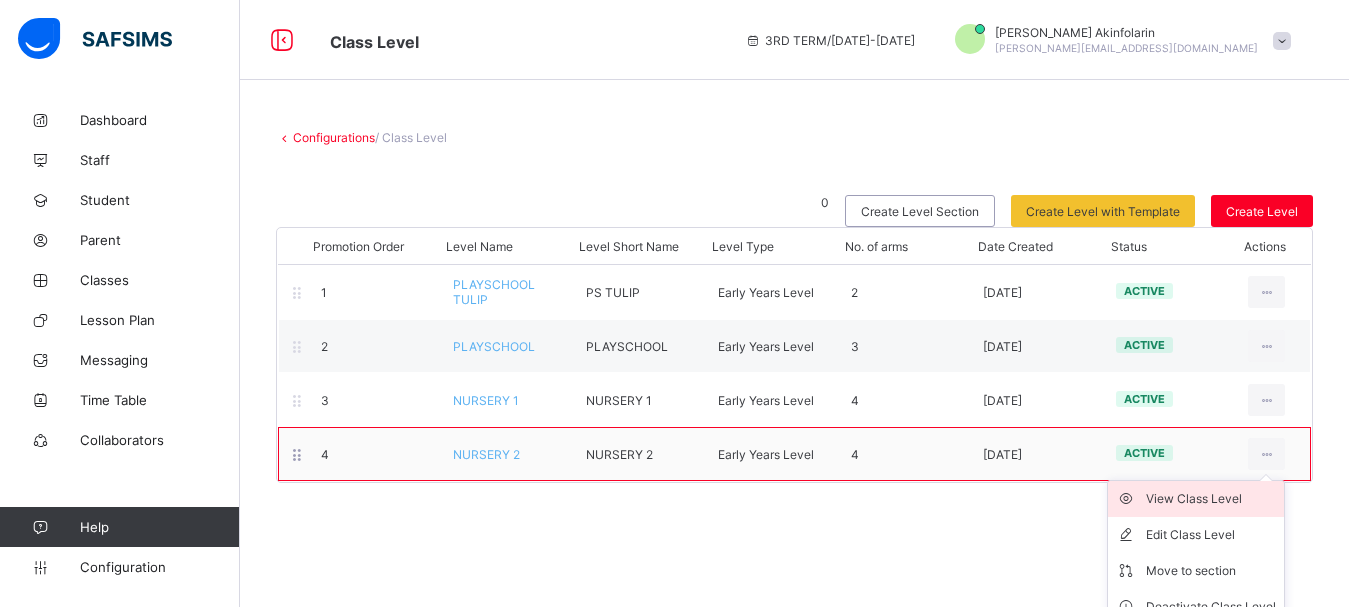 click on "View Class Level" at bounding box center [1211, 499] 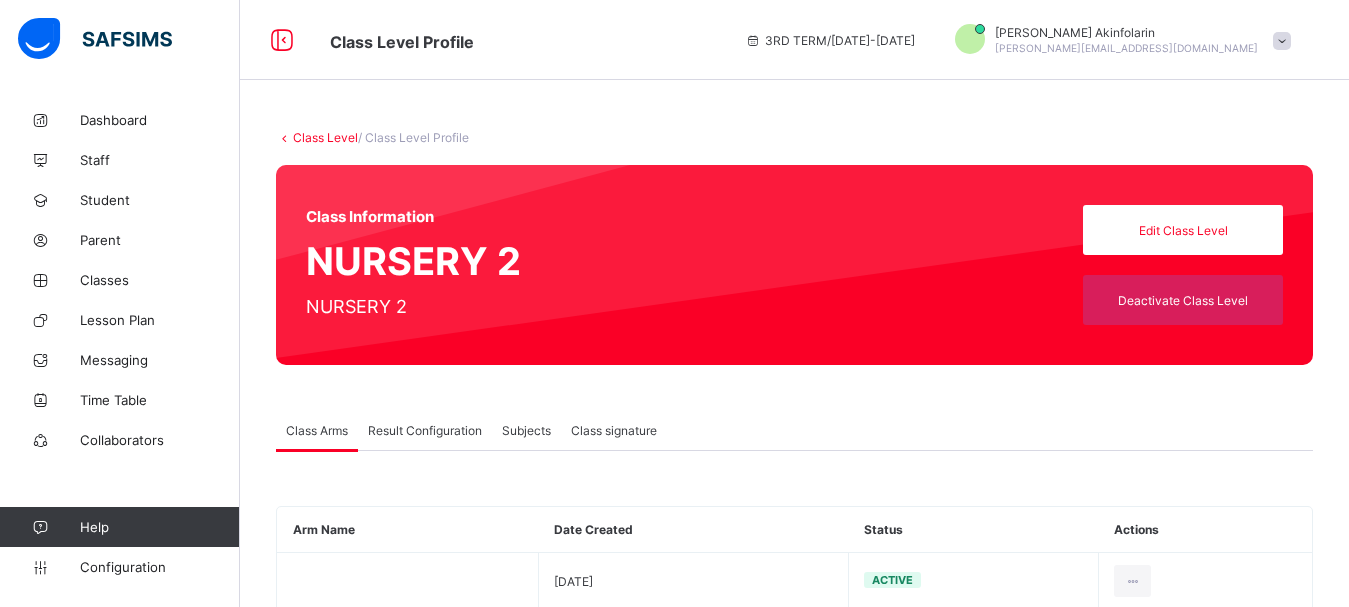 click on "Result Configuration" at bounding box center [425, 430] 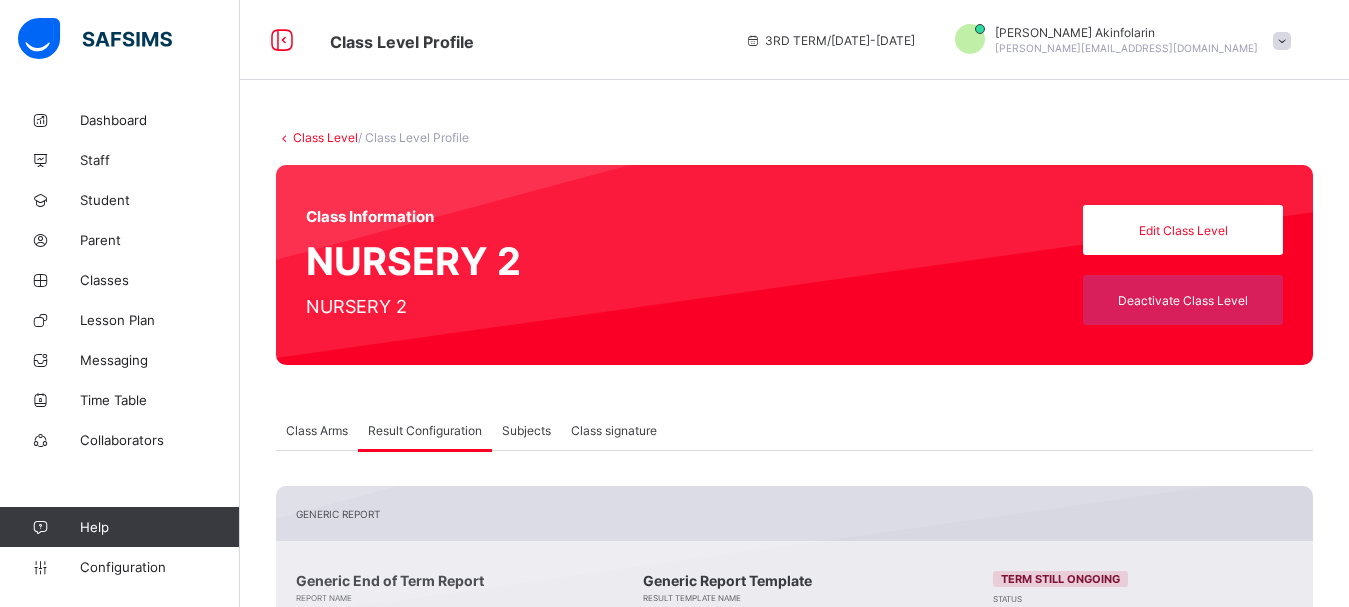 scroll, scrollTop: 390, scrollLeft: 0, axis: vertical 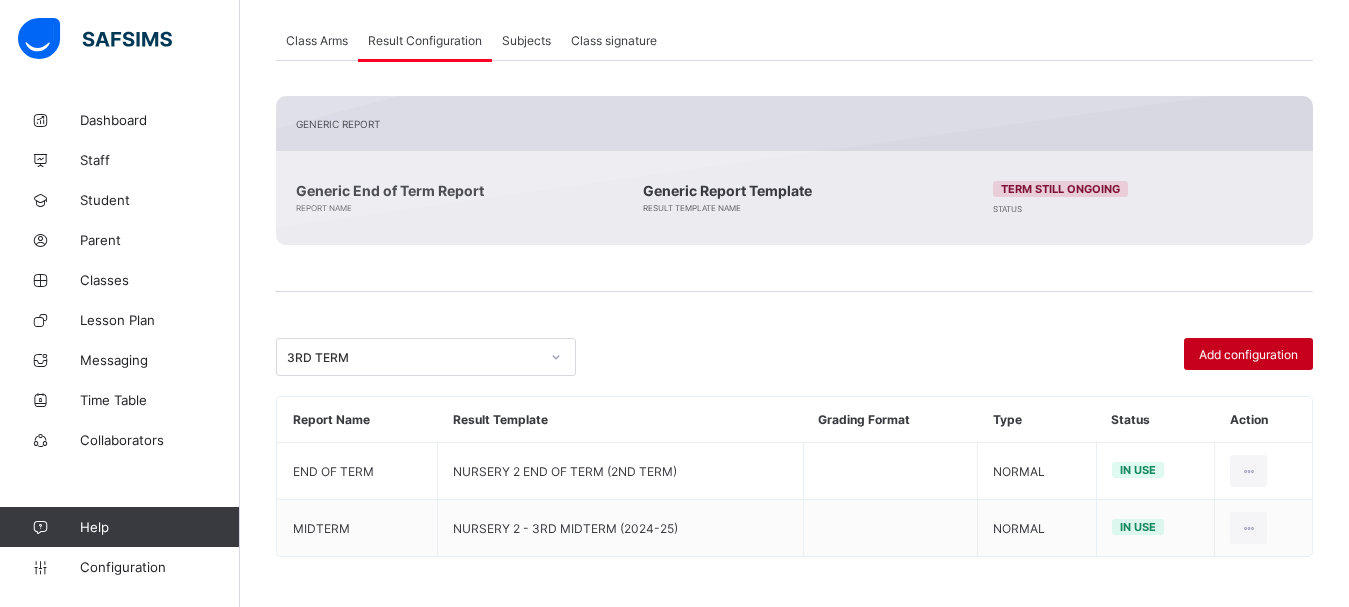 click on "Add configuration" at bounding box center [1248, 354] 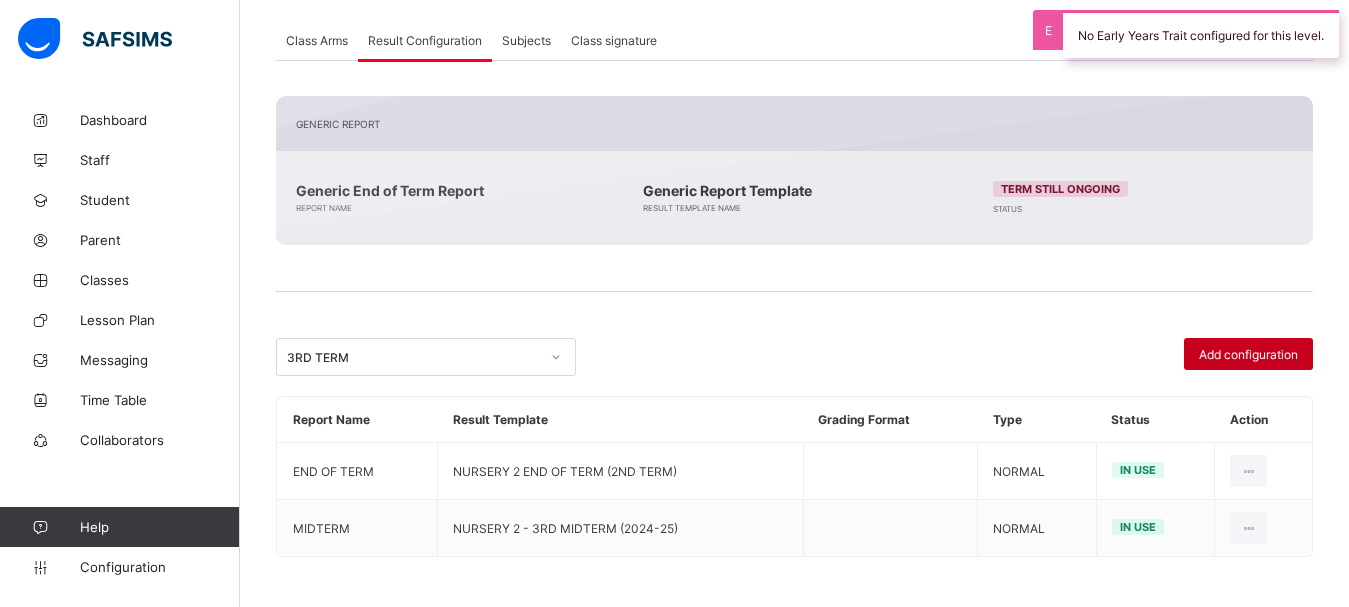 click on "Add configuration" at bounding box center (1248, 354) 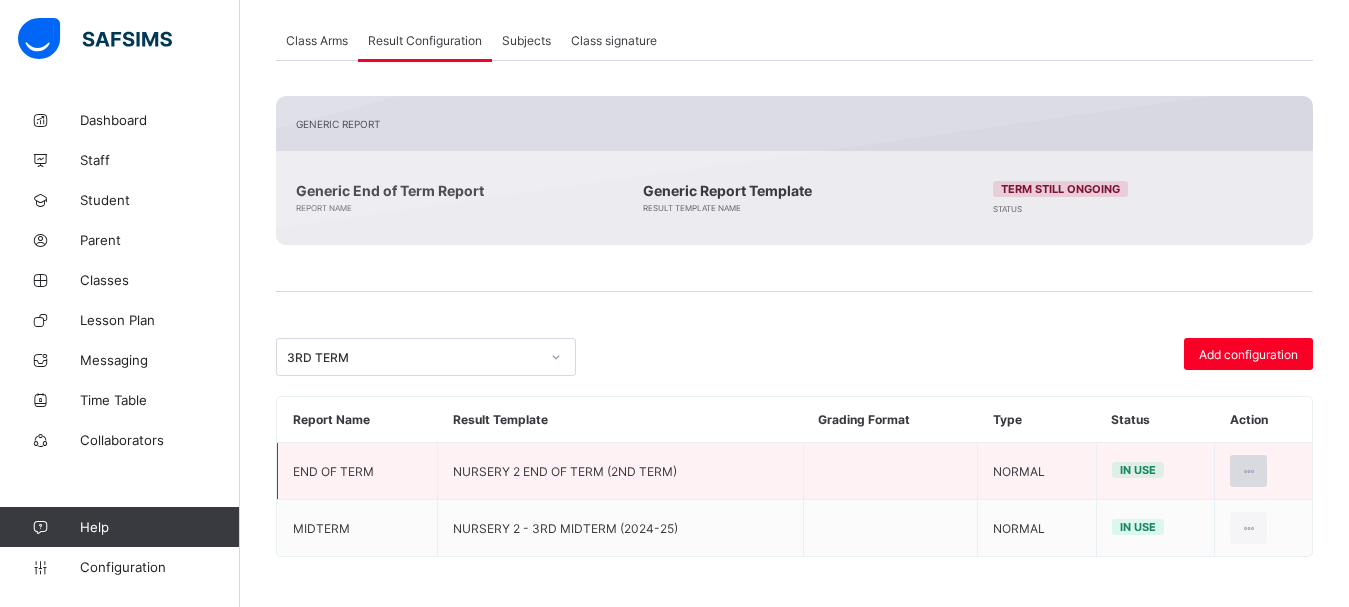 click at bounding box center (1248, 471) 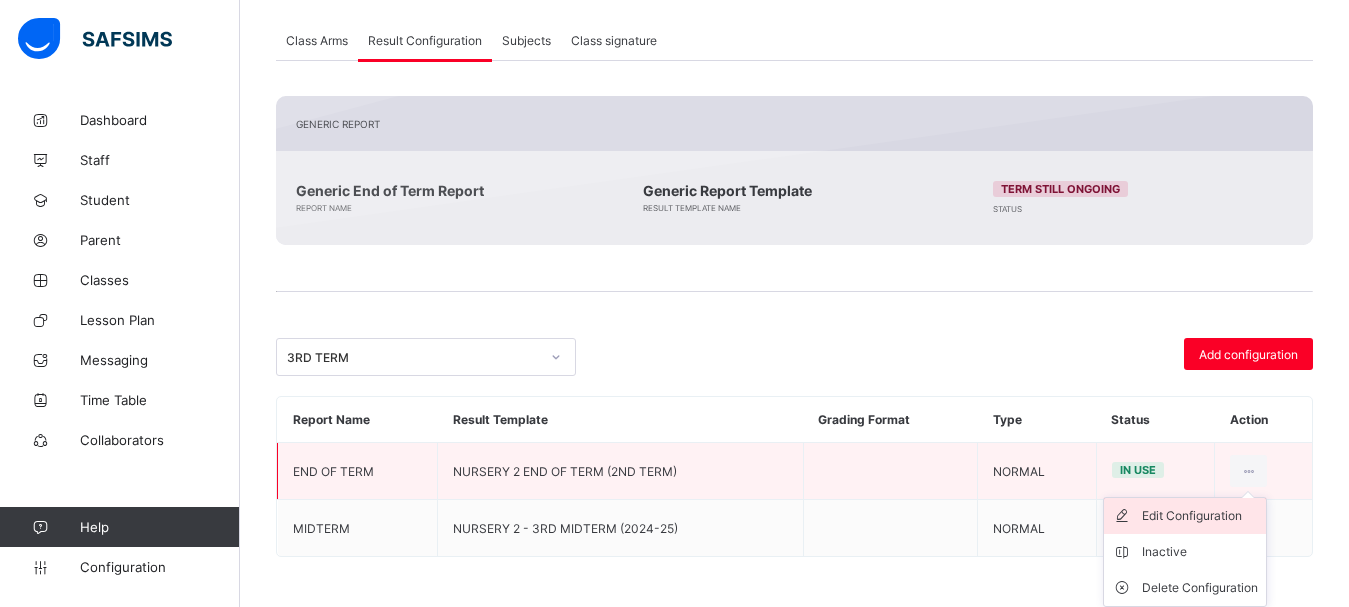 click on "Edit Configuration" at bounding box center (1200, 516) 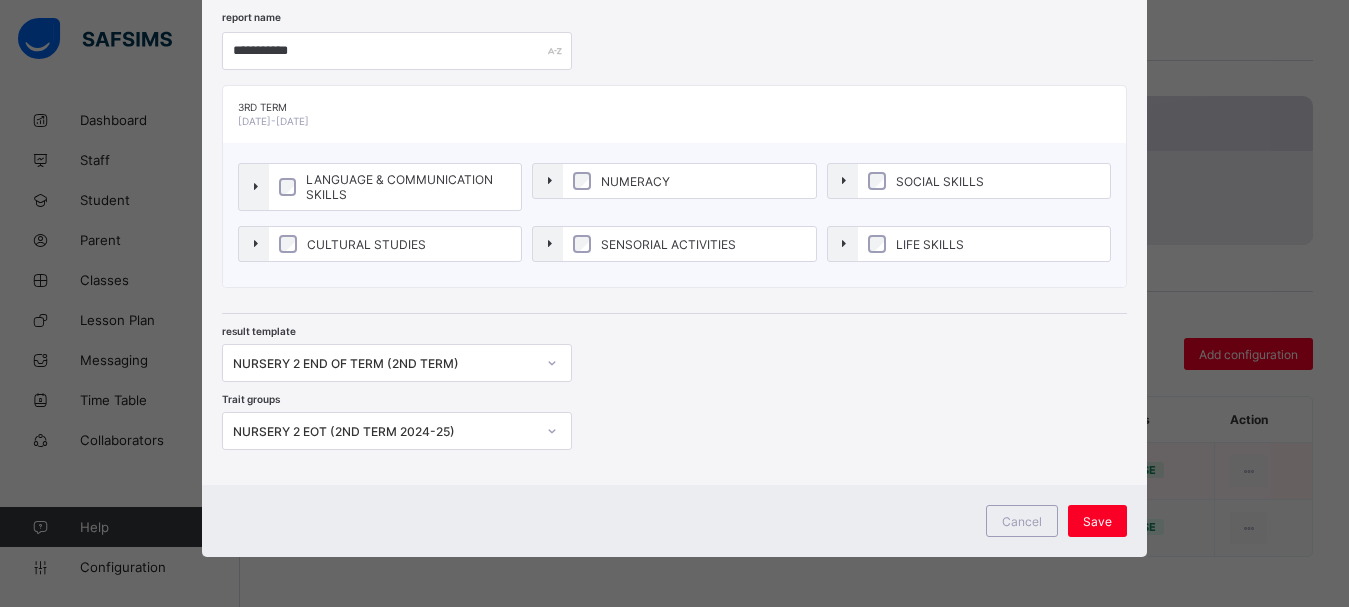 click on "NURSERY 2 END OF TERM (2ND TERM)" at bounding box center (397, 363) 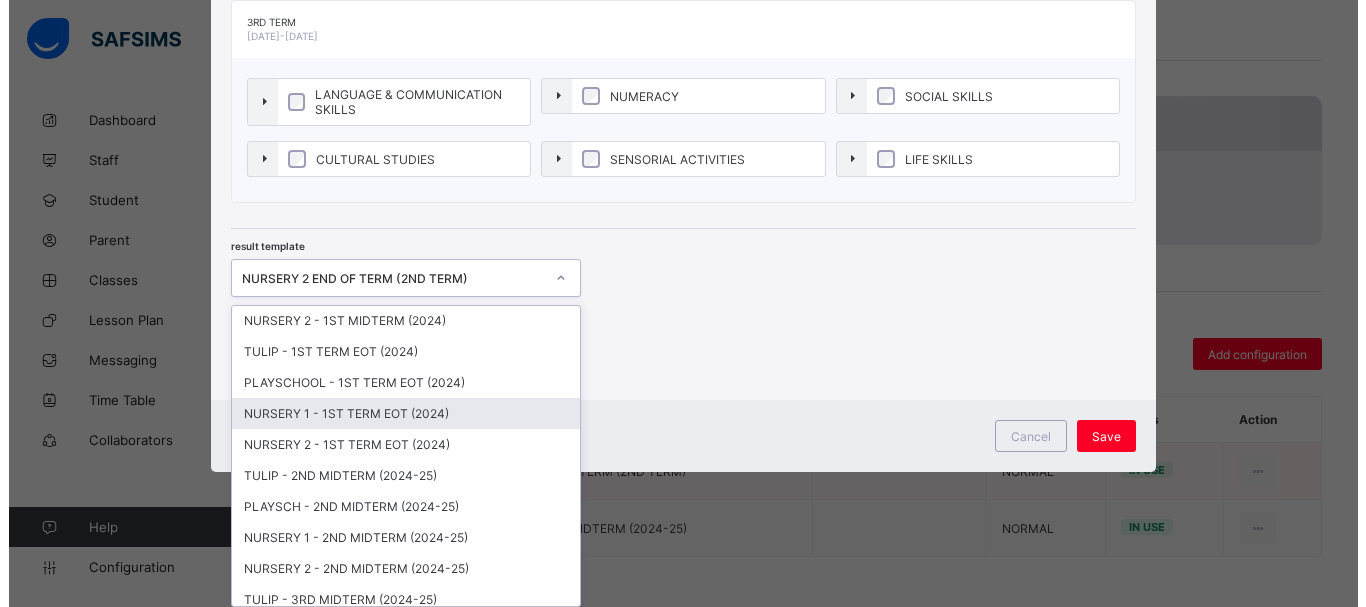 scroll, scrollTop: 1002, scrollLeft: 0, axis: vertical 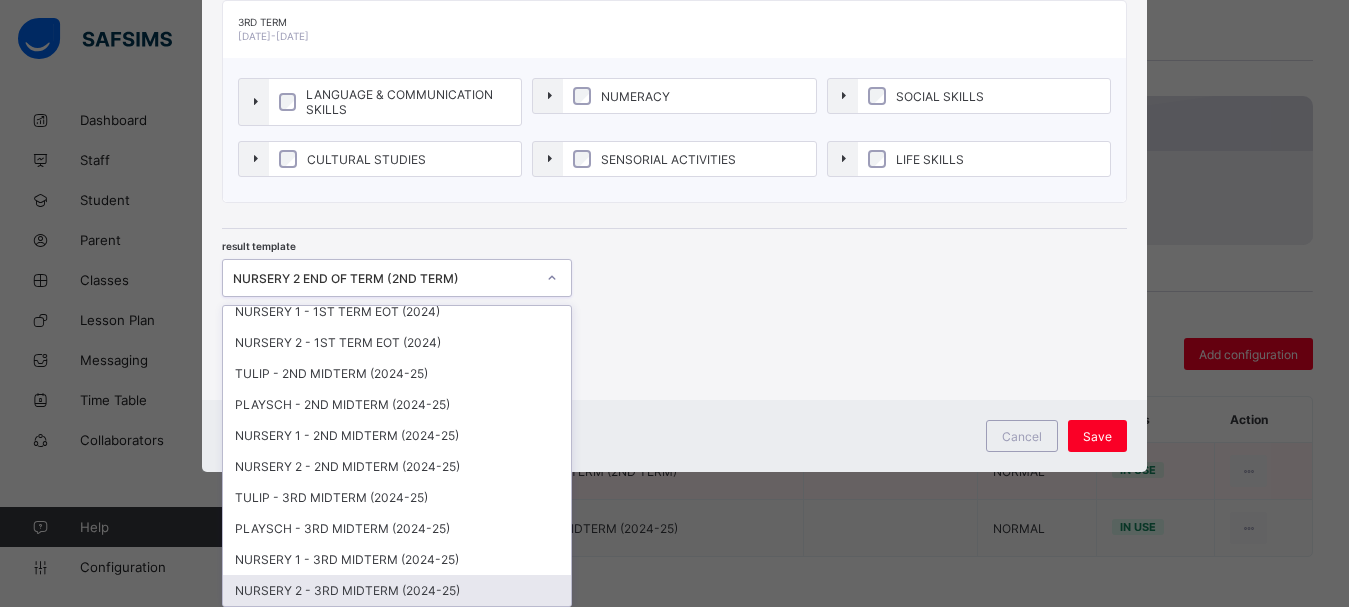 click on "NURSERY 2 - 3RD MIDTERM (2024-25)" at bounding box center (397, 590) 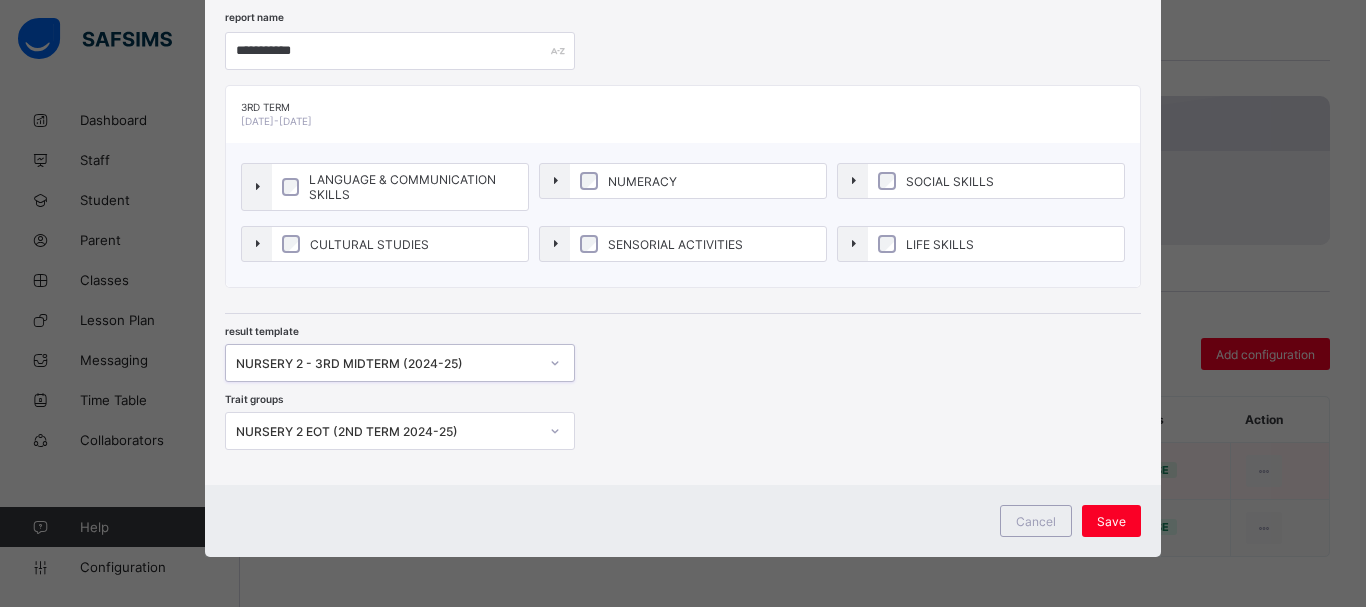 click on "NURSERY 2 EOT (2ND TERM 2024-25)" at bounding box center (381, 431) 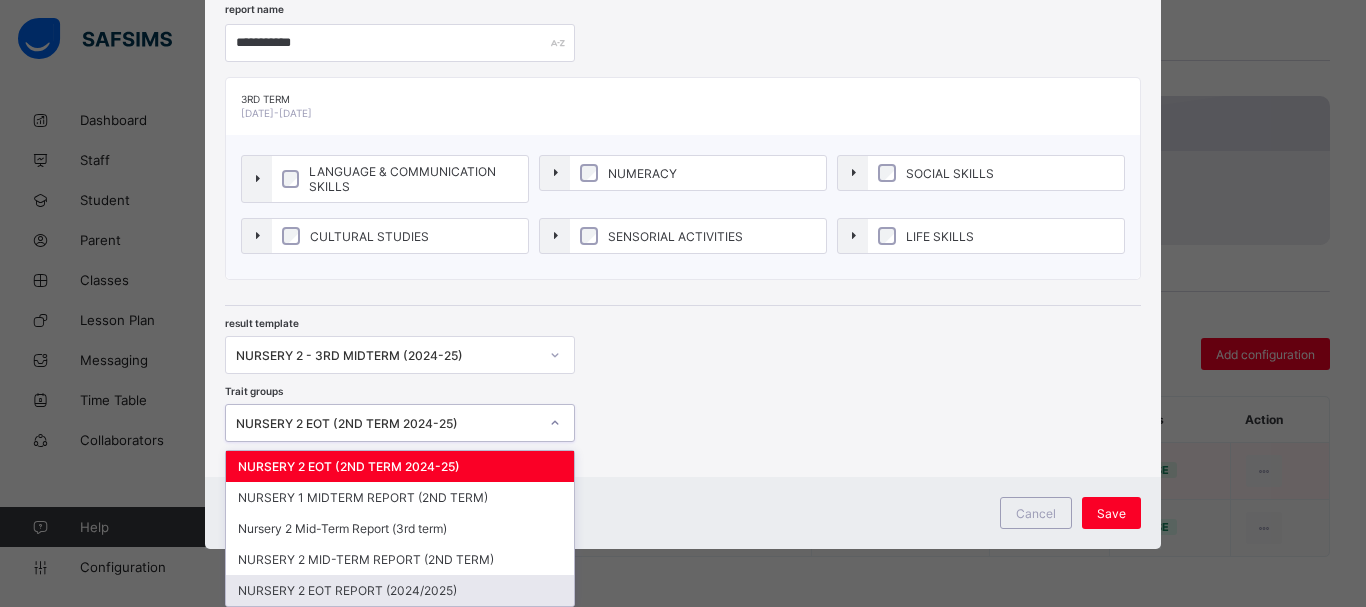 click on "NURSERY 2 EOT REPORT (2024/2025)" at bounding box center [400, 590] 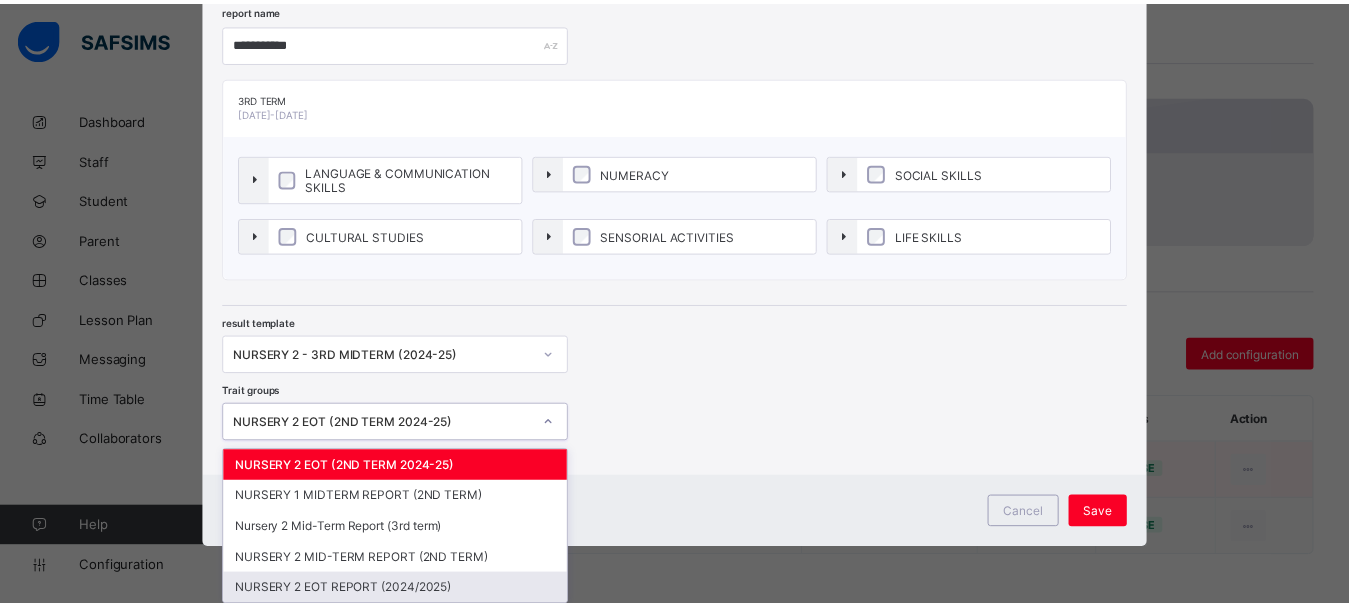 scroll, scrollTop: 93, scrollLeft: 0, axis: vertical 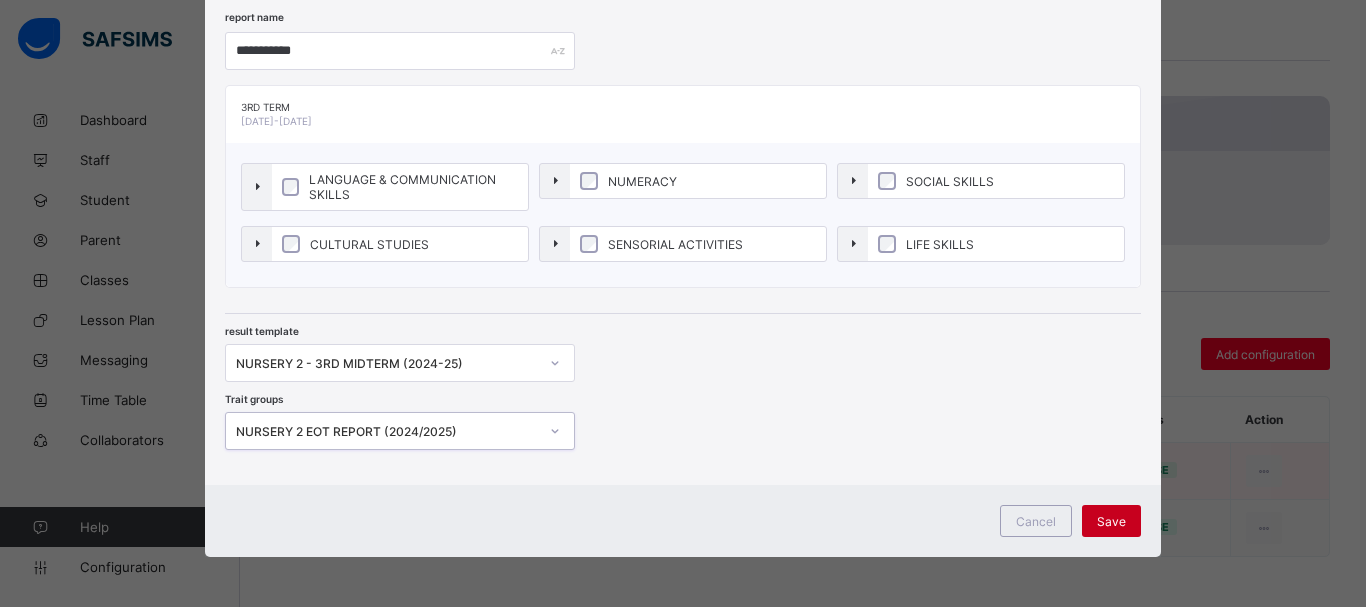 click on "Save" at bounding box center (1111, 521) 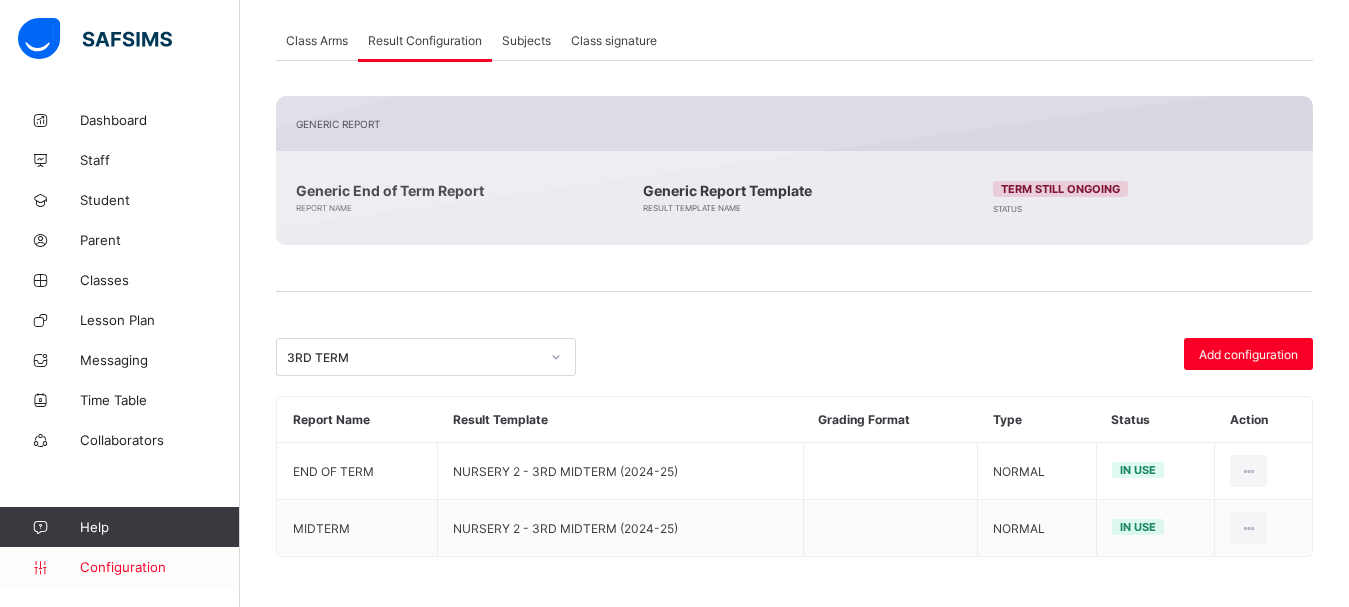 click on "Configuration" at bounding box center [159, 567] 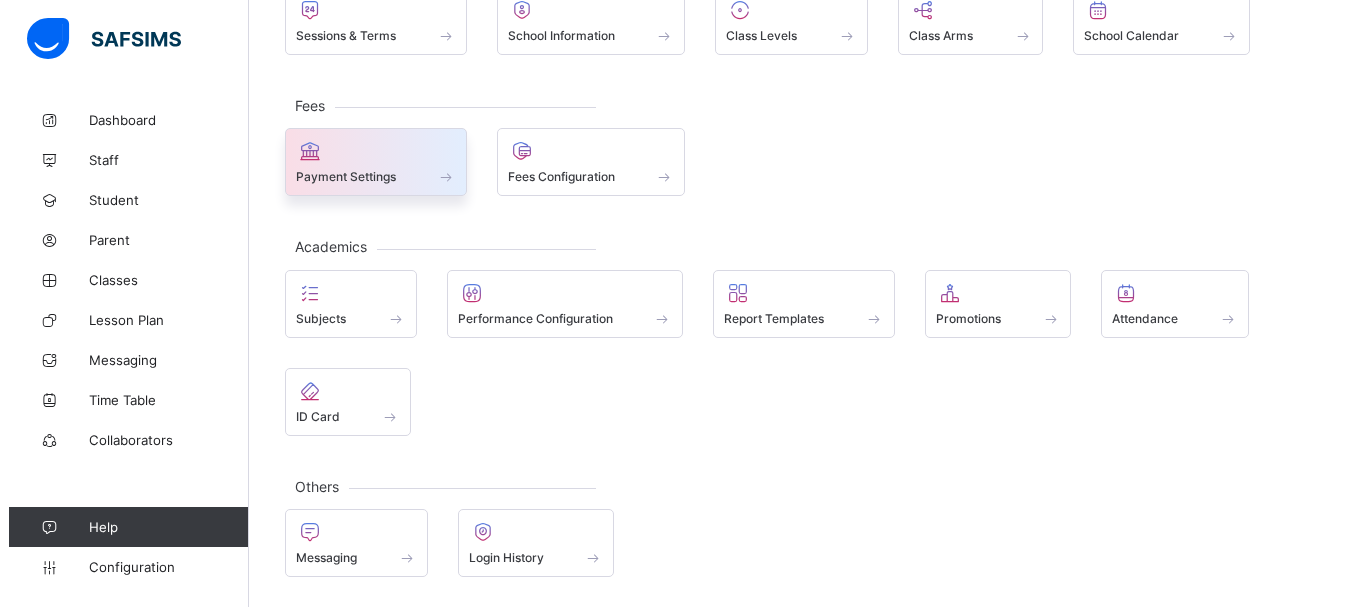 scroll, scrollTop: 0, scrollLeft: 0, axis: both 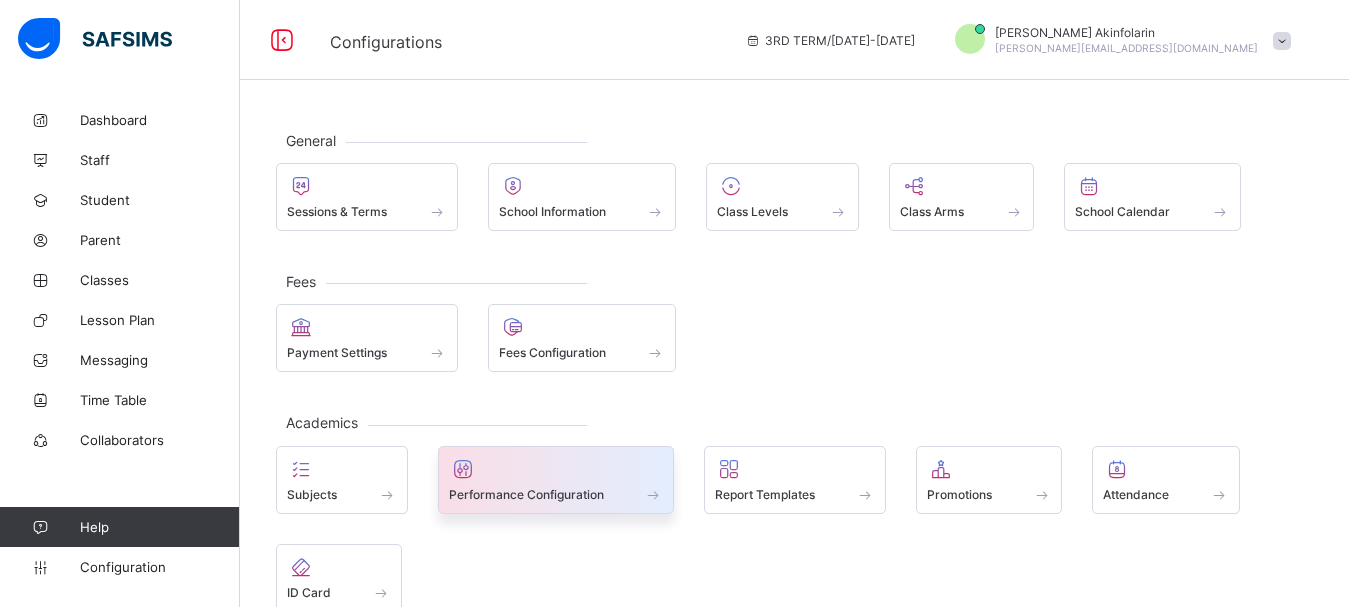 click at bounding box center (556, 469) 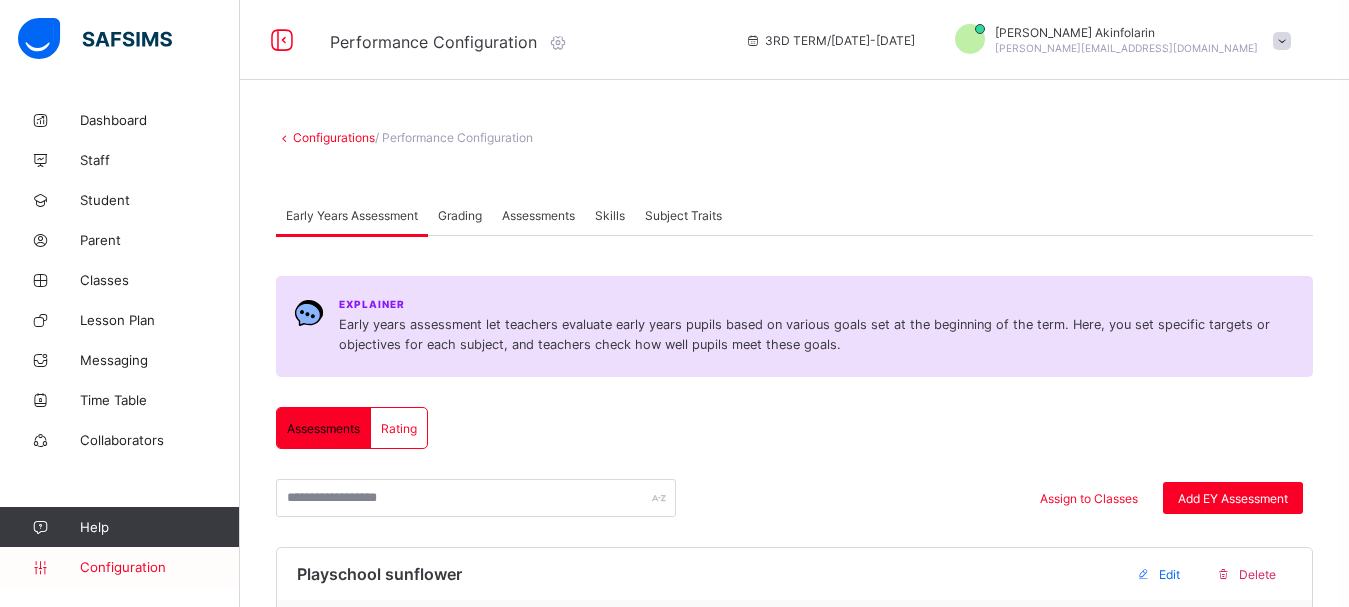 click on "Configuration" at bounding box center [159, 567] 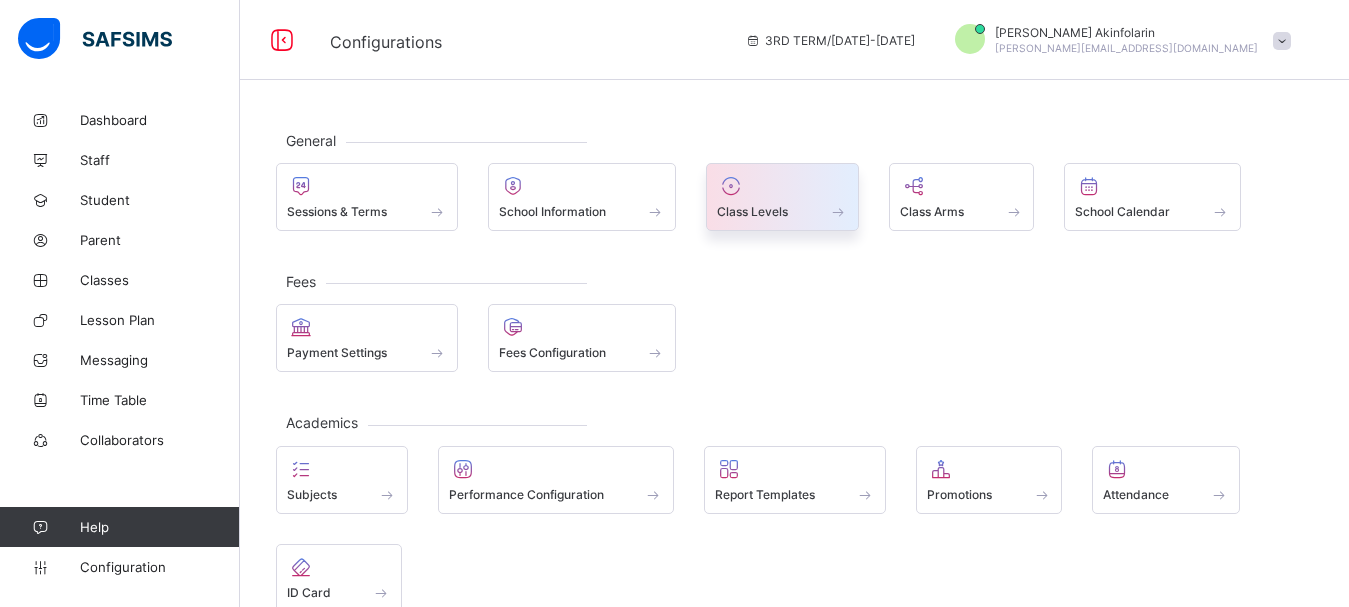 click at bounding box center [782, 200] 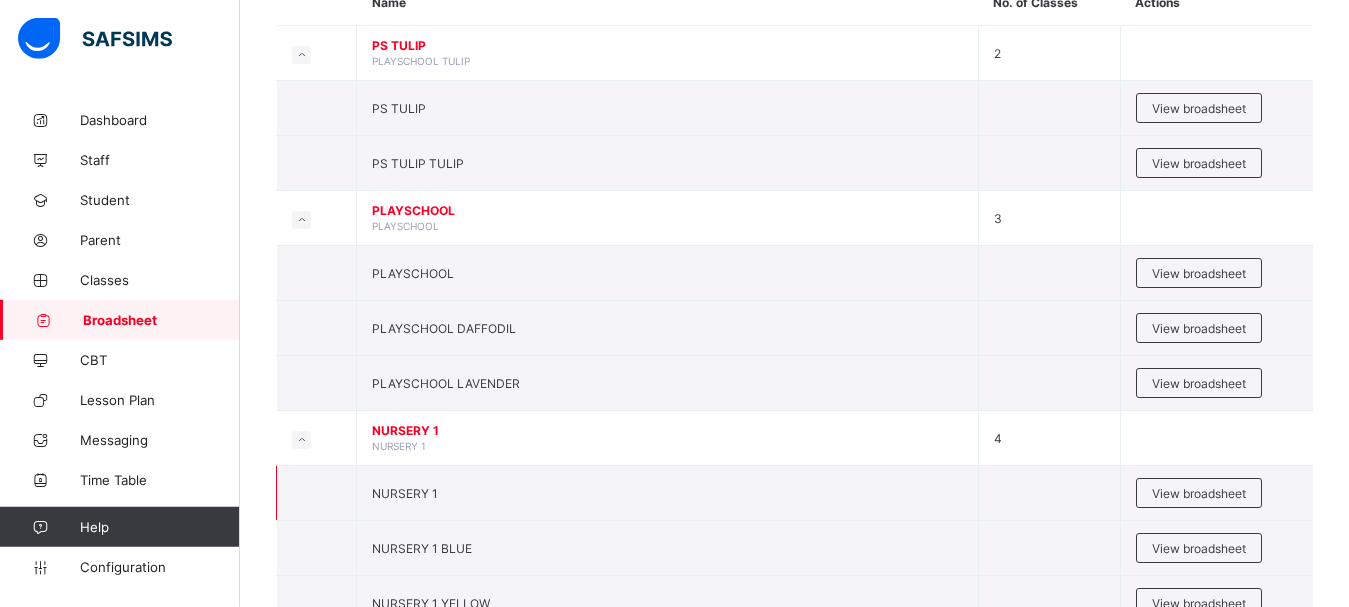scroll, scrollTop: 306, scrollLeft: 0, axis: vertical 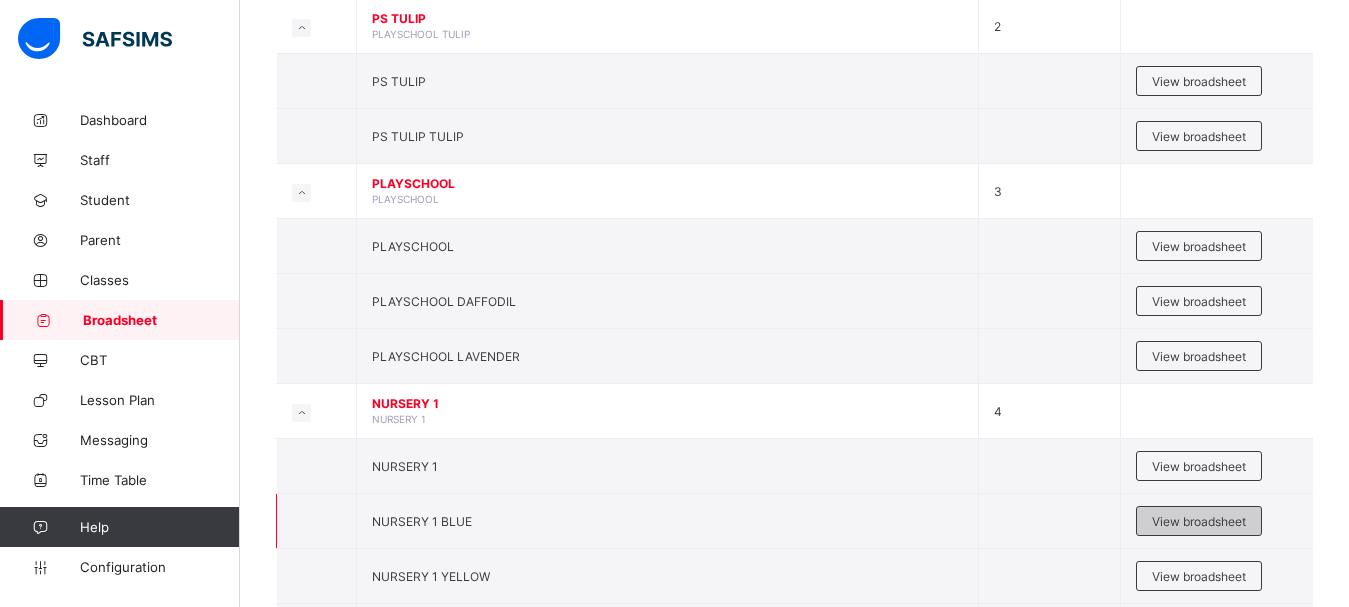 click on "View broadsheet" at bounding box center [1199, 521] 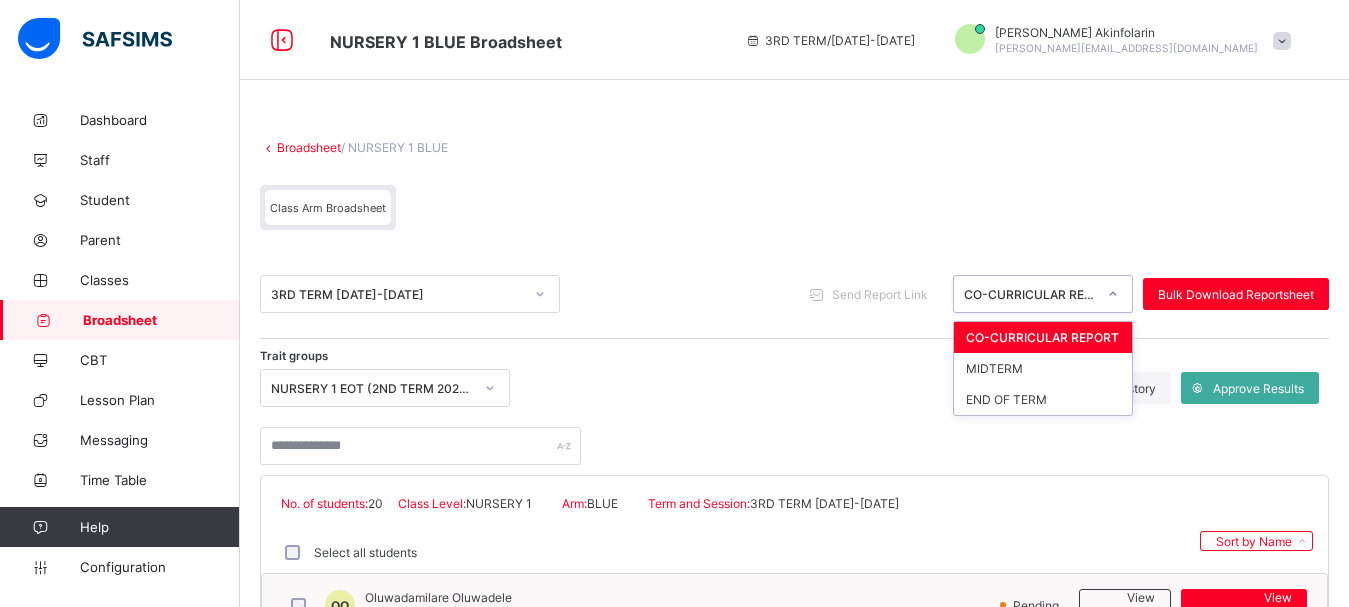 click on "CO-CURRICULAR REPORT" at bounding box center [1024, 294] 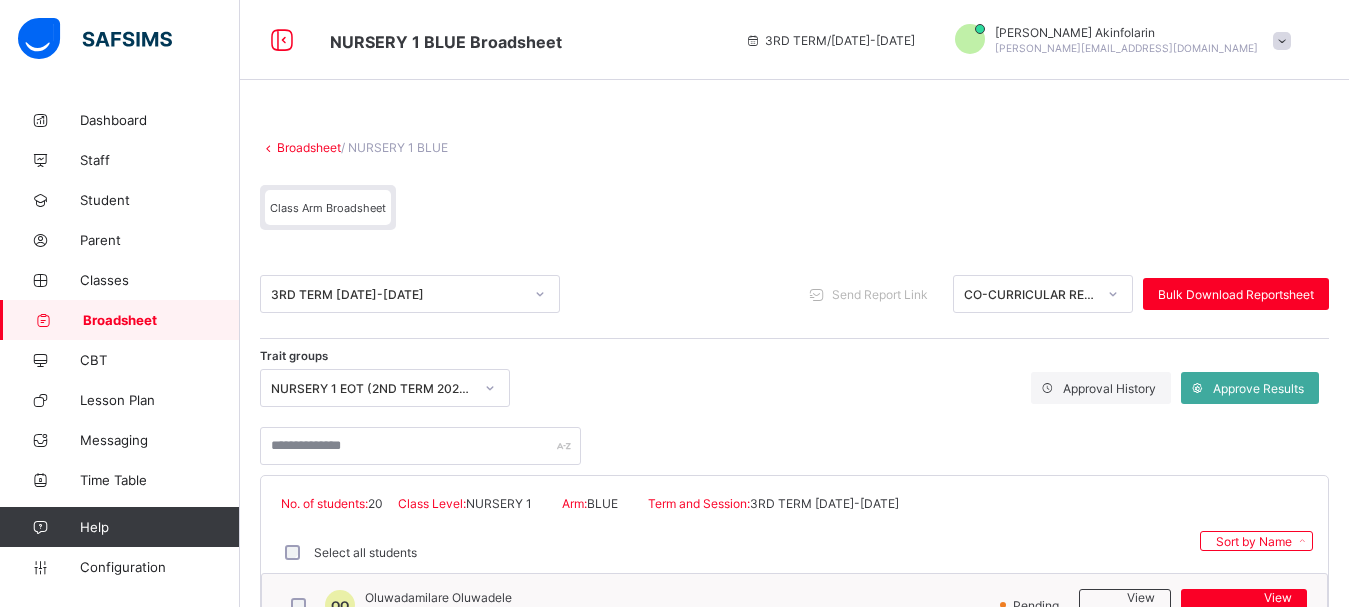 click on "Trait groups NURSERY 1 EOT (2ND TERM 2024-25)  Approval History  Approve Results" at bounding box center [794, 388] 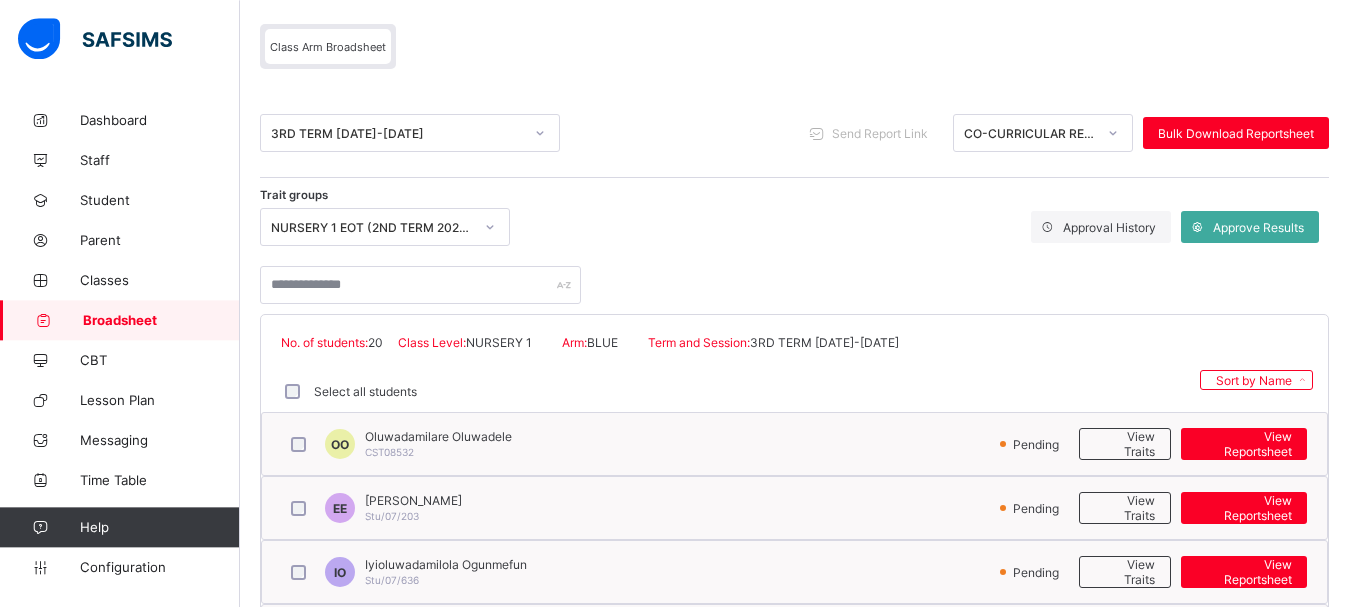 scroll, scrollTop: 408, scrollLeft: 0, axis: vertical 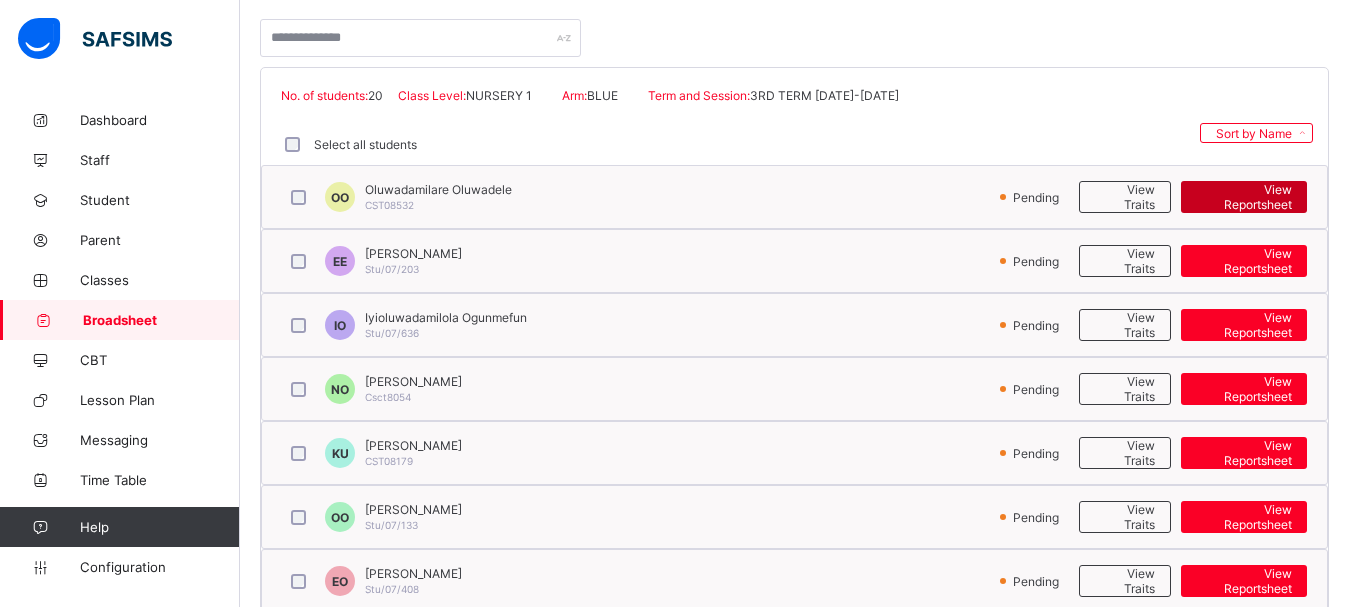 click on "View Reportsheet" at bounding box center (1244, 197) 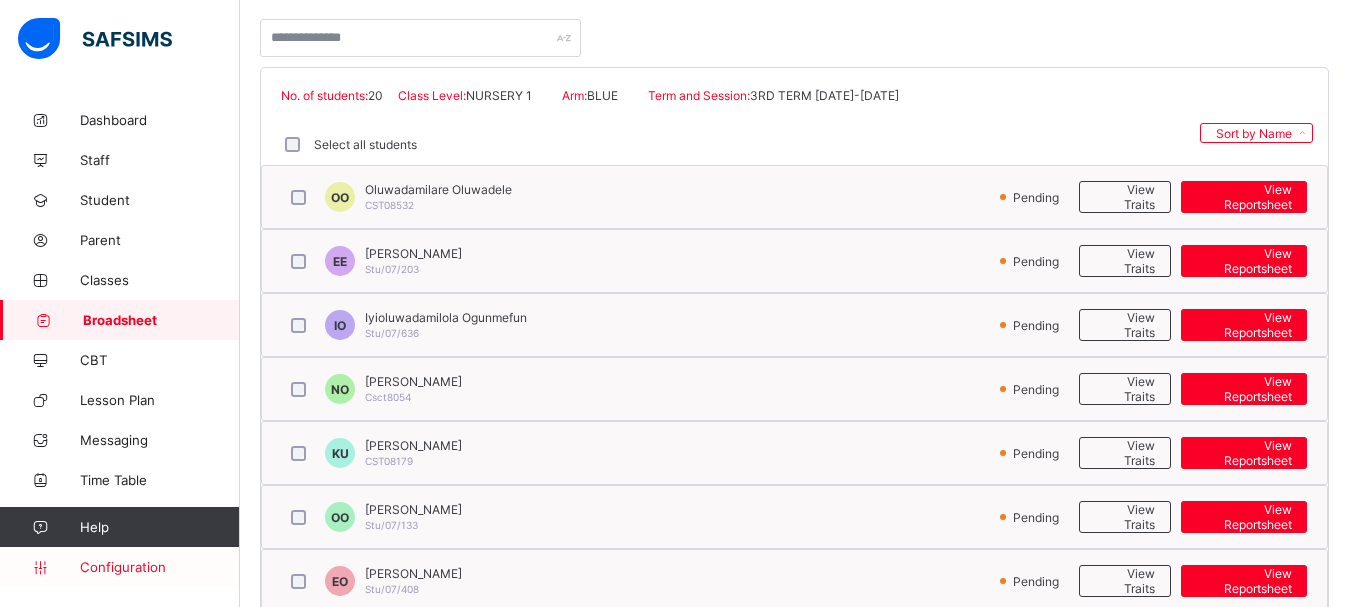 click on "Configuration" at bounding box center [159, 567] 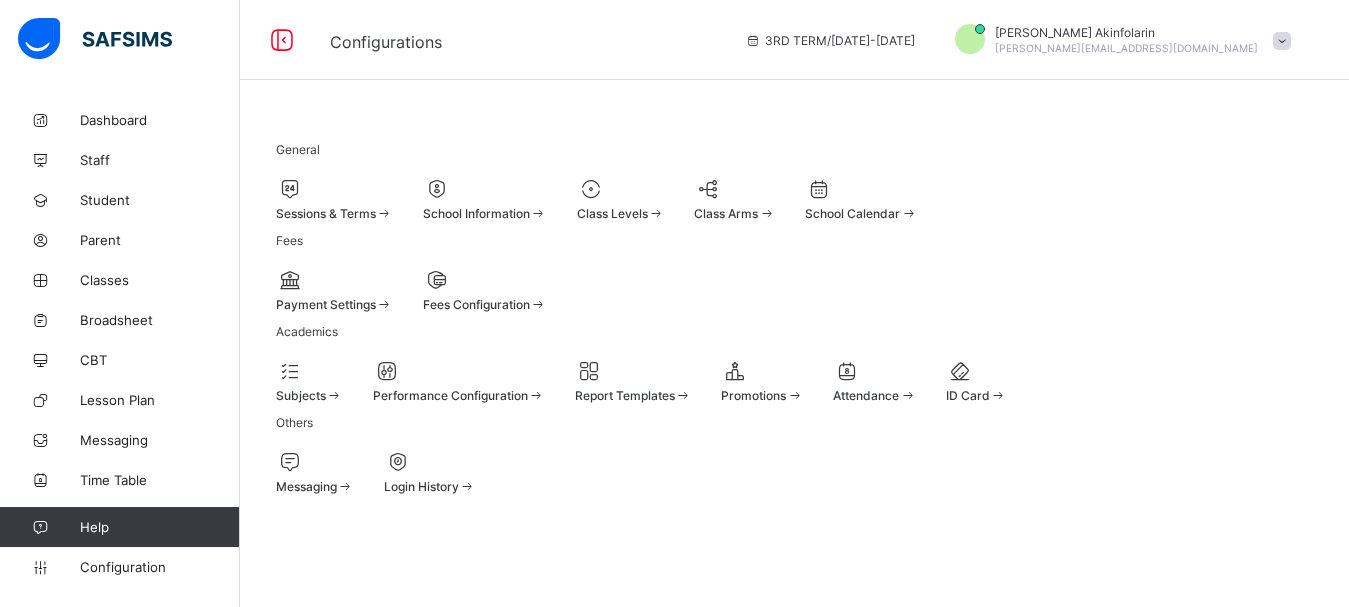 scroll, scrollTop: 0, scrollLeft: 0, axis: both 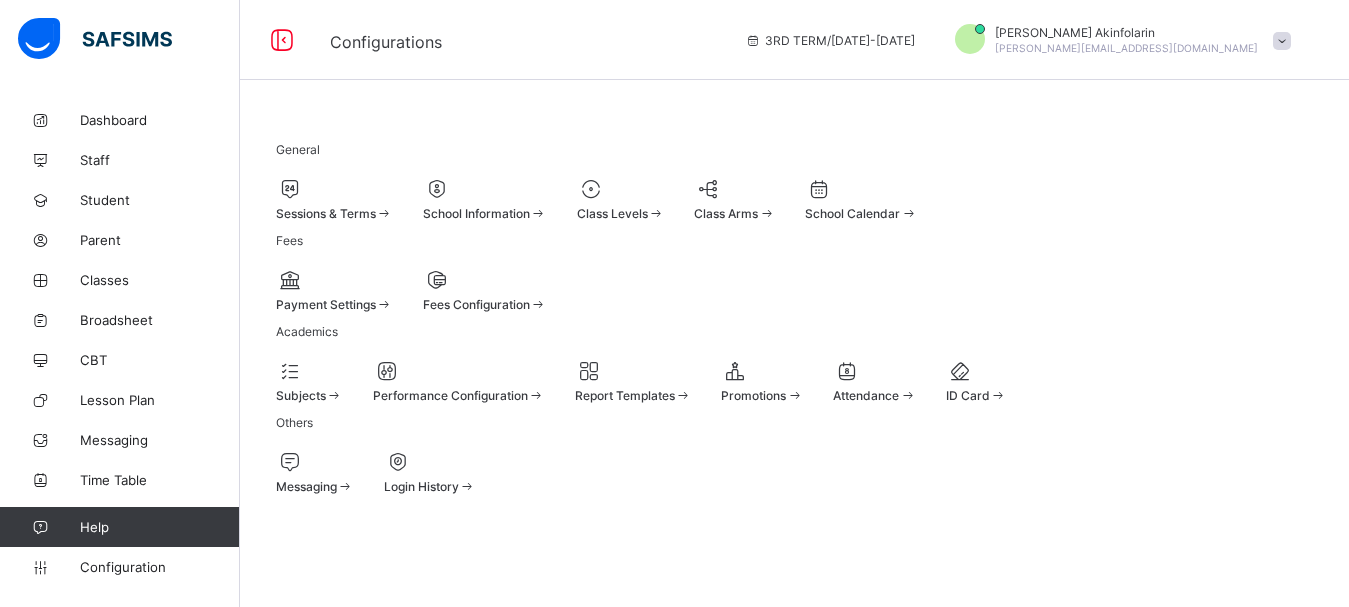 click at bounding box center (334, 189) 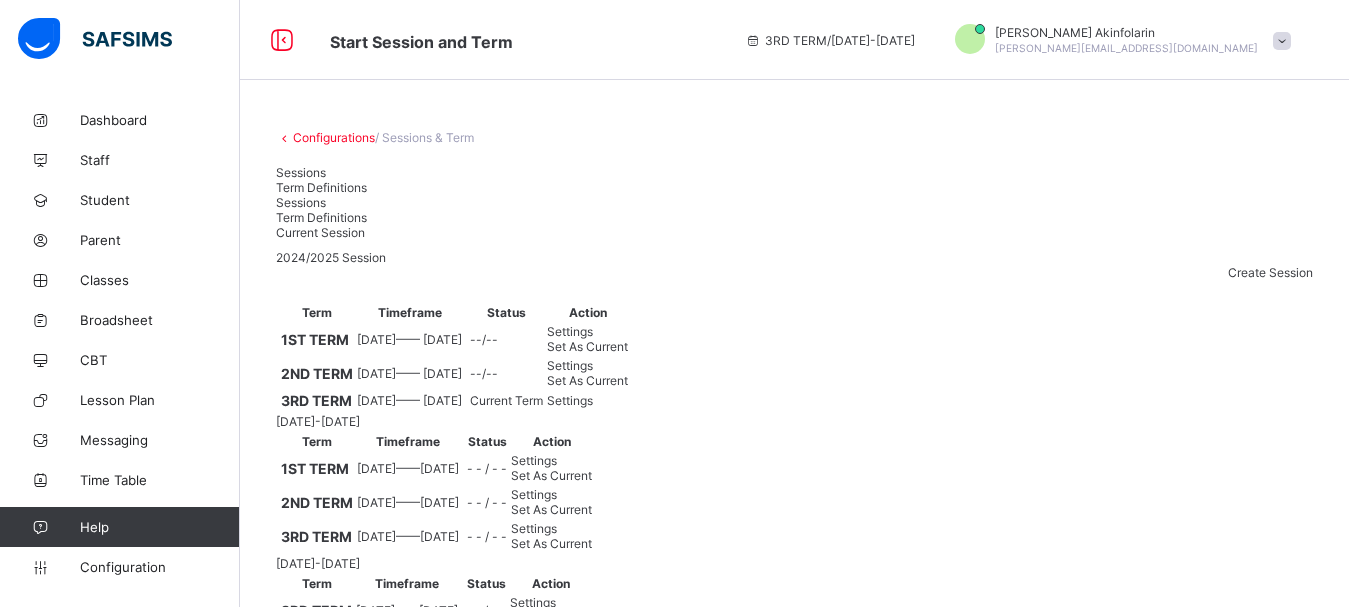 click on "Settings" at bounding box center [570, 400] 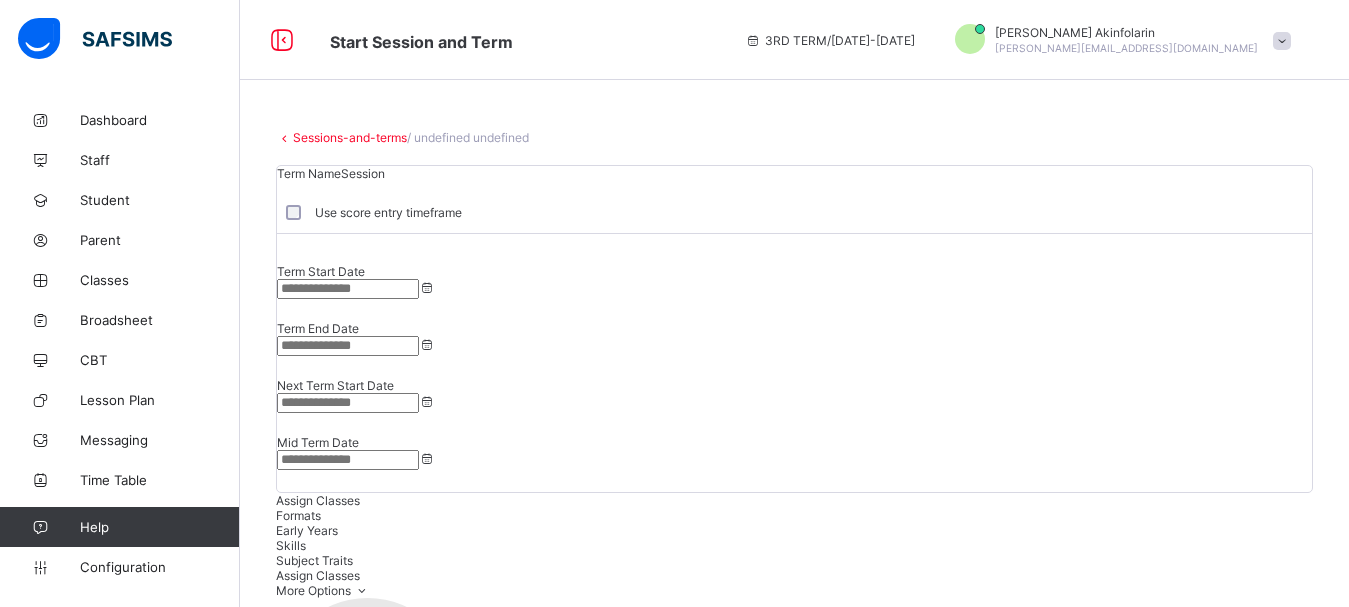 type on "**********" 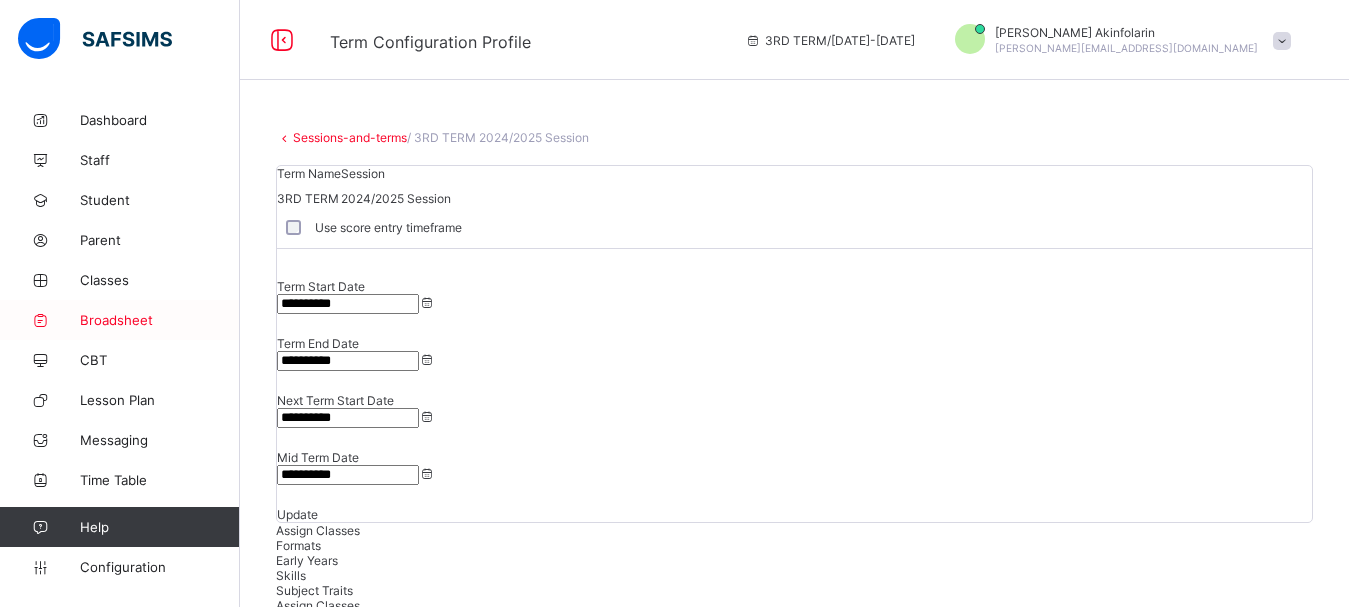click on "Broadsheet" at bounding box center (160, 320) 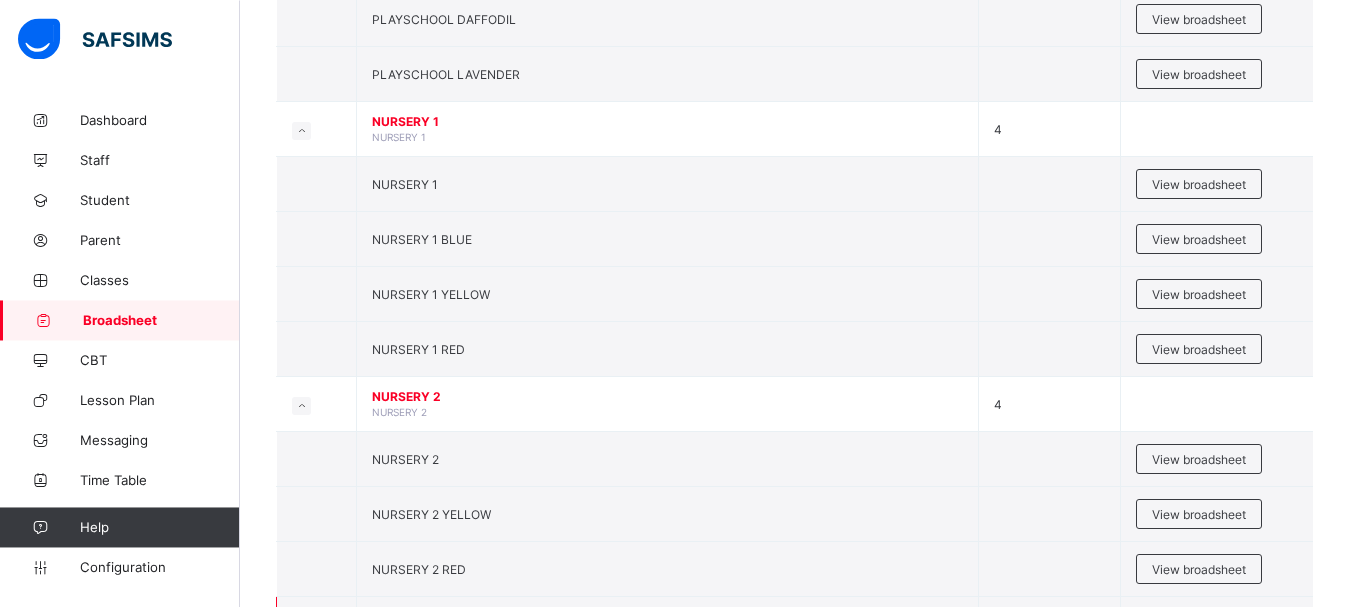 scroll, scrollTop: 612, scrollLeft: 0, axis: vertical 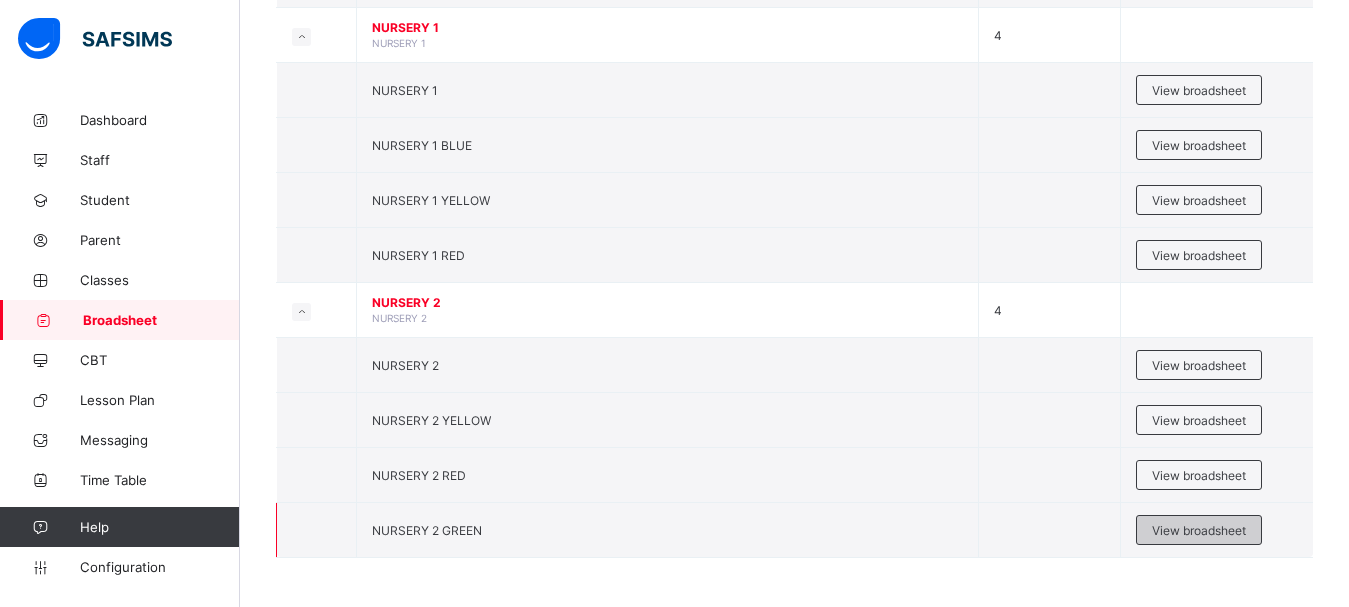 click on "View broadsheet" at bounding box center [1199, 530] 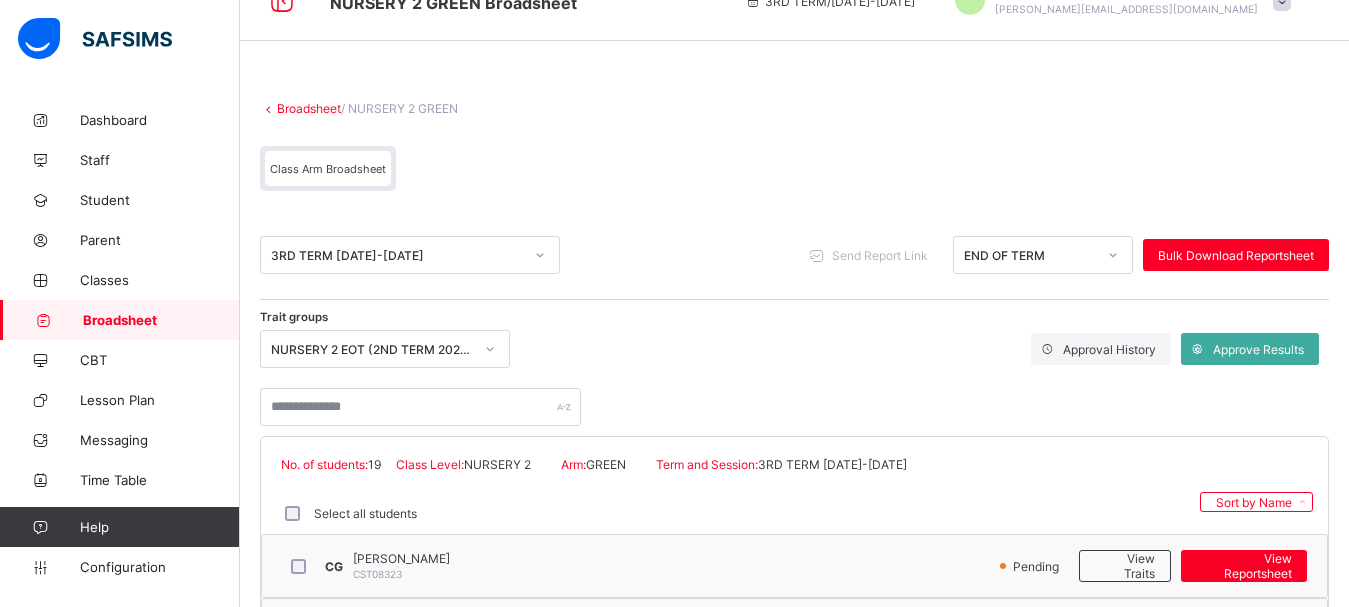 scroll, scrollTop: 102, scrollLeft: 0, axis: vertical 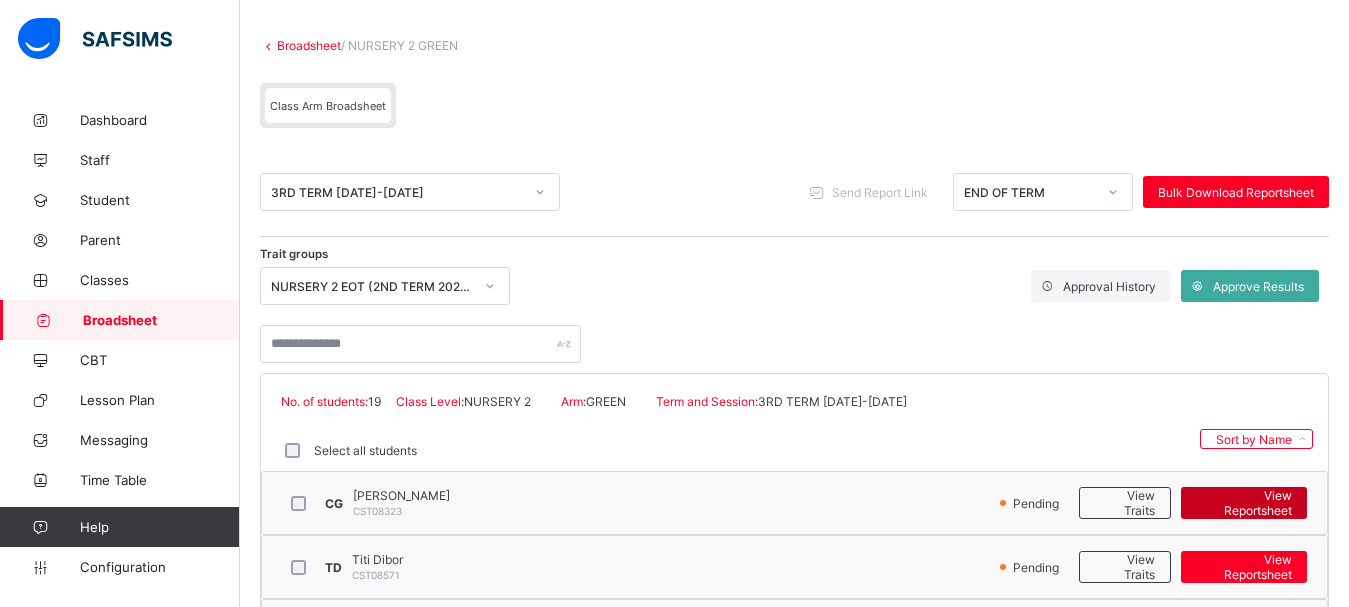 click on "View Reportsheet" at bounding box center (1244, 503) 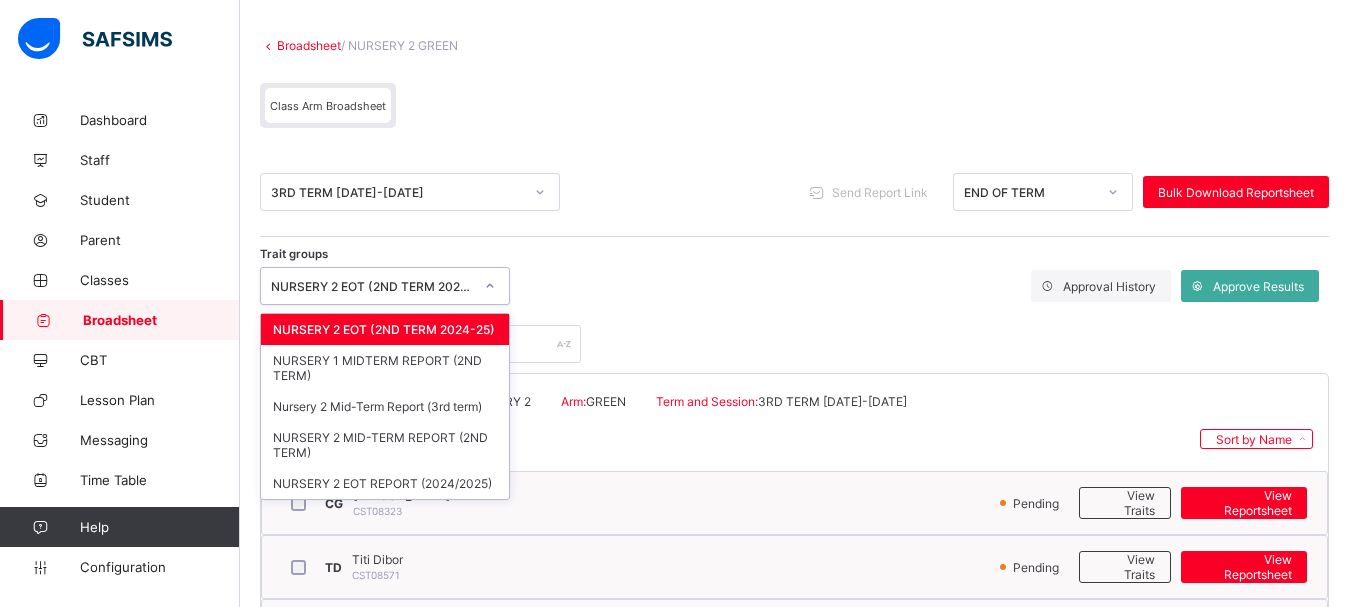 click on "NURSERY 2 EOT (2ND TERM 2024-25)" at bounding box center [372, 286] 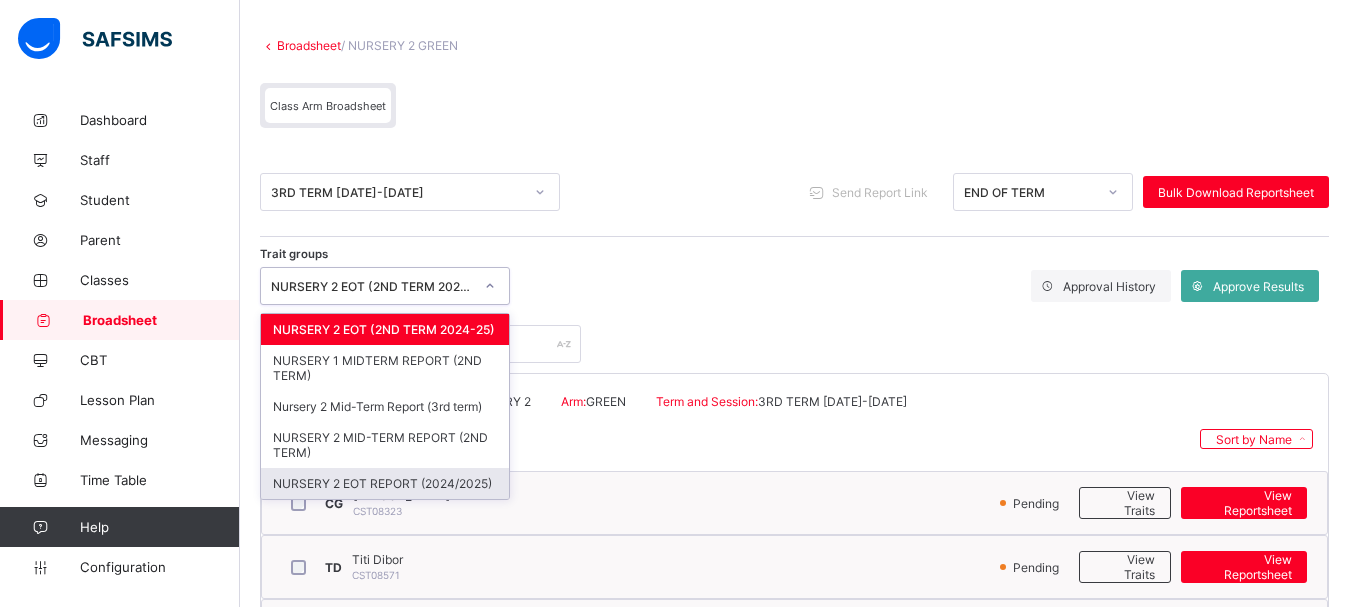 click on "NURSERY 2 EOT REPORT (2024/2025)" at bounding box center (385, 483) 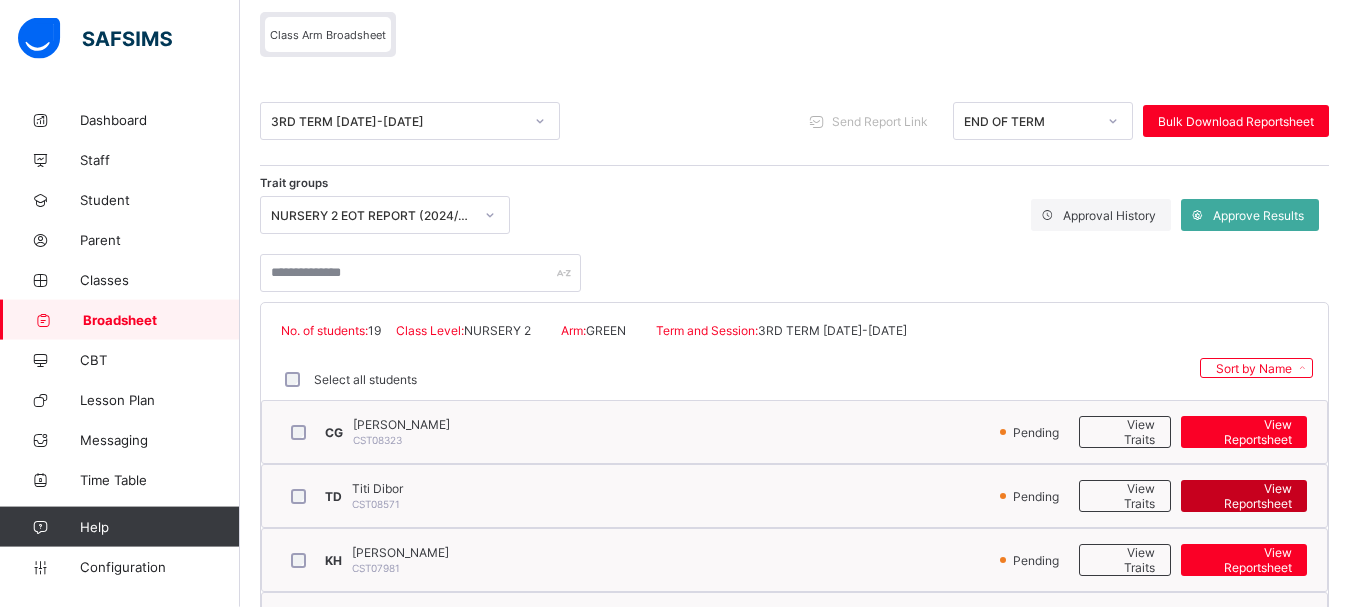 scroll, scrollTop: 204, scrollLeft: 0, axis: vertical 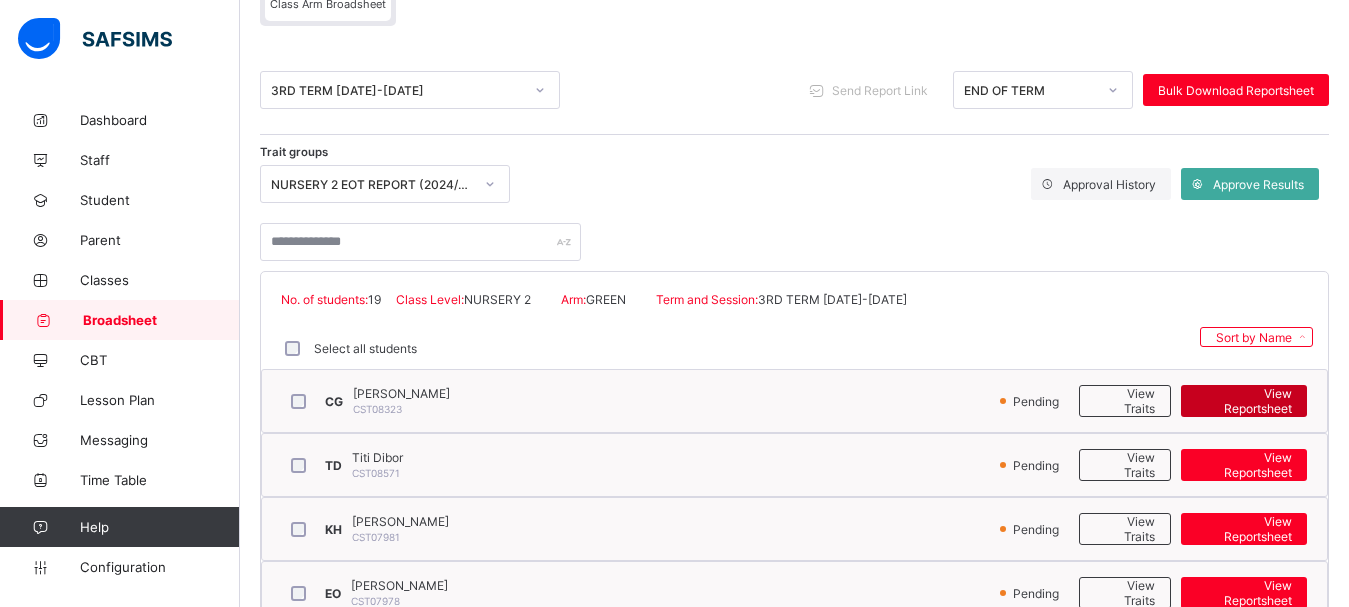 click on "View Reportsheet" at bounding box center [1244, 401] 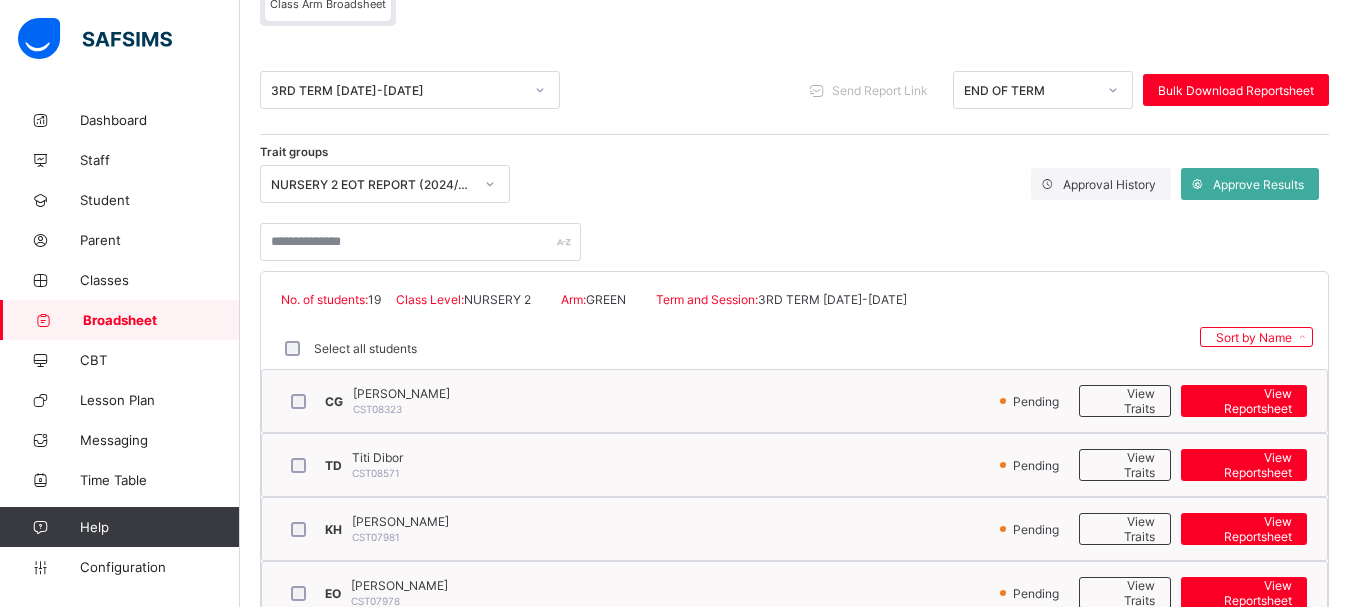 click on "END OF TERM" at bounding box center (1030, 90) 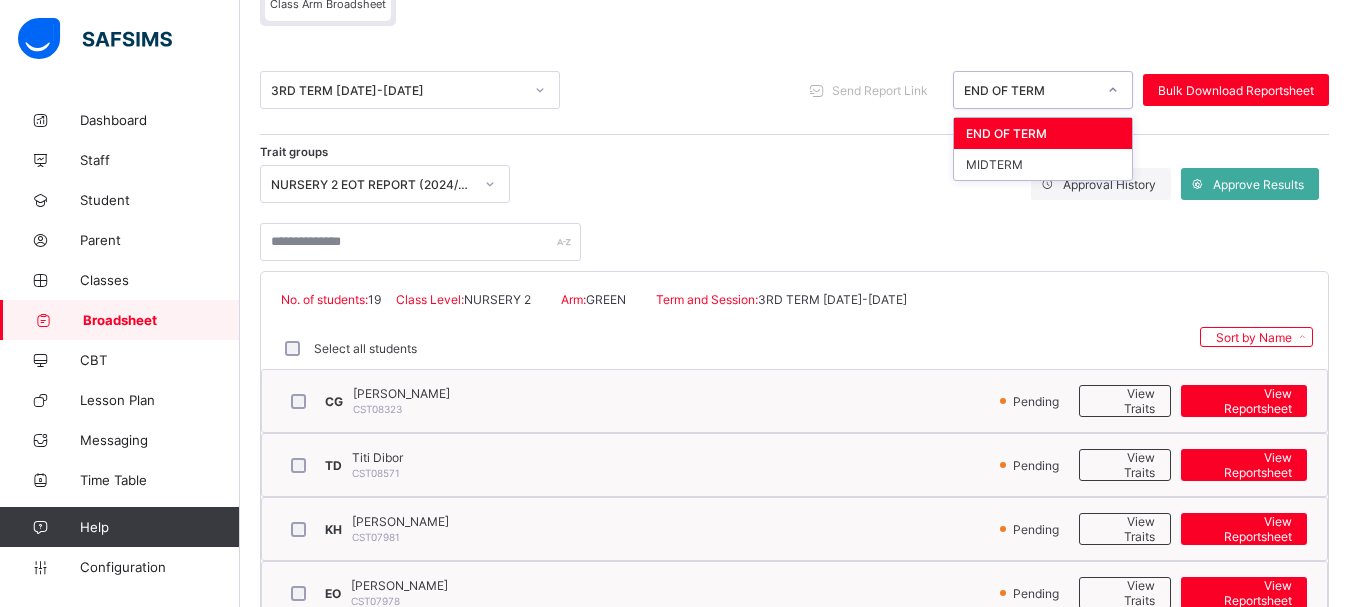 click on "END OF TERM" at bounding box center [1043, 133] 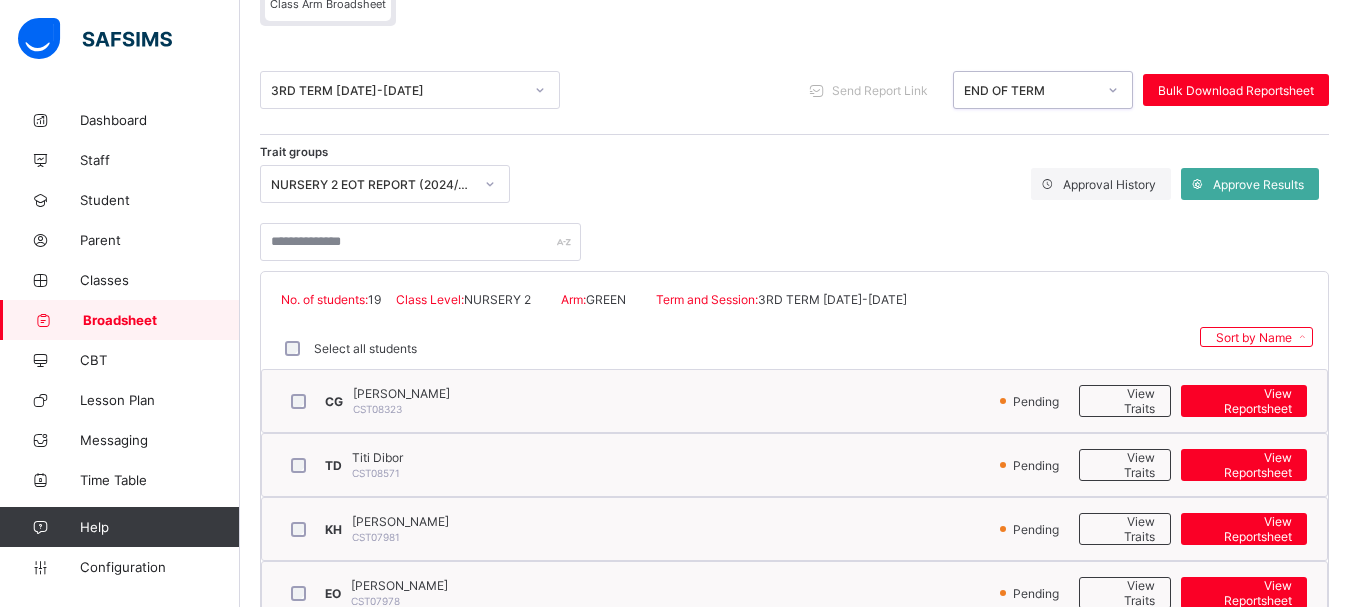click on "NURSERY 2 EOT REPORT (2024/2025)" at bounding box center [366, 184] 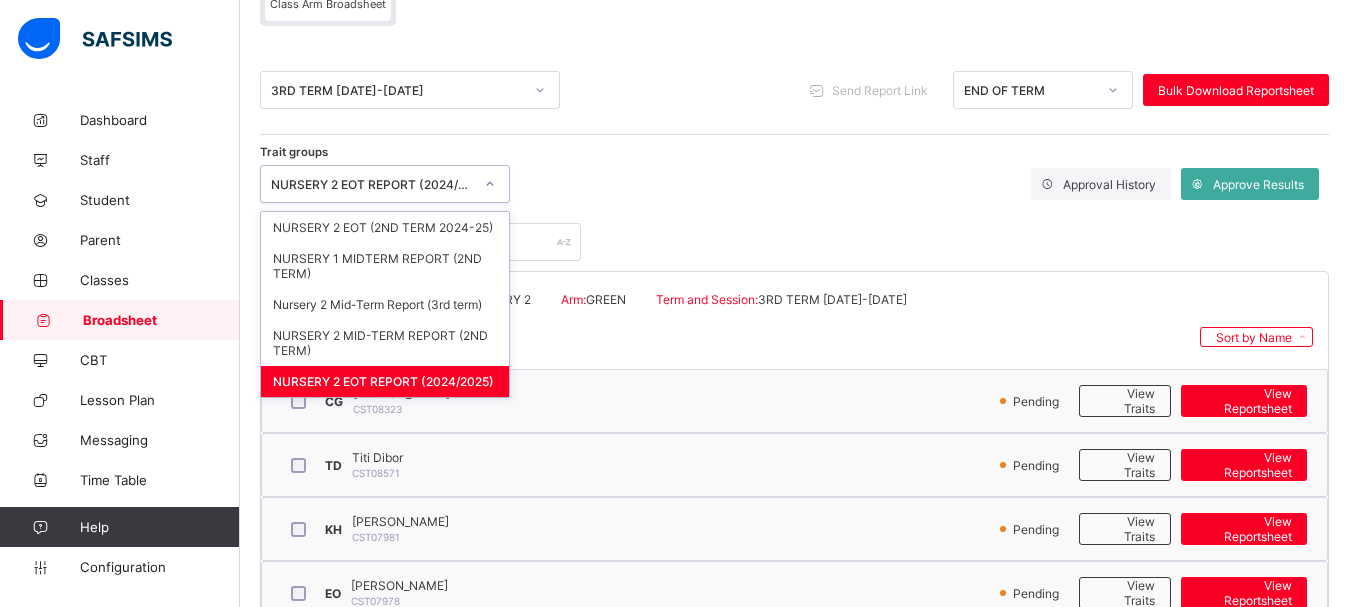 click on "NURSERY 2 EOT REPORT (2024/2025)" at bounding box center (385, 381) 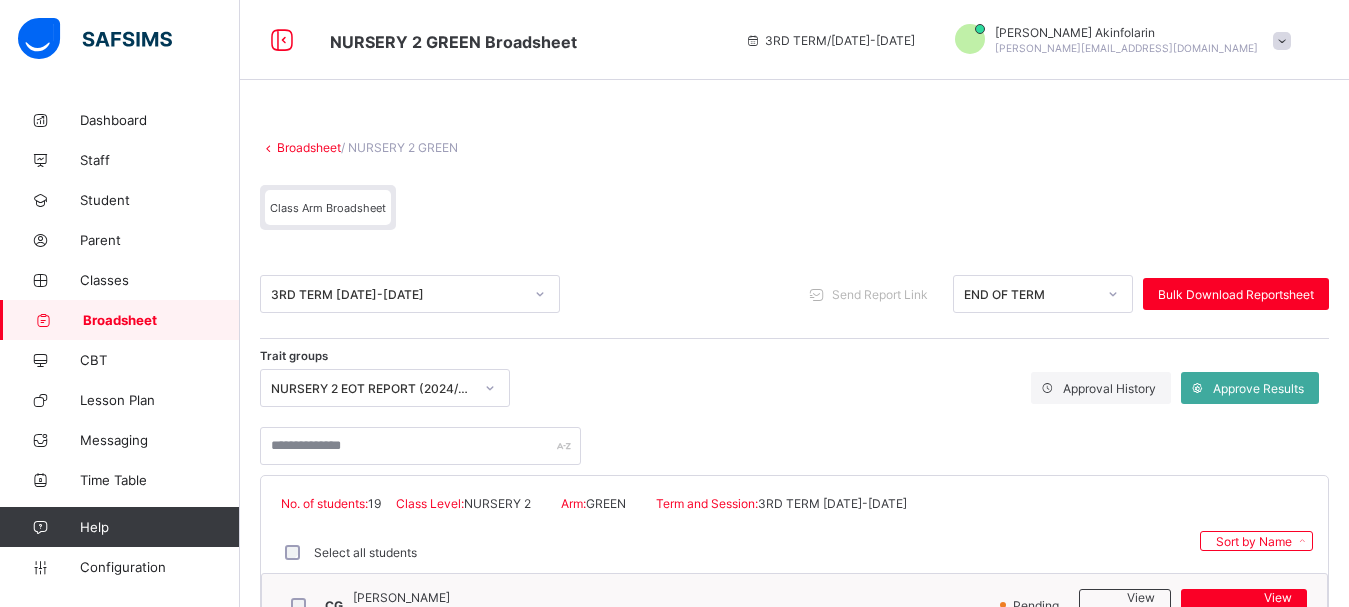 click on "3RD TERM [DATE]-[DATE]" at bounding box center (391, 294) 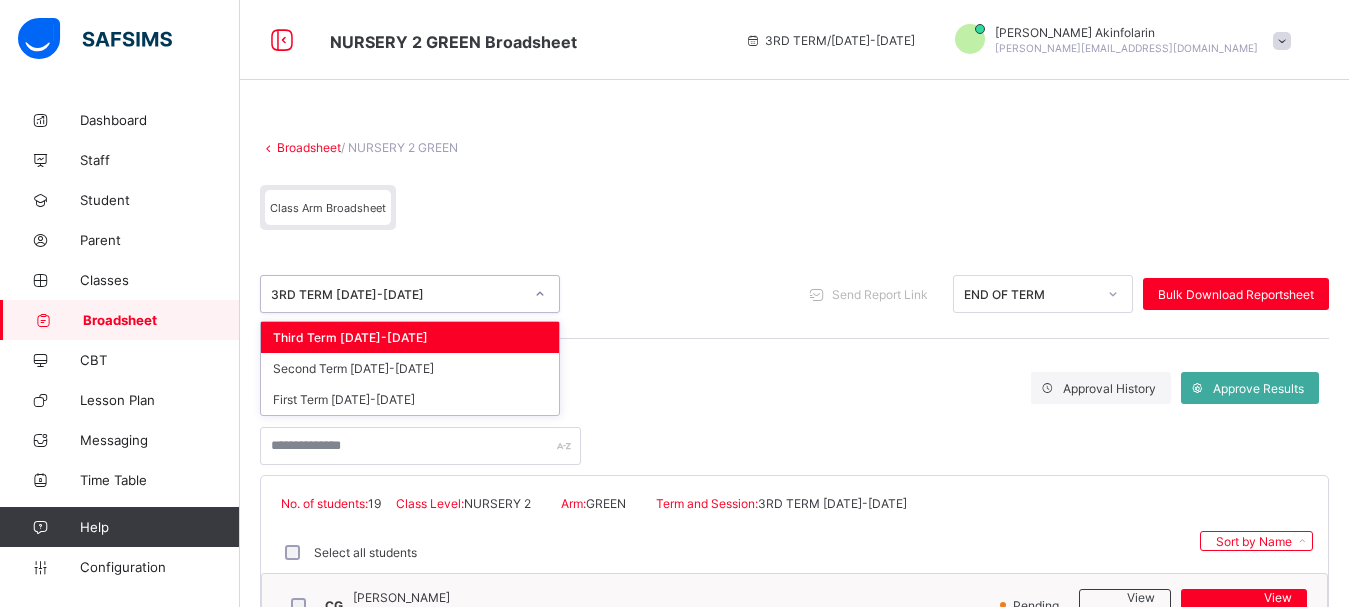 click on "3RD TERM [DATE]-[DATE]" at bounding box center [397, 294] 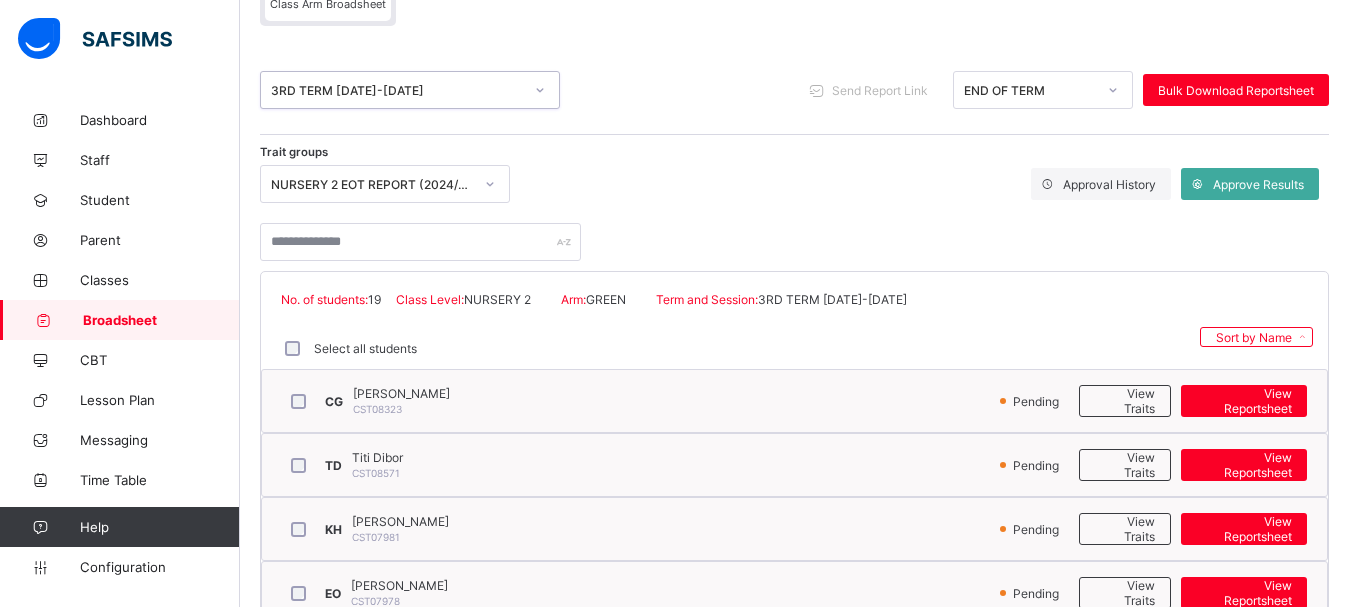 scroll, scrollTop: 306, scrollLeft: 0, axis: vertical 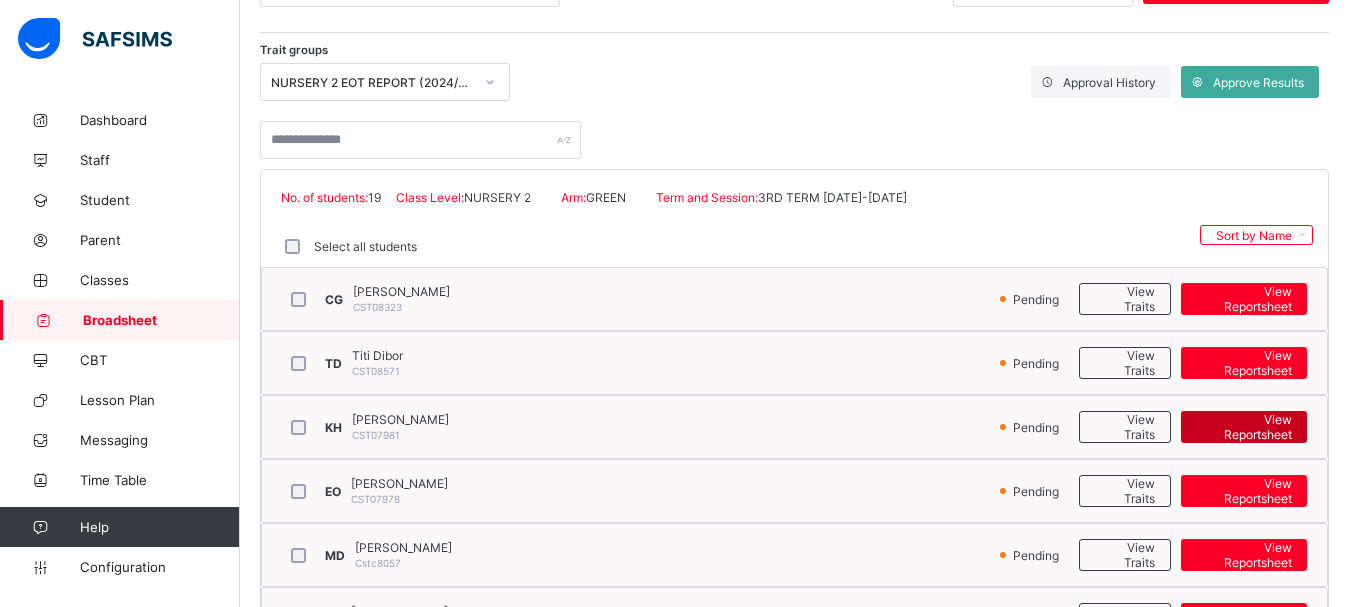 click on "View Reportsheet" at bounding box center (1244, 427) 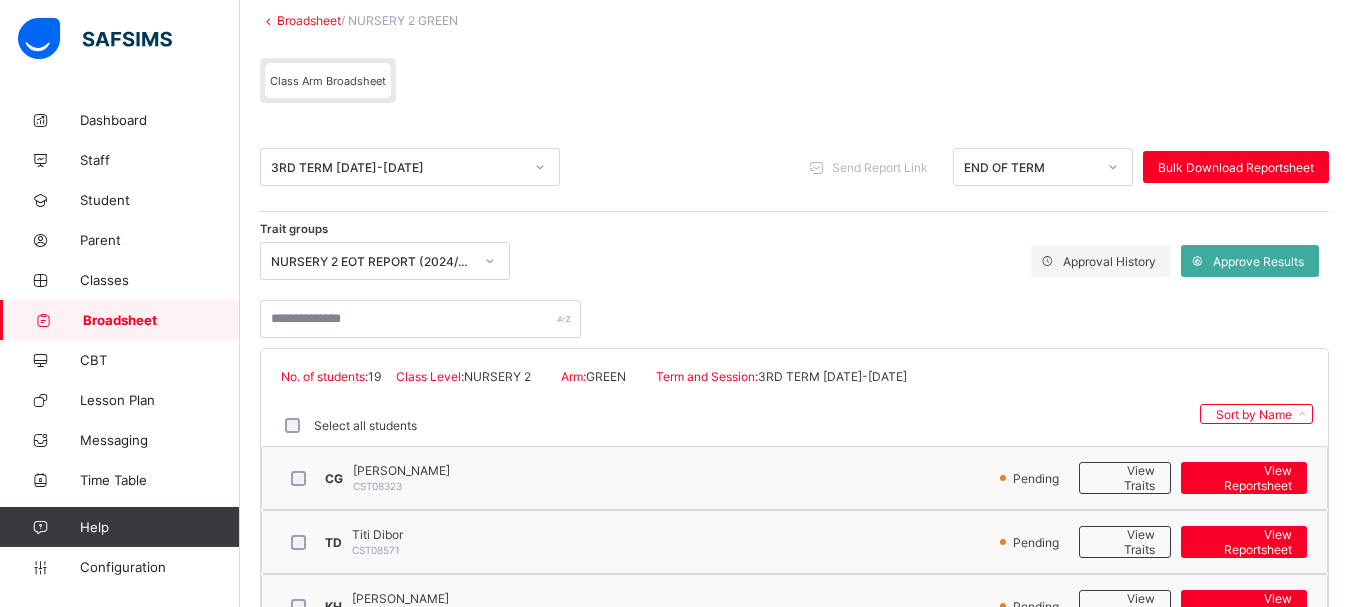scroll, scrollTop: 102, scrollLeft: 0, axis: vertical 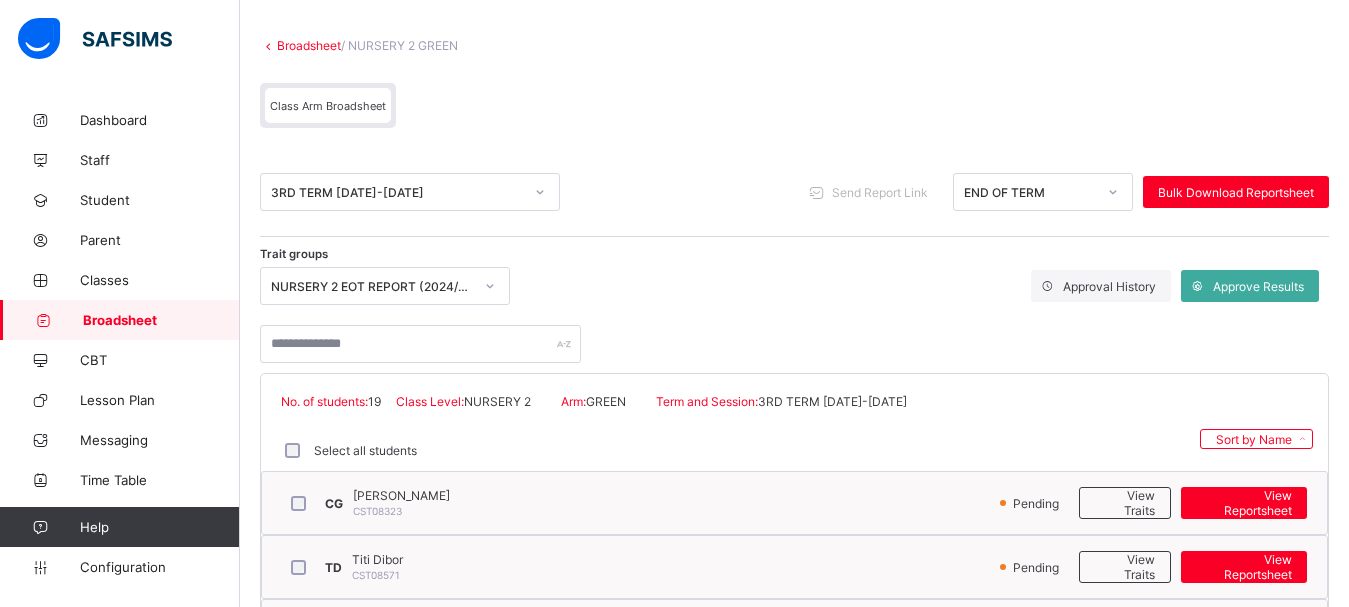 click on "NURSERY 2 EOT REPORT (2024/2025)" at bounding box center (372, 286) 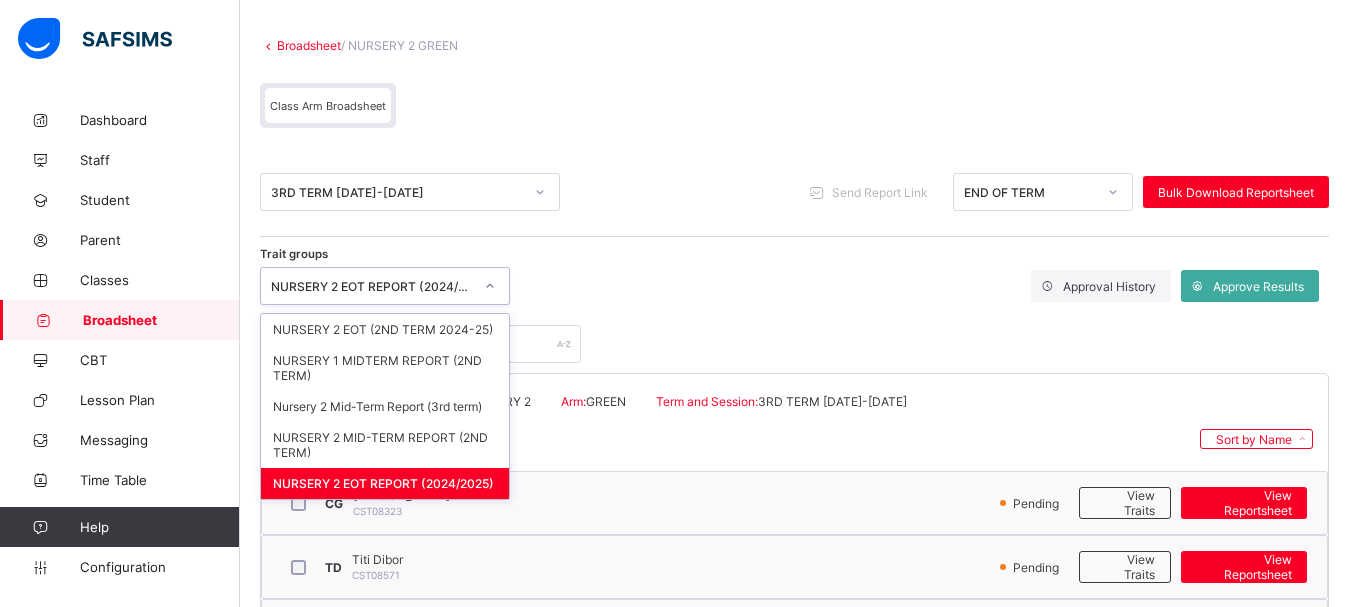 click on "NURSERY 2 EOT REPORT (2024/2025)" at bounding box center (385, 483) 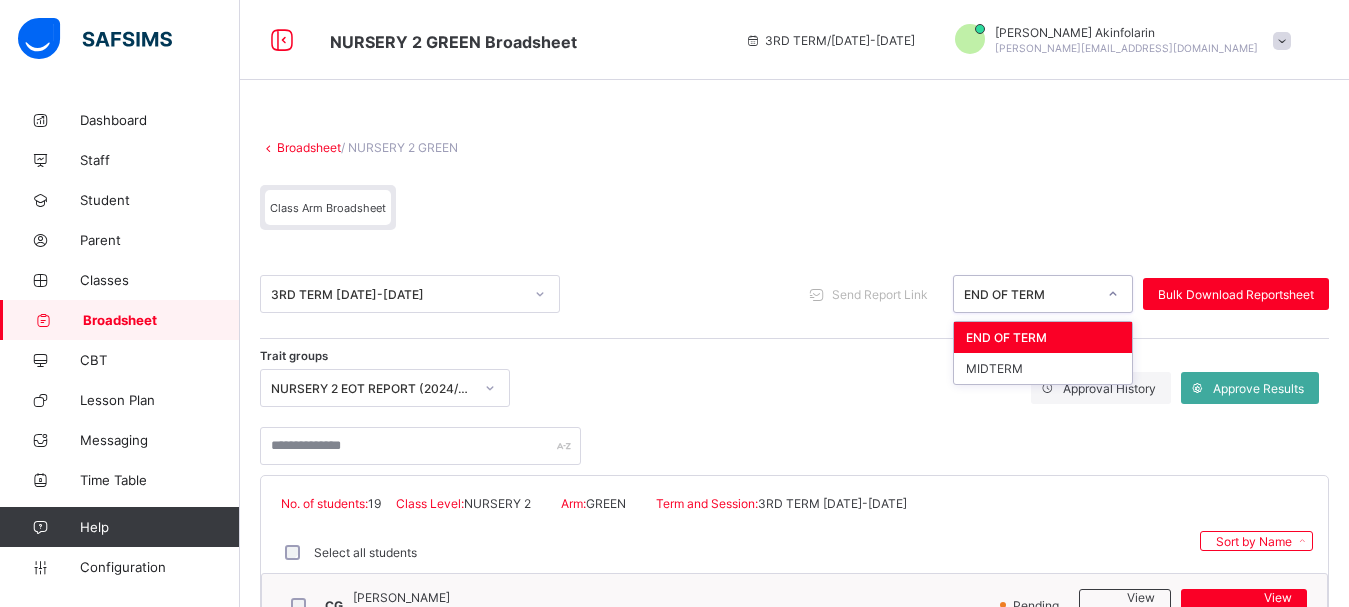 click on "END OF TERM" at bounding box center (1024, 294) 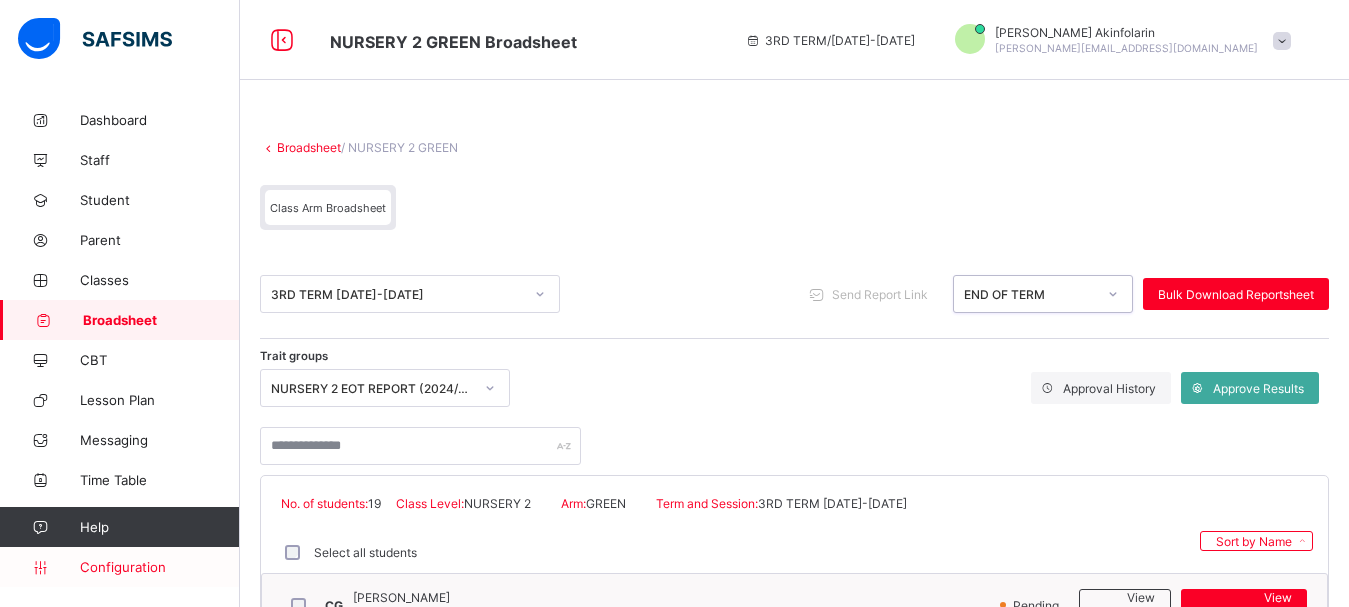 click on "Configuration" at bounding box center (159, 567) 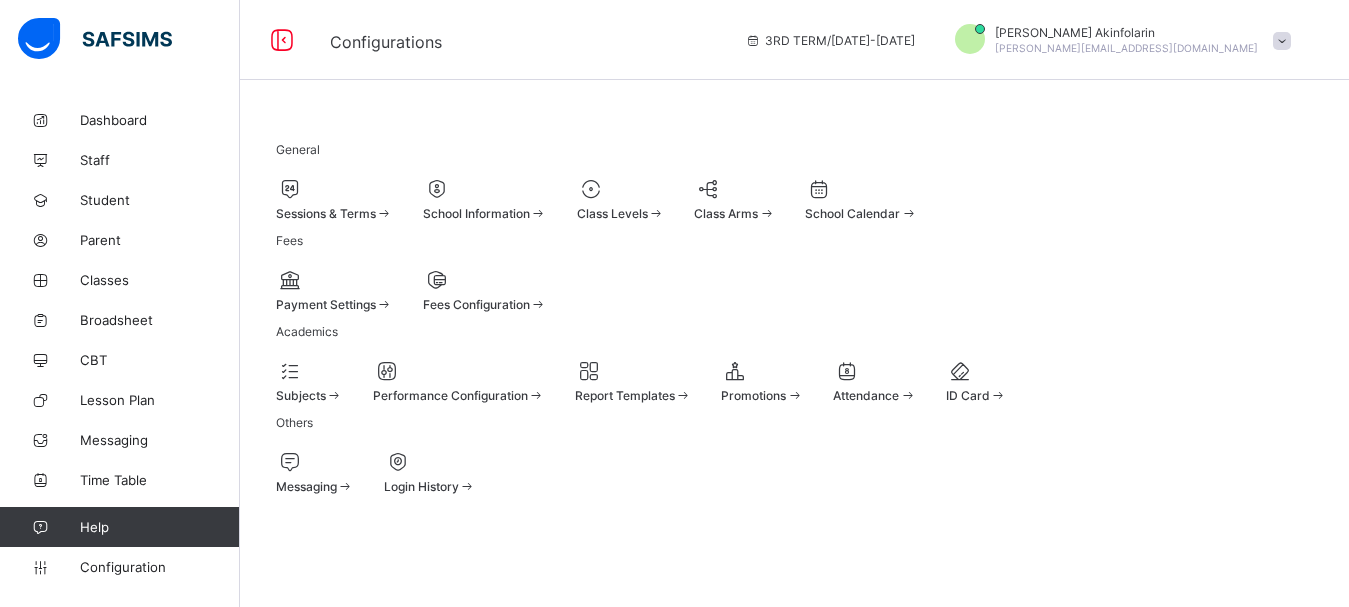 click at bounding box center (591, 189) 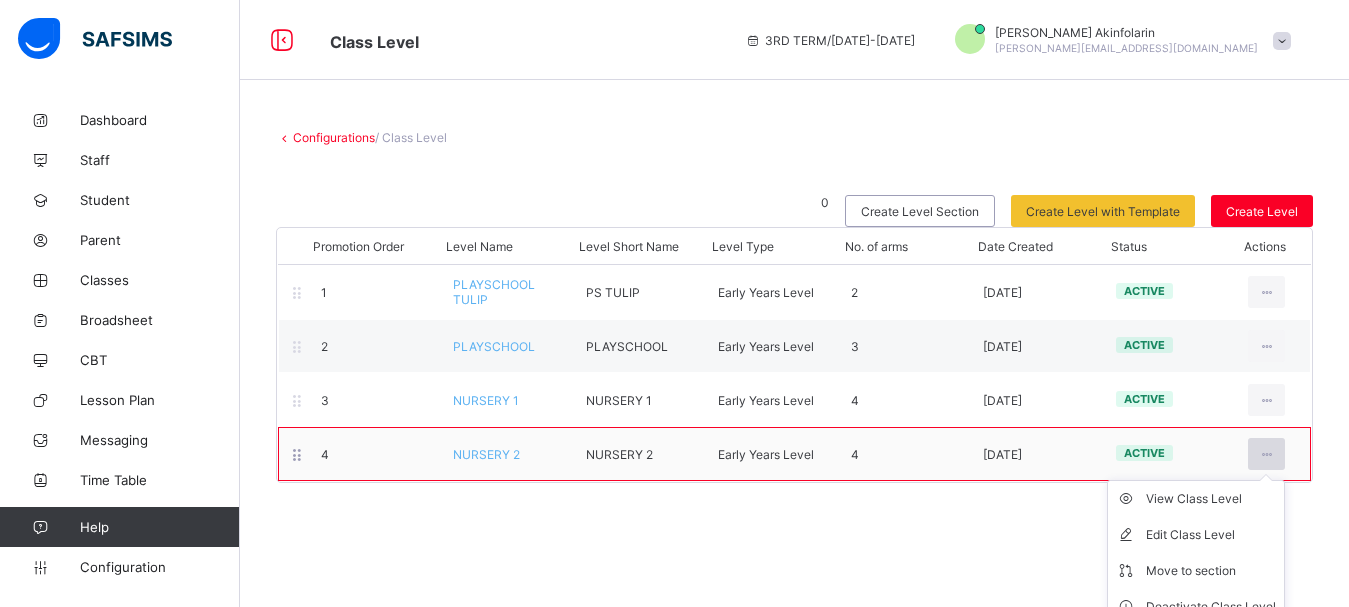 click at bounding box center [1266, 454] 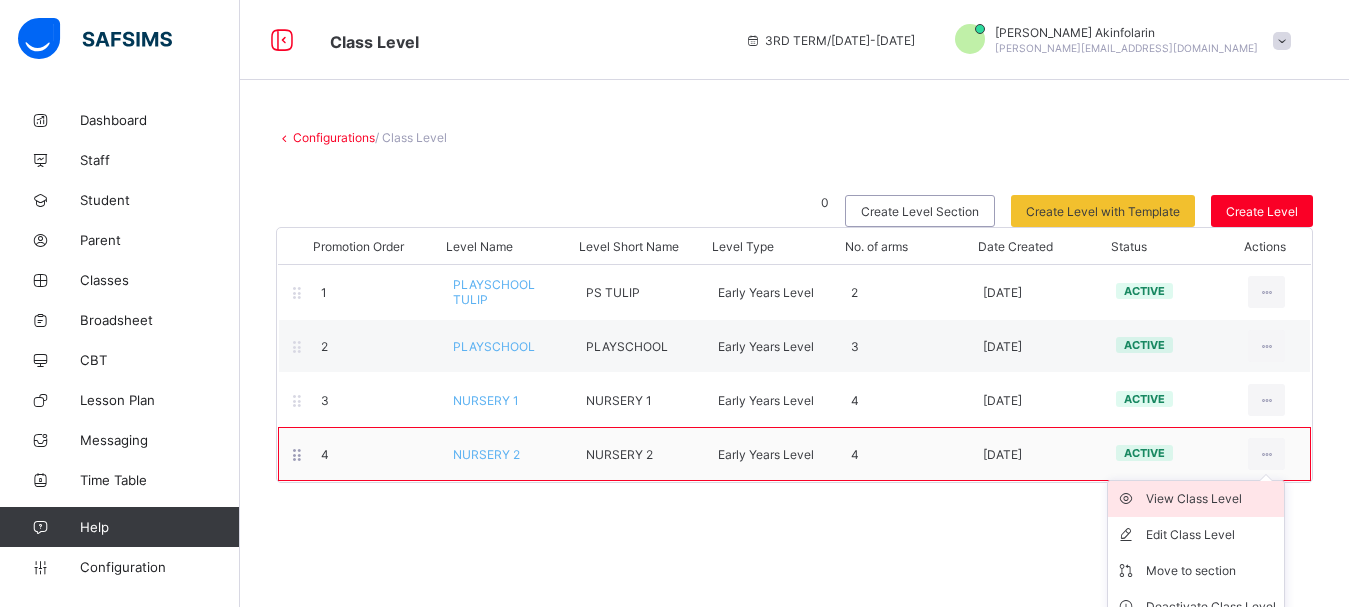 click on "View Class Level" at bounding box center [1211, 499] 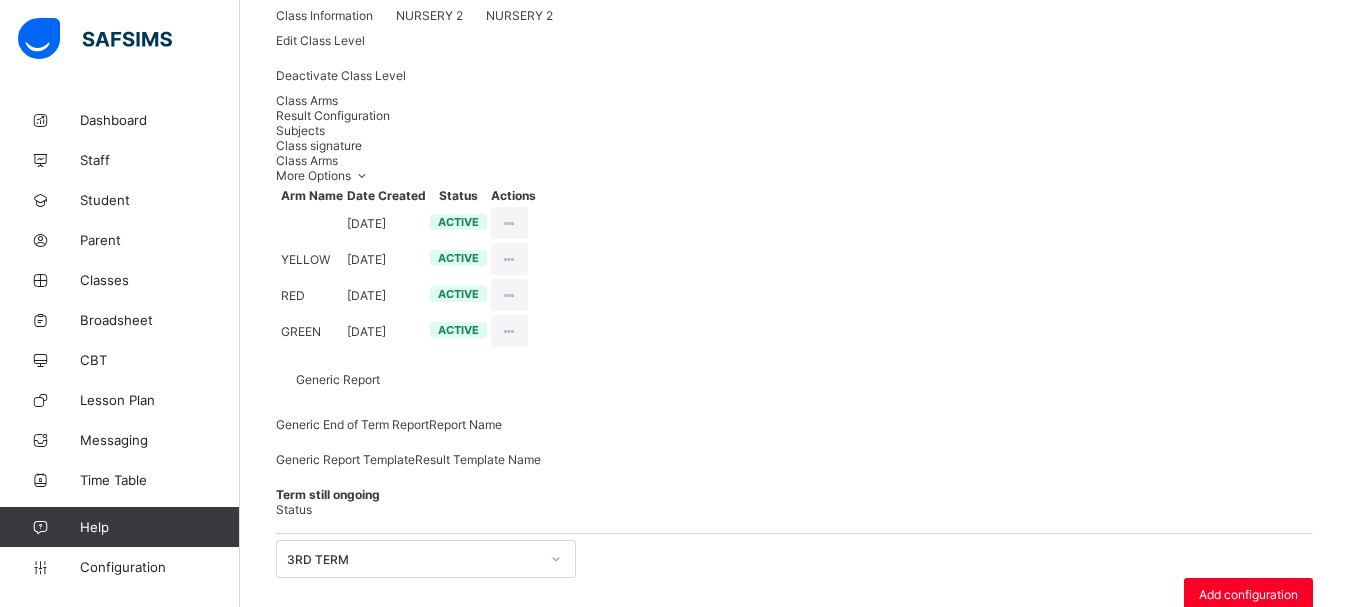 scroll, scrollTop: 224, scrollLeft: 0, axis: vertical 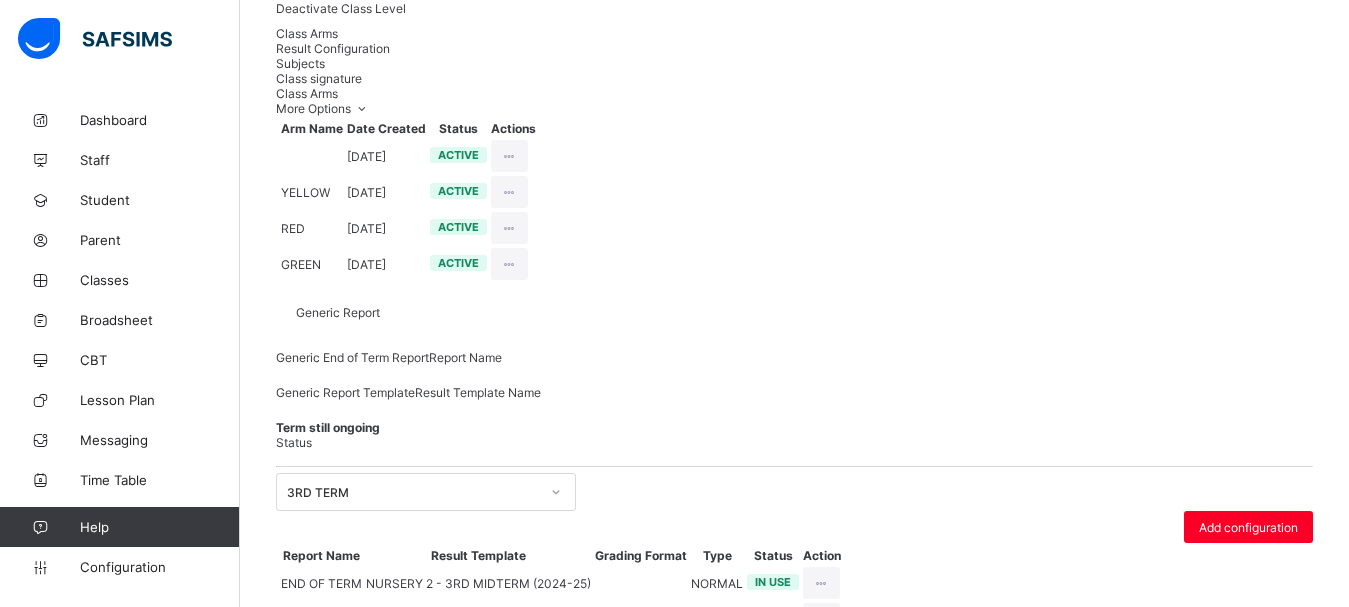 click on "Result Configuration" at bounding box center (333, 48) 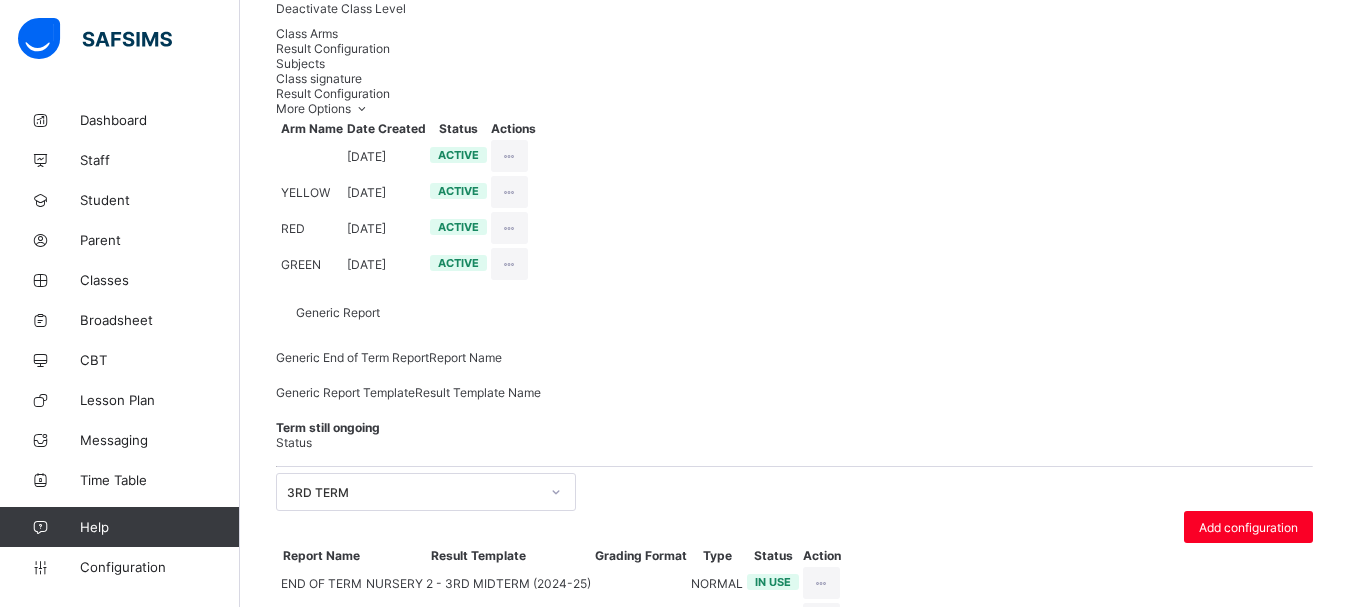 scroll, scrollTop: 390, scrollLeft: 0, axis: vertical 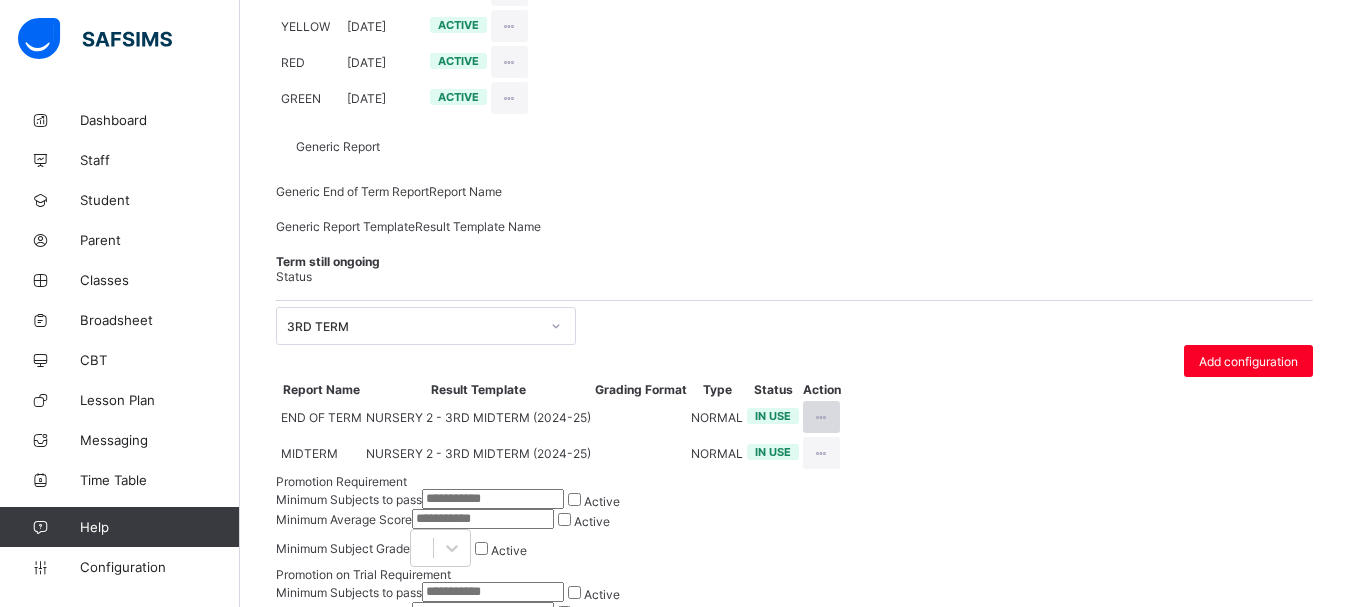 click at bounding box center [821, 417] 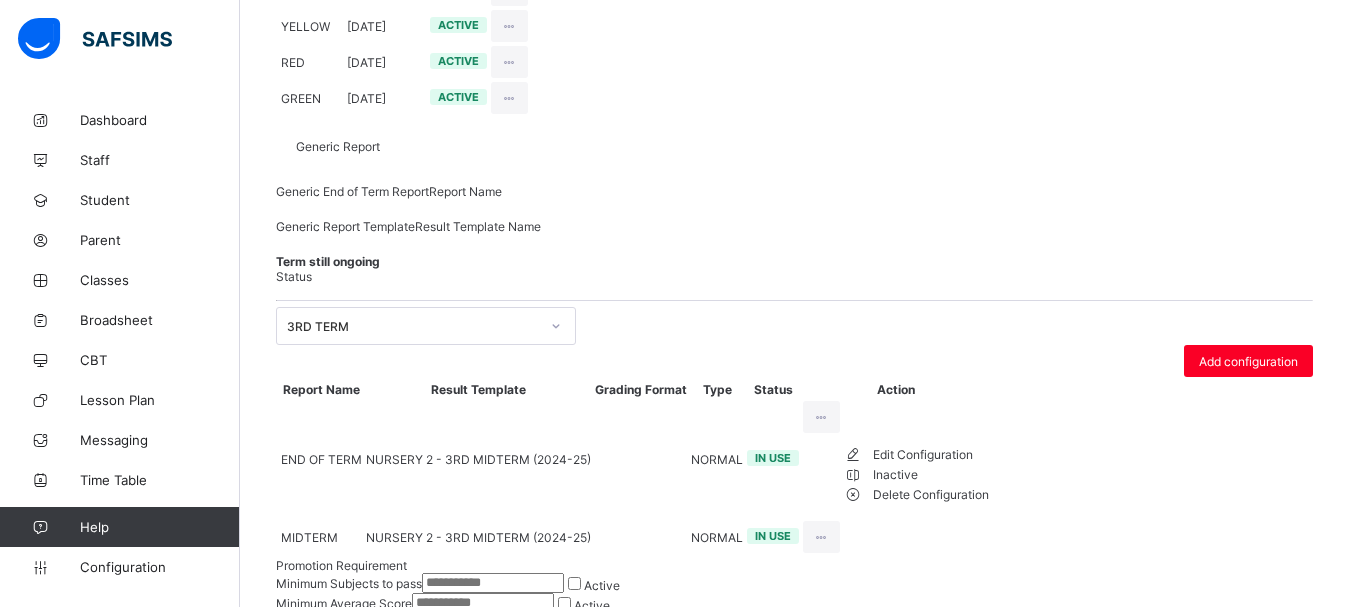 click on "Edit Configuration" at bounding box center (931, 455) 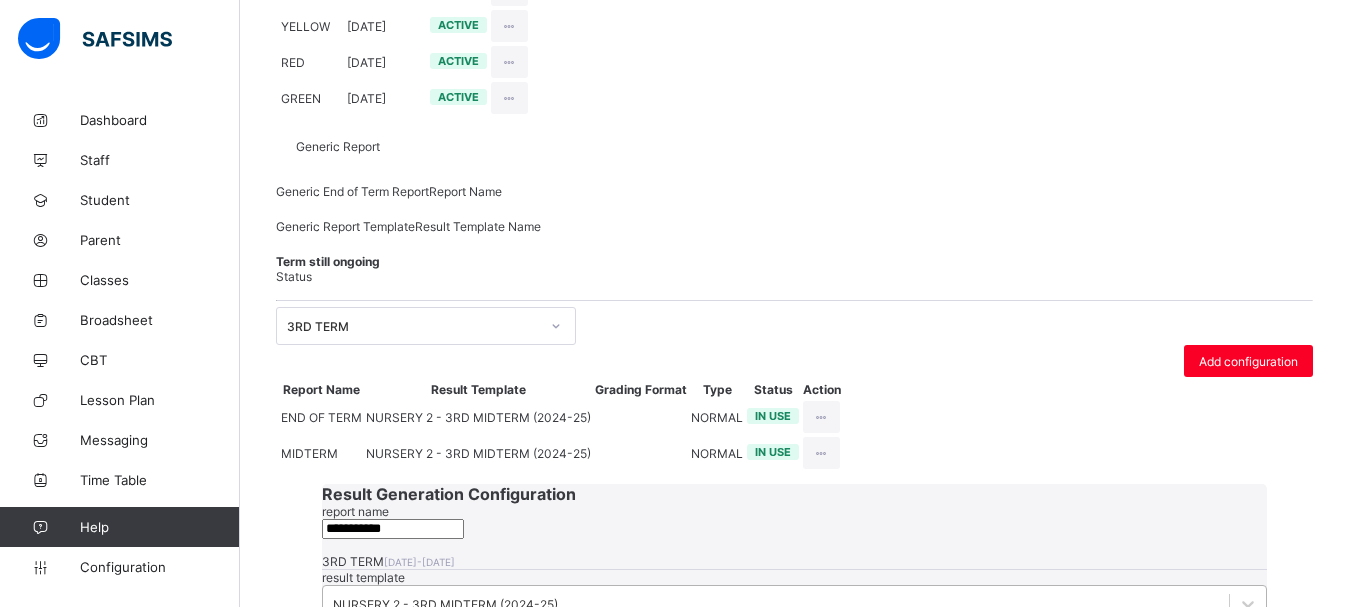 click on "NURSERY 2 - 3RD MIDTERM (2024-25)" at bounding box center [445, 604] 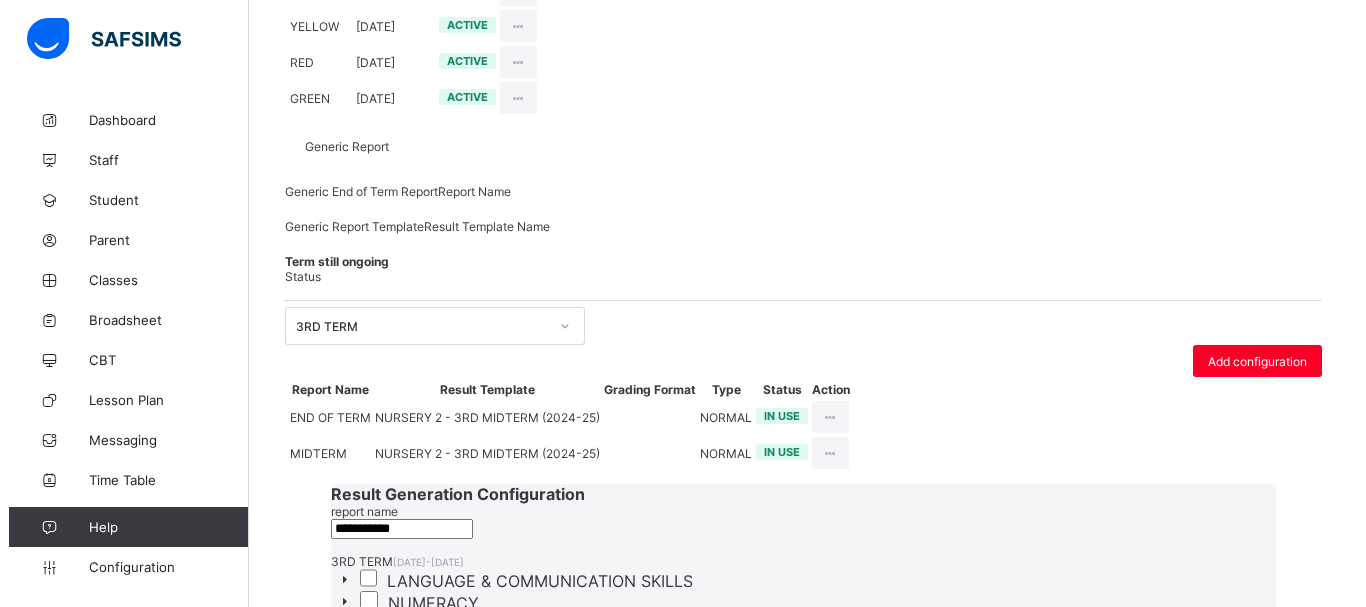 scroll, scrollTop: 720, scrollLeft: 0, axis: vertical 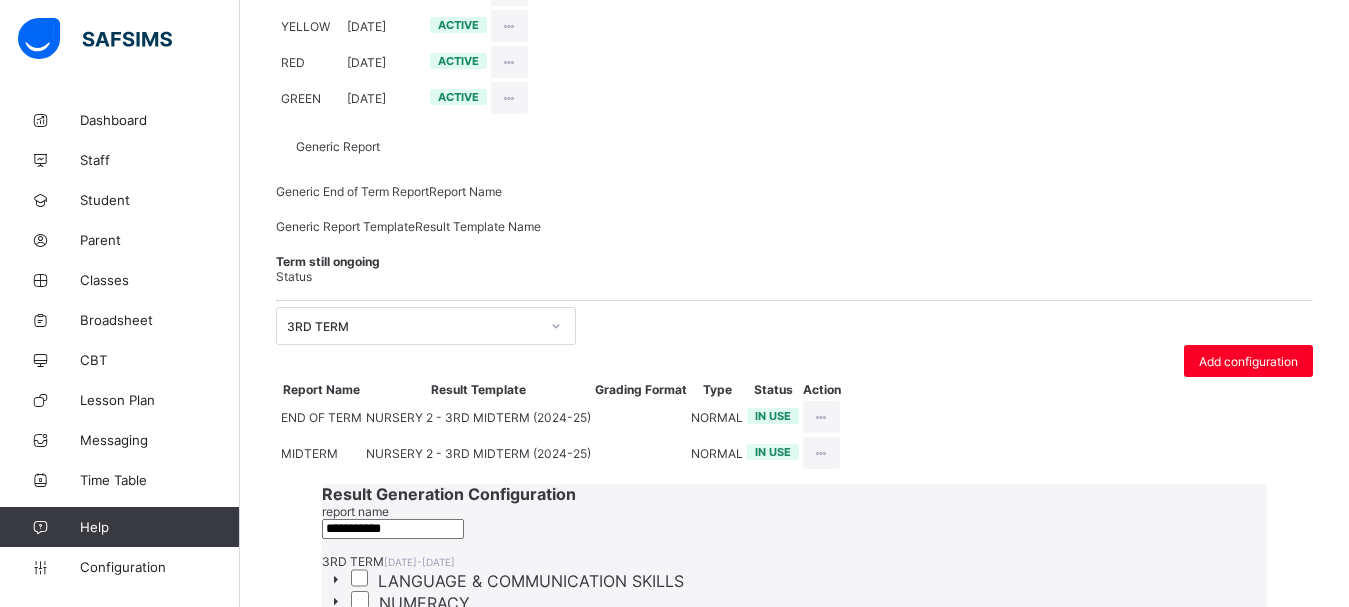 click on "Cancel" at bounding box center [1142, 844] 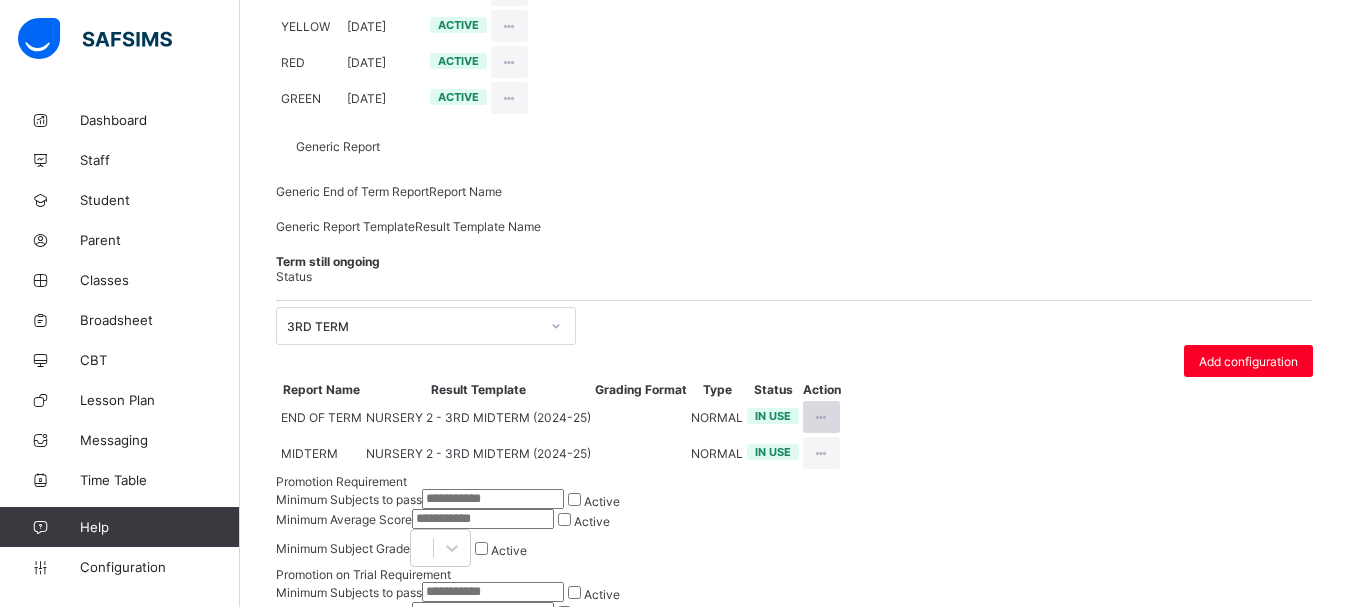 click at bounding box center [821, 417] 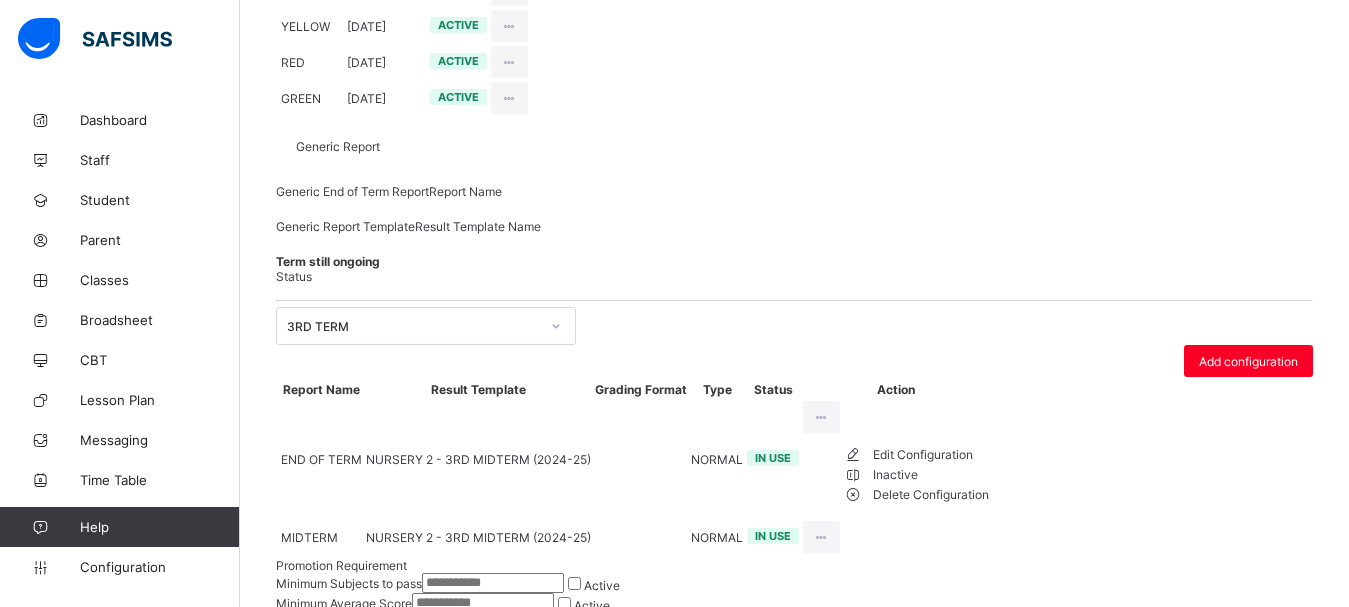 click on "Edit Configuration" at bounding box center (931, 455) 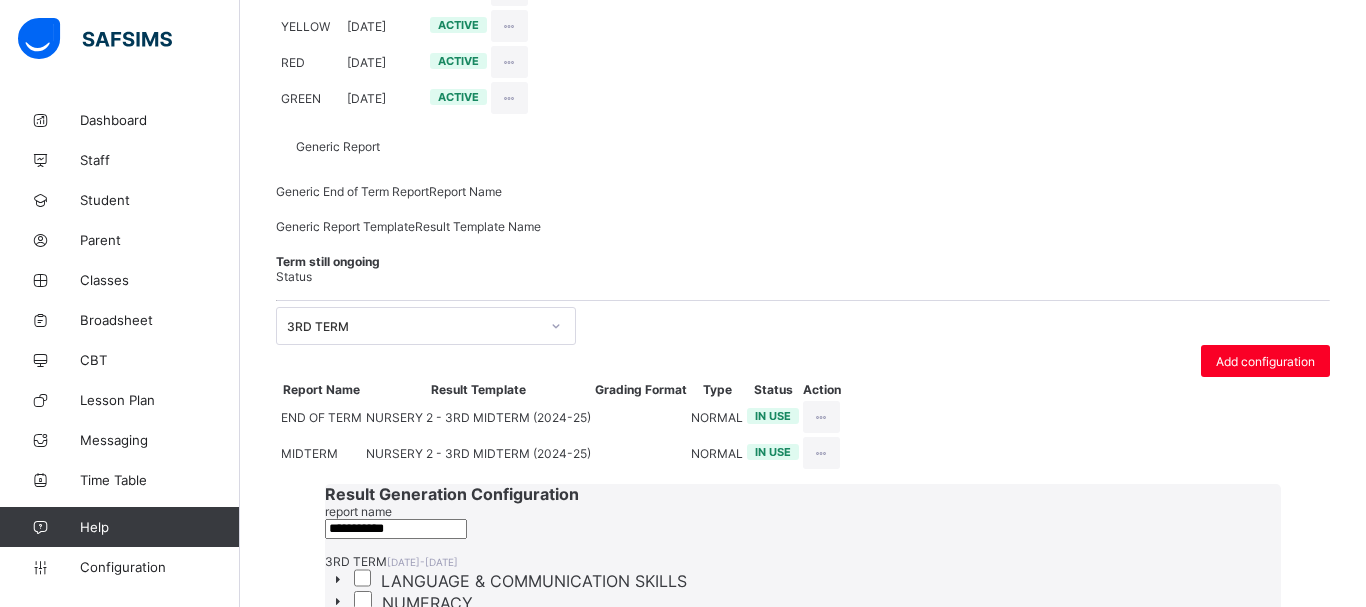 click on "option PLAYSCHOOL END OF TERM focused, 5 of 42. 42 results available. Use Up and Down to choose options, press Enter to select the currently focused option, press Escape to exit the menu, press Tab to select the option and exit the menu. NURSERY 2 - 3RD MIDTERM (2024-25)	 Nursery 1 (Mid Term) PLAYSCHOOL - MIDTERM Tulip Midterm Nursery 2 - MidTerm PLAYSCHOOL END OF TERM TULIP END OF TERM NURSERY 1 END OF TERM NURSERY 2 END OF TERM CO-CURRICULAR REPORT TULIP 2ND MIDTERM PLYSCH 2ND MIDTERM NURSERY2 2ND MIDTERM NURSERY1 2ND MIDTERM TULIP END OF TERM (2ND TERM) PLAYSCHOOL END OF TERM (2ND TERM) NURSERY 1 END OF TERM (2ND TERM) NURSERY 2 END OF TERM (2ND TERM) TULIP MIDTERM (3RD TERM) PLAYSCHOOL MIDTERM (3RD TERM) NURSERY 1 MIDTERM (3RD TERM) NURSERY 2 MIDTERM (3RD TERM) CO-CURRICULAR REPORT TULIP END OF TERM (3RD TERM) PLAYSCHOOL END OF TERM (3RD TERM) NURSERY 1 END OF TERM (3RD TERM) NURSERY 2 END OF TERM (3RD TERM) TULIP - 1ST MIDTERM (2024) PLAYSCHOOL - 1ST MIDTERM (2024) NURSERY 1 - 1ST MIDTERM (2024)" at bounding box center (803, 736) 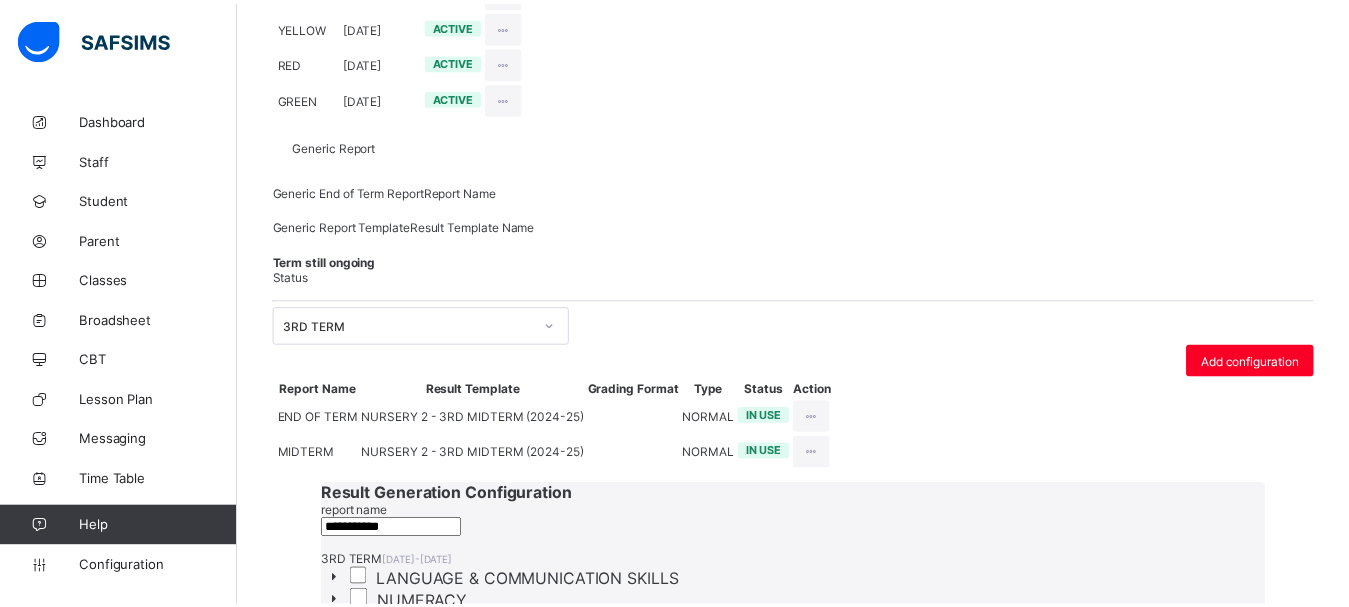 scroll, scrollTop: 93, scrollLeft: 0, axis: vertical 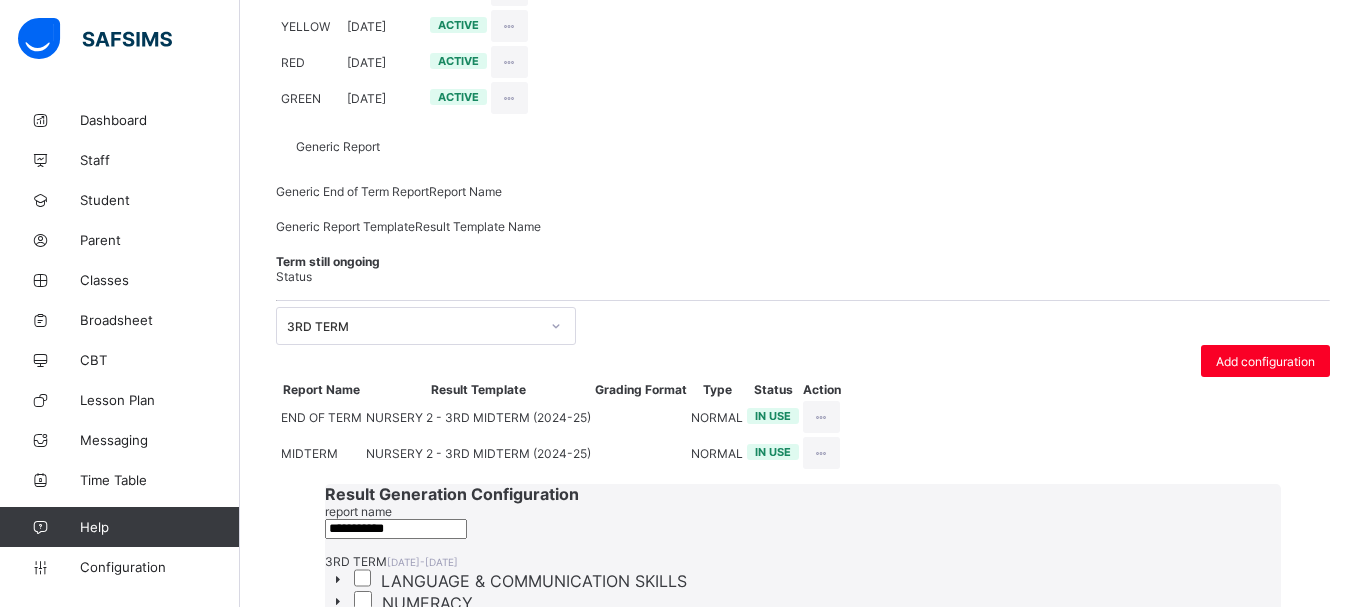 click on "Save" at bounding box center [1231, 844] 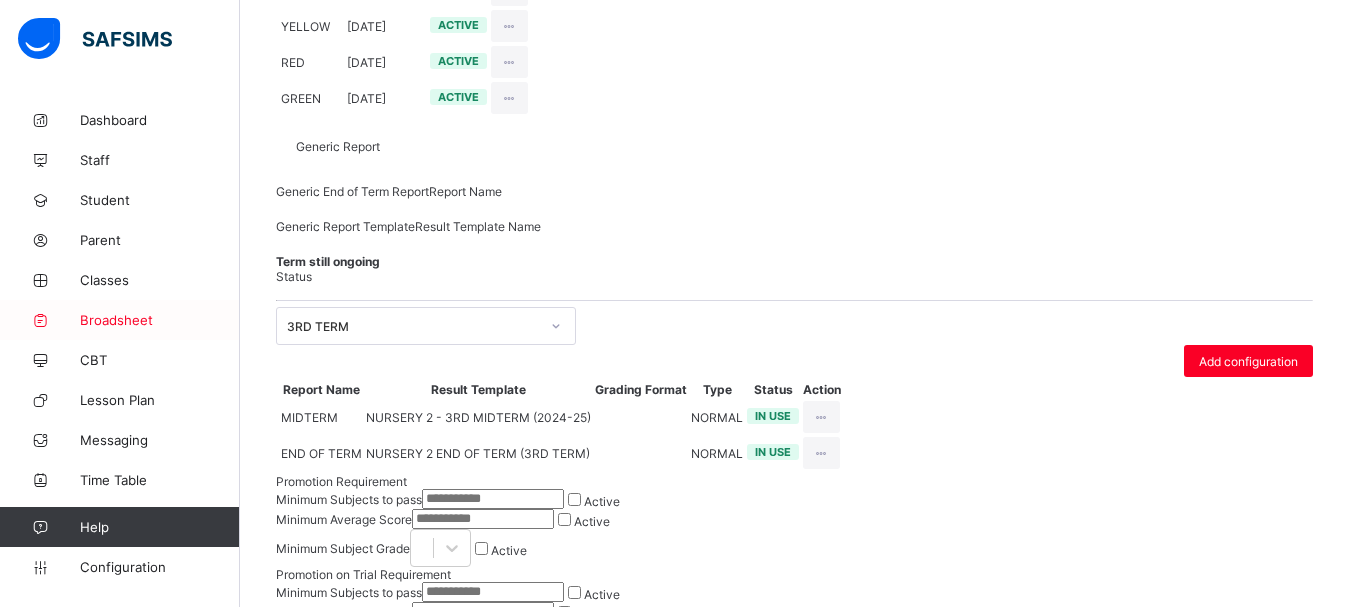 click on "Broadsheet" at bounding box center [160, 320] 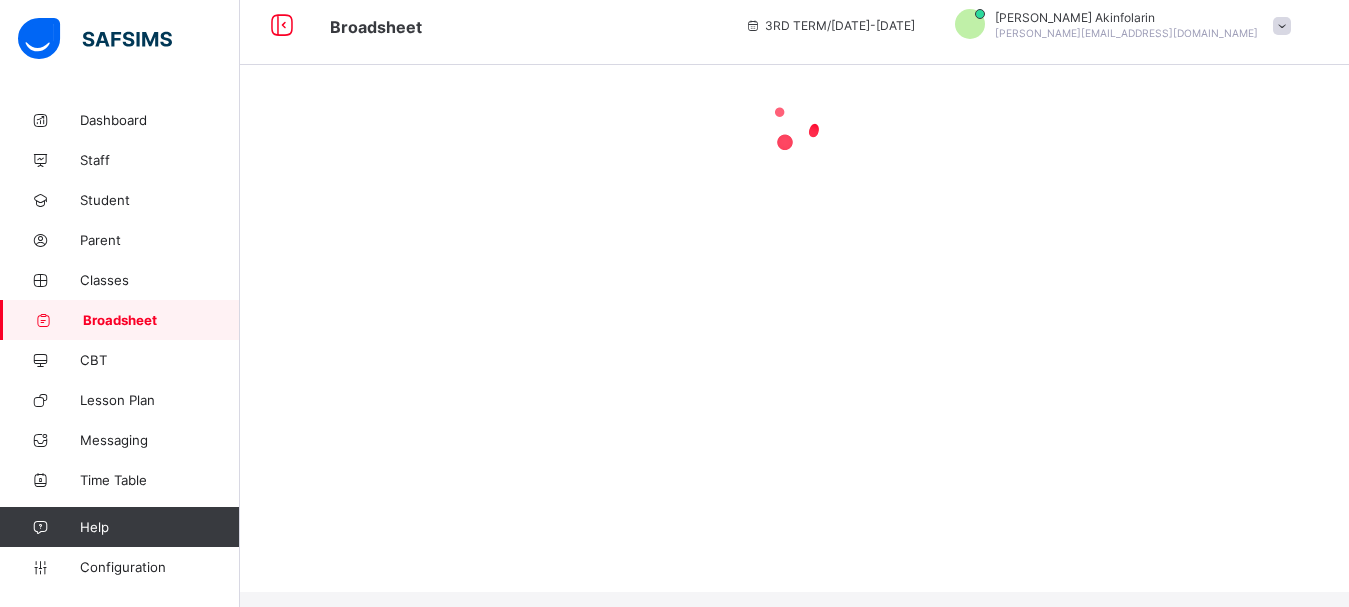 scroll, scrollTop: 0, scrollLeft: 0, axis: both 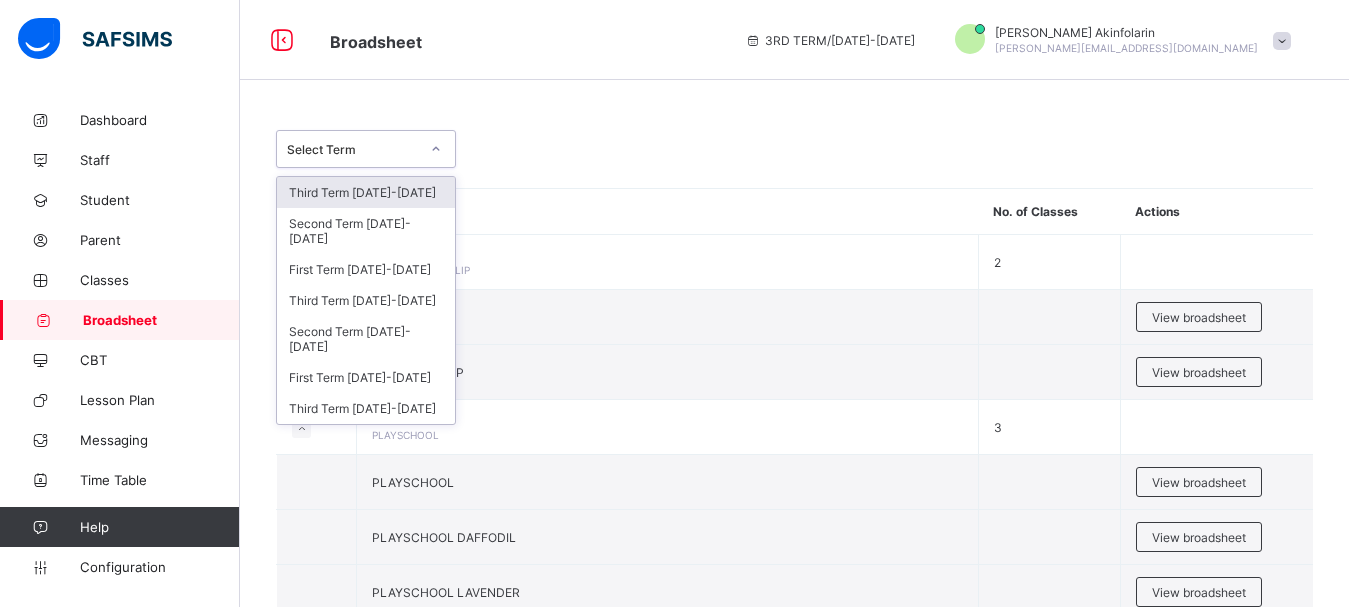 click on "Select Term" at bounding box center (347, 149) 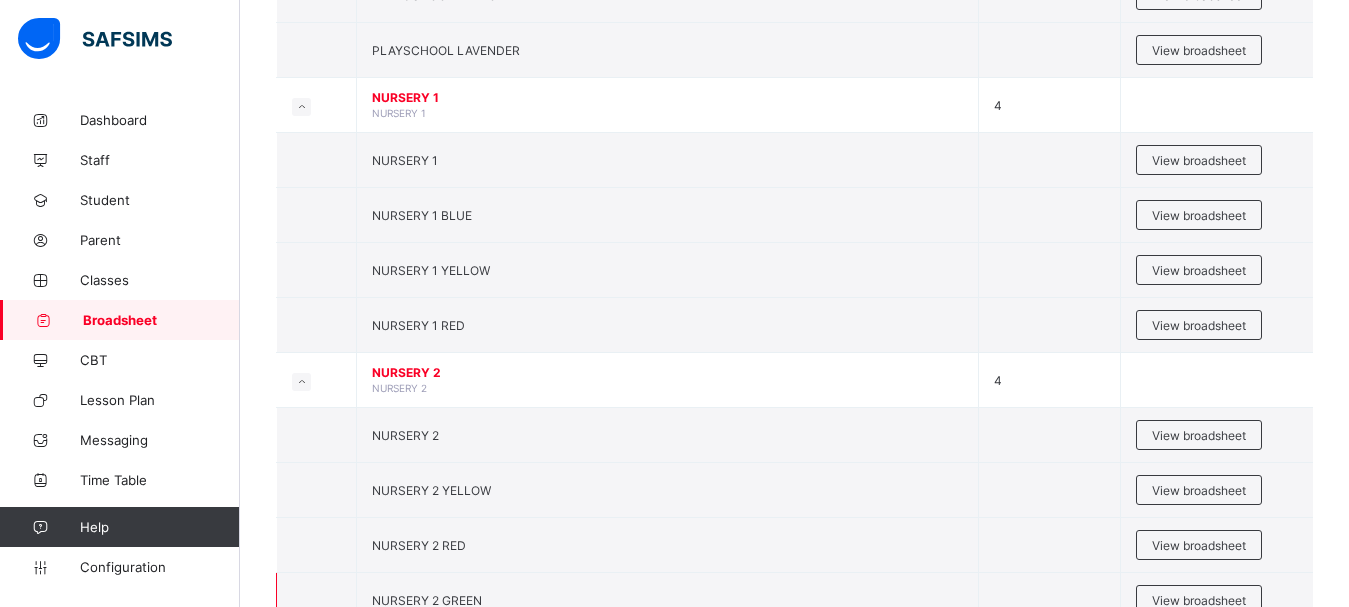 scroll, scrollTop: 683, scrollLeft: 0, axis: vertical 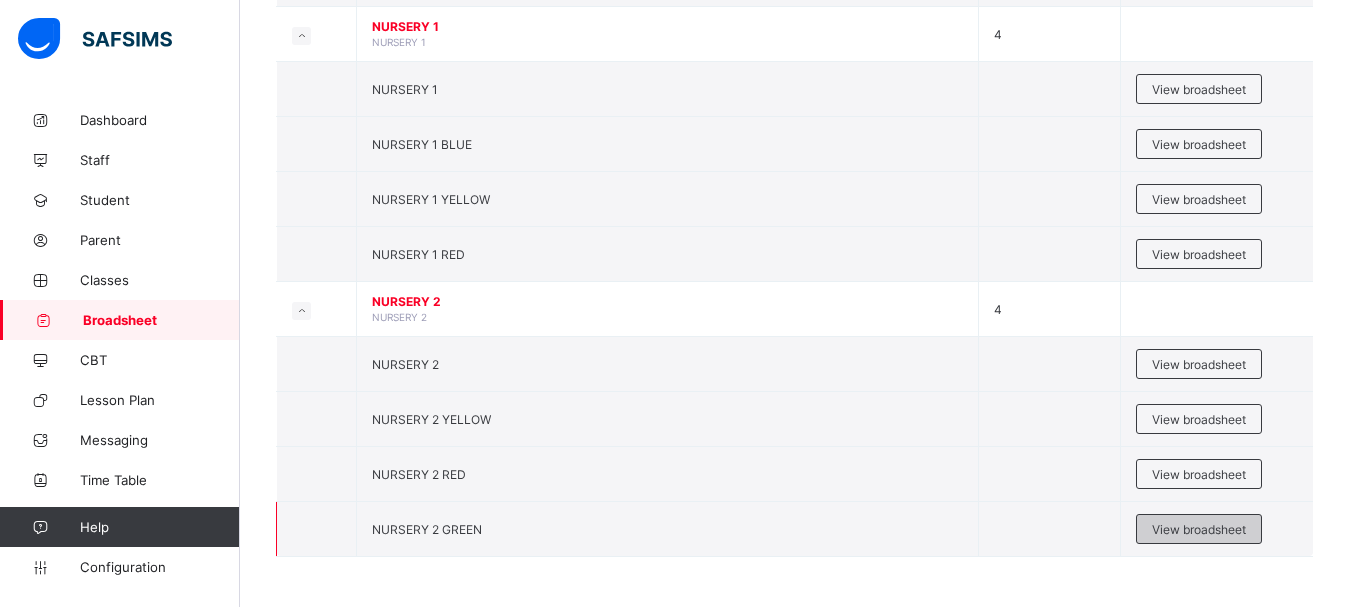 click on "View broadsheet" at bounding box center (1199, 529) 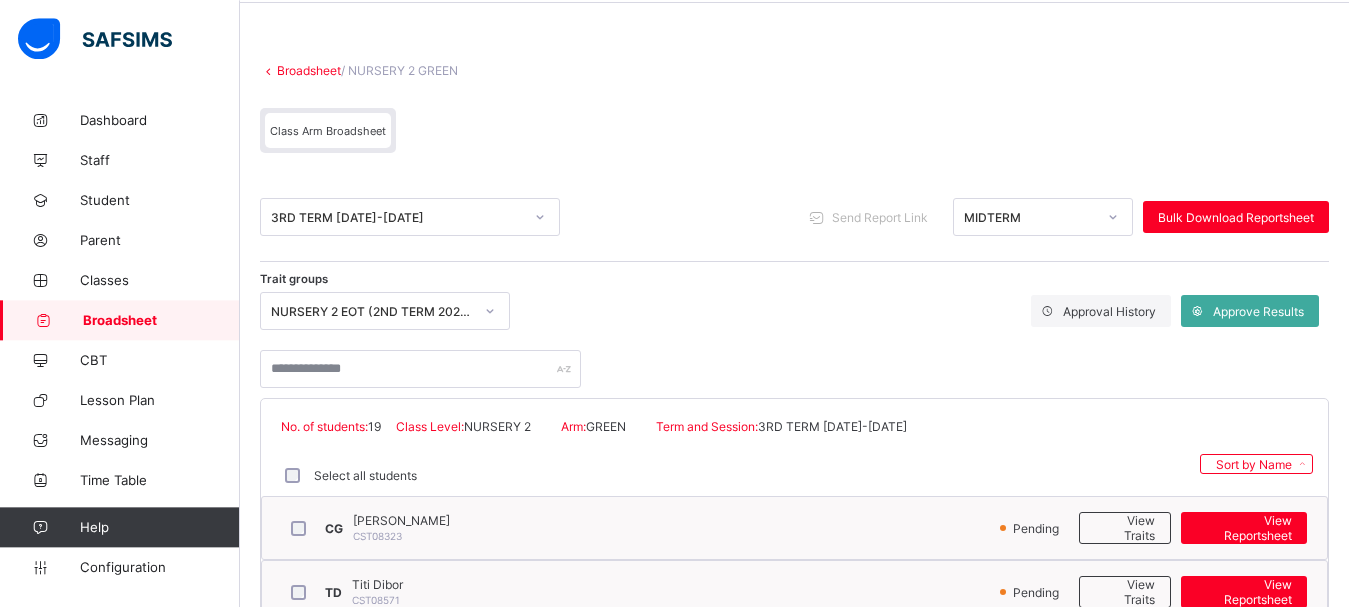 scroll, scrollTop: 0, scrollLeft: 0, axis: both 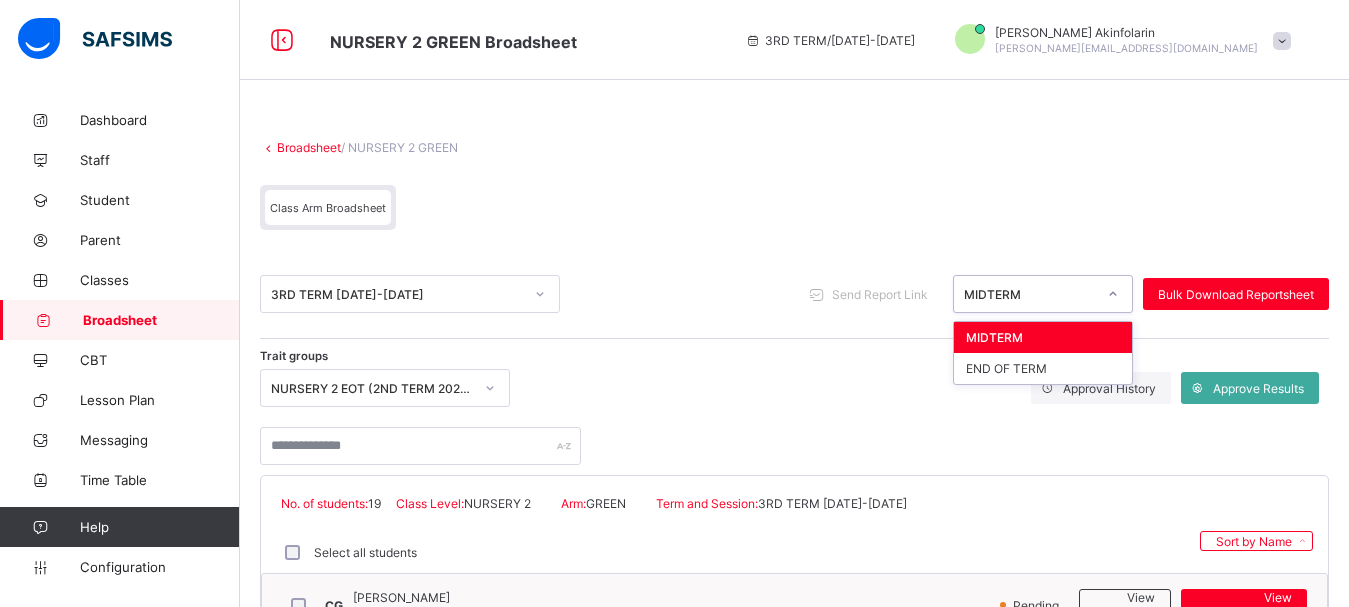 click on "MIDTERM" at bounding box center [1024, 294] 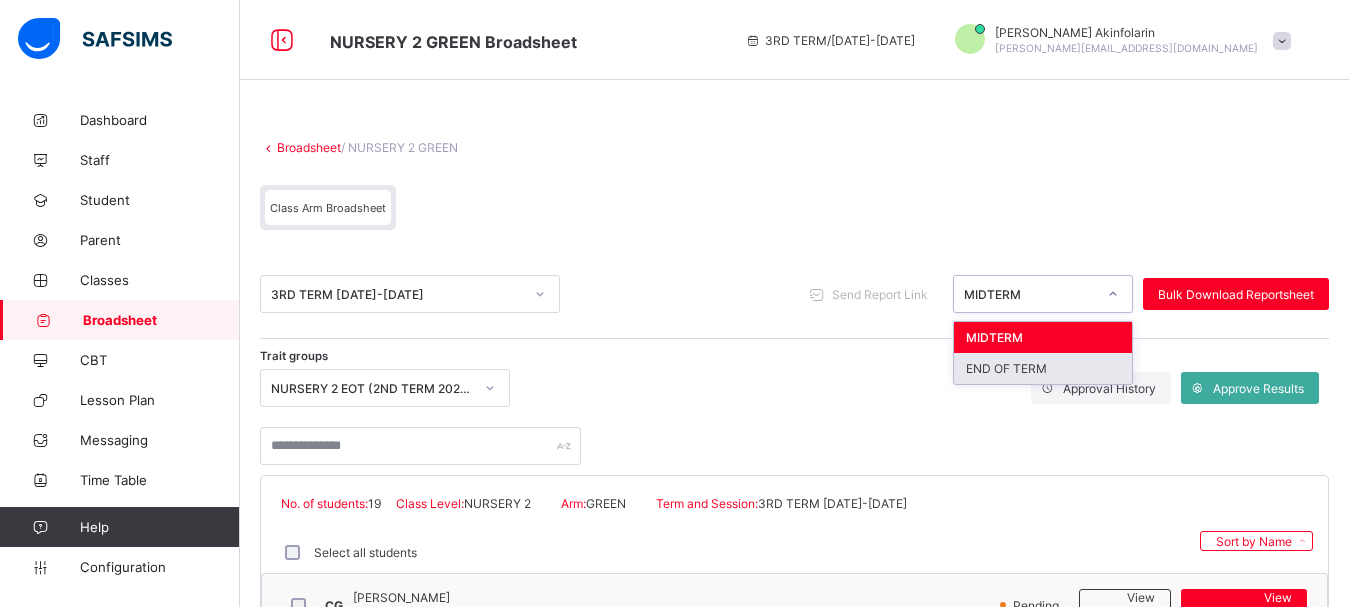 click on "END OF TERM" at bounding box center [1043, 368] 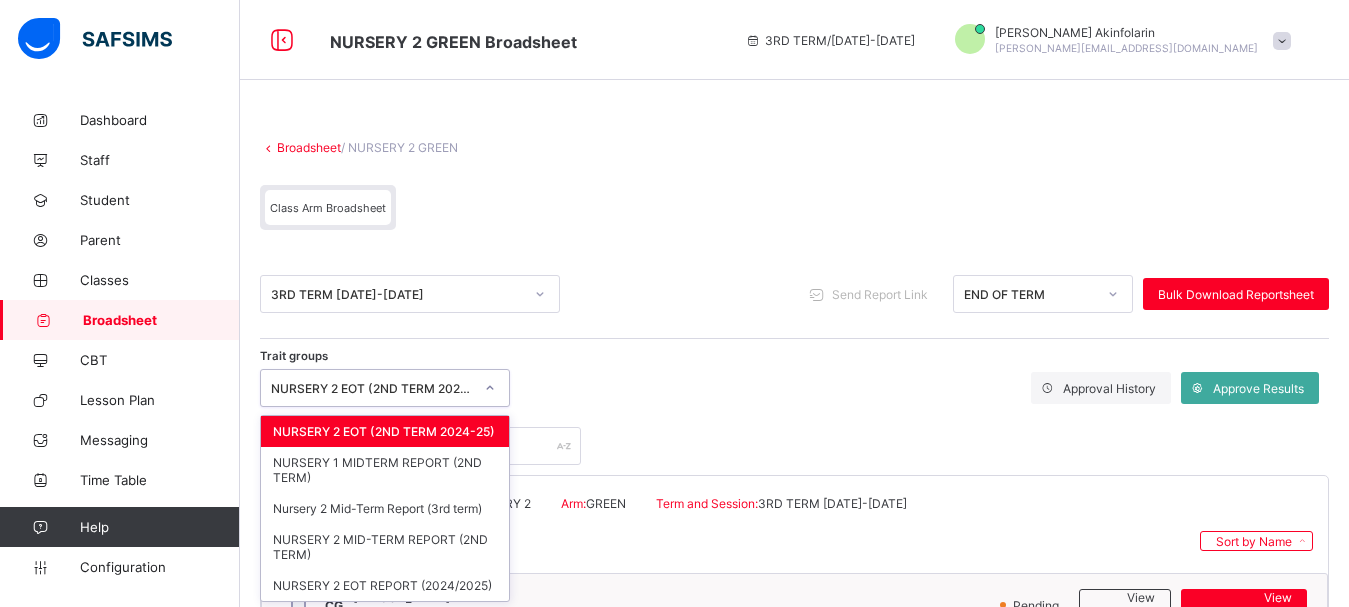 click on "NURSERY 2 EOT (2ND TERM 2024-25)" at bounding box center [366, 388] 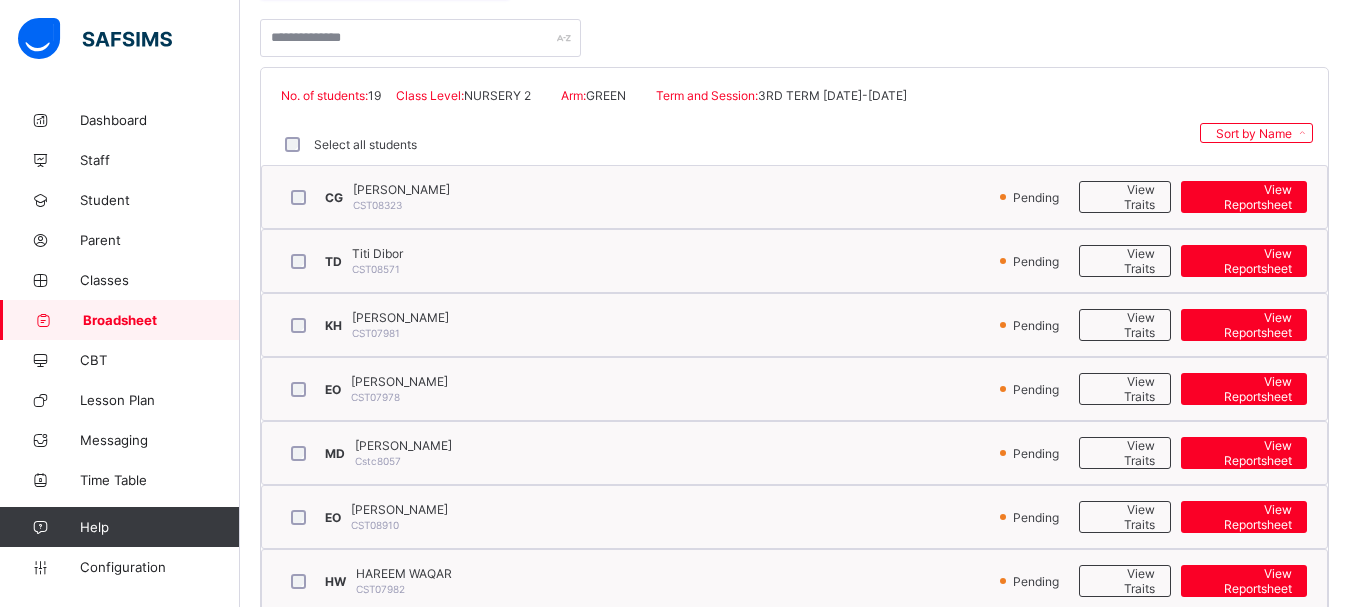 scroll, scrollTop: 816, scrollLeft: 0, axis: vertical 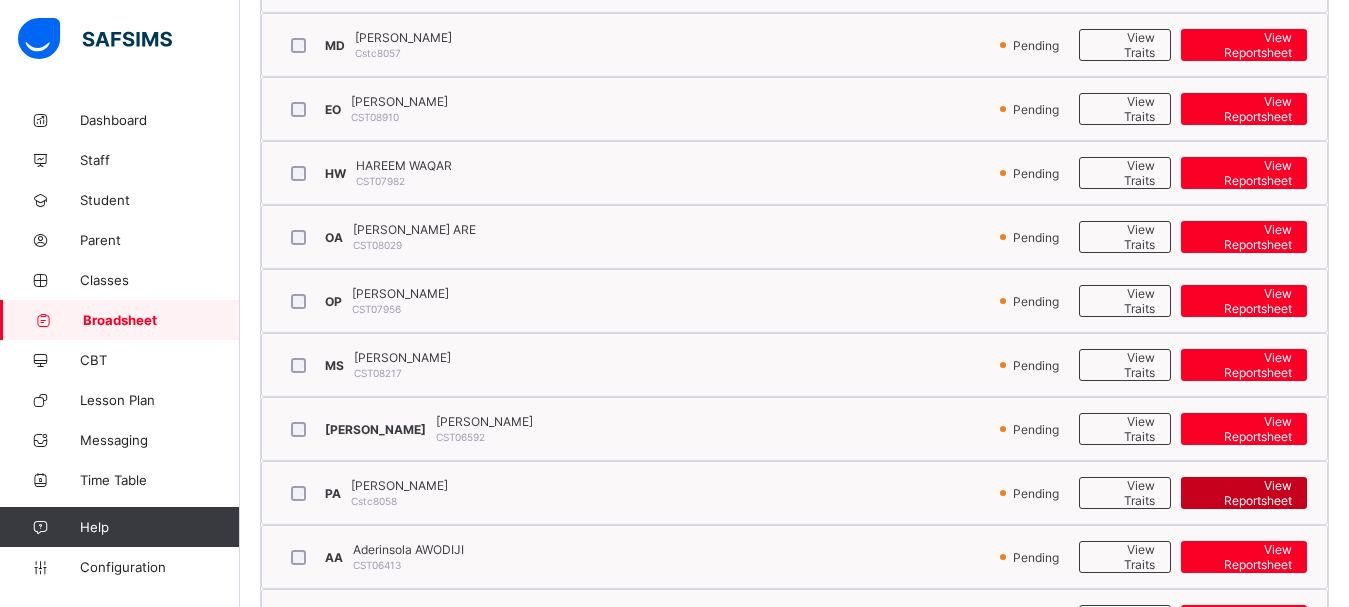 click on "View Reportsheet" at bounding box center (1244, 493) 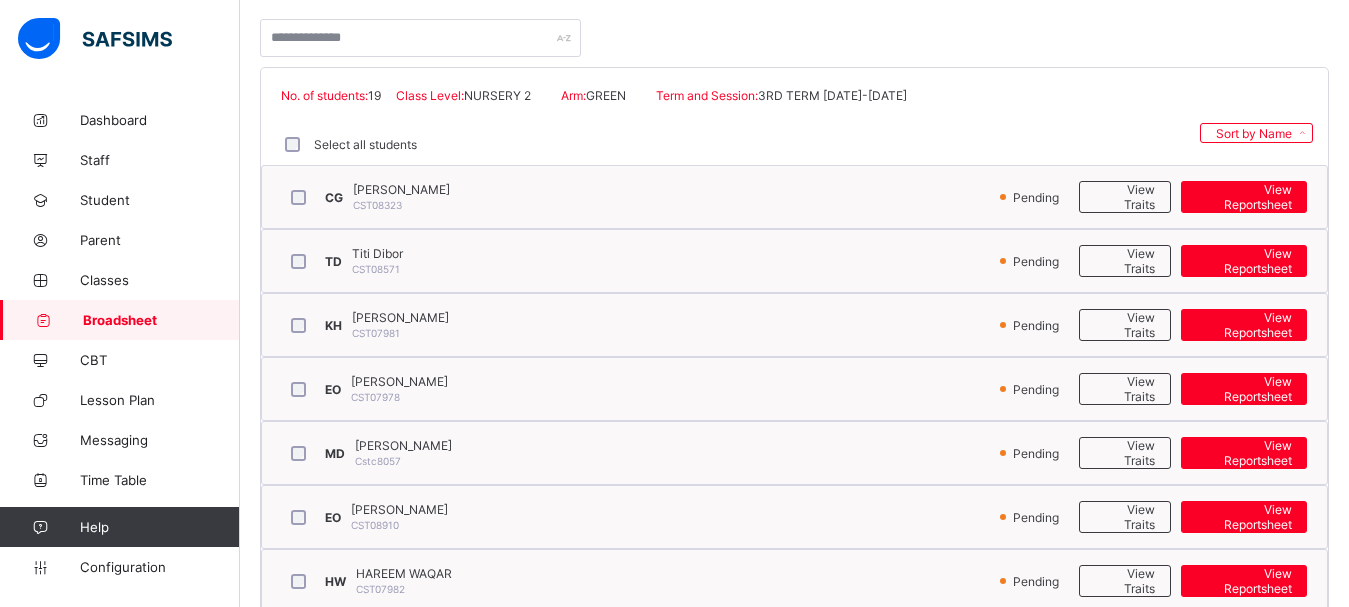 scroll, scrollTop: 0, scrollLeft: 0, axis: both 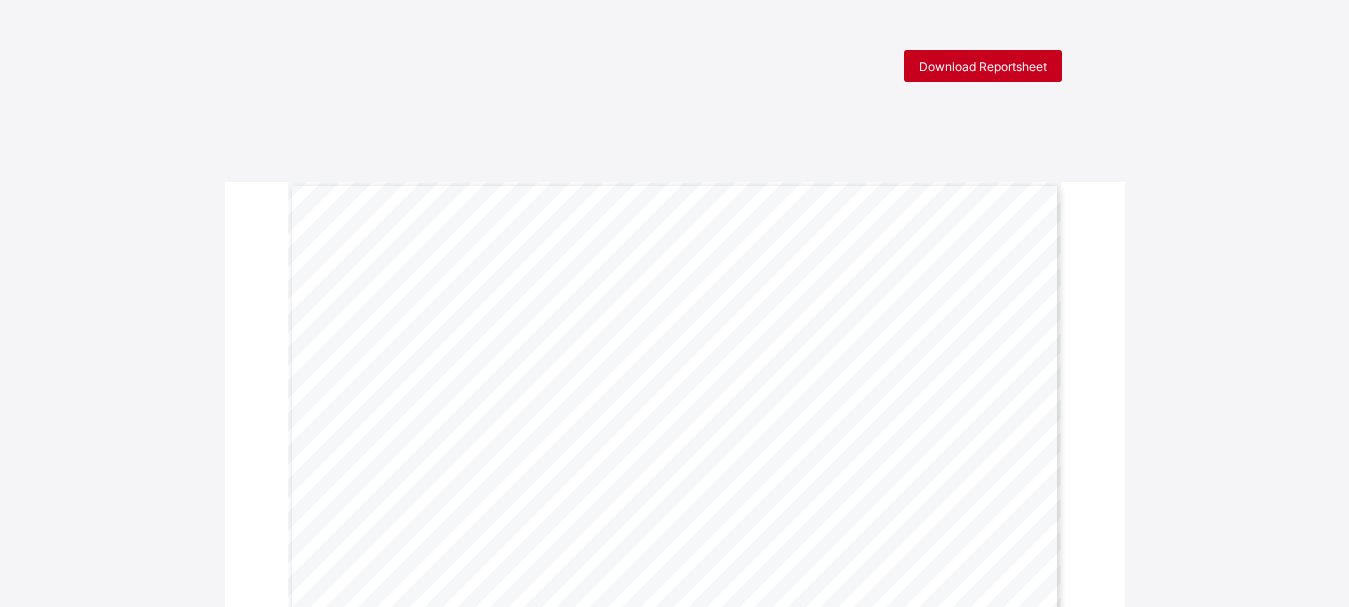 click on "Download Reportsheet" at bounding box center [983, 66] 